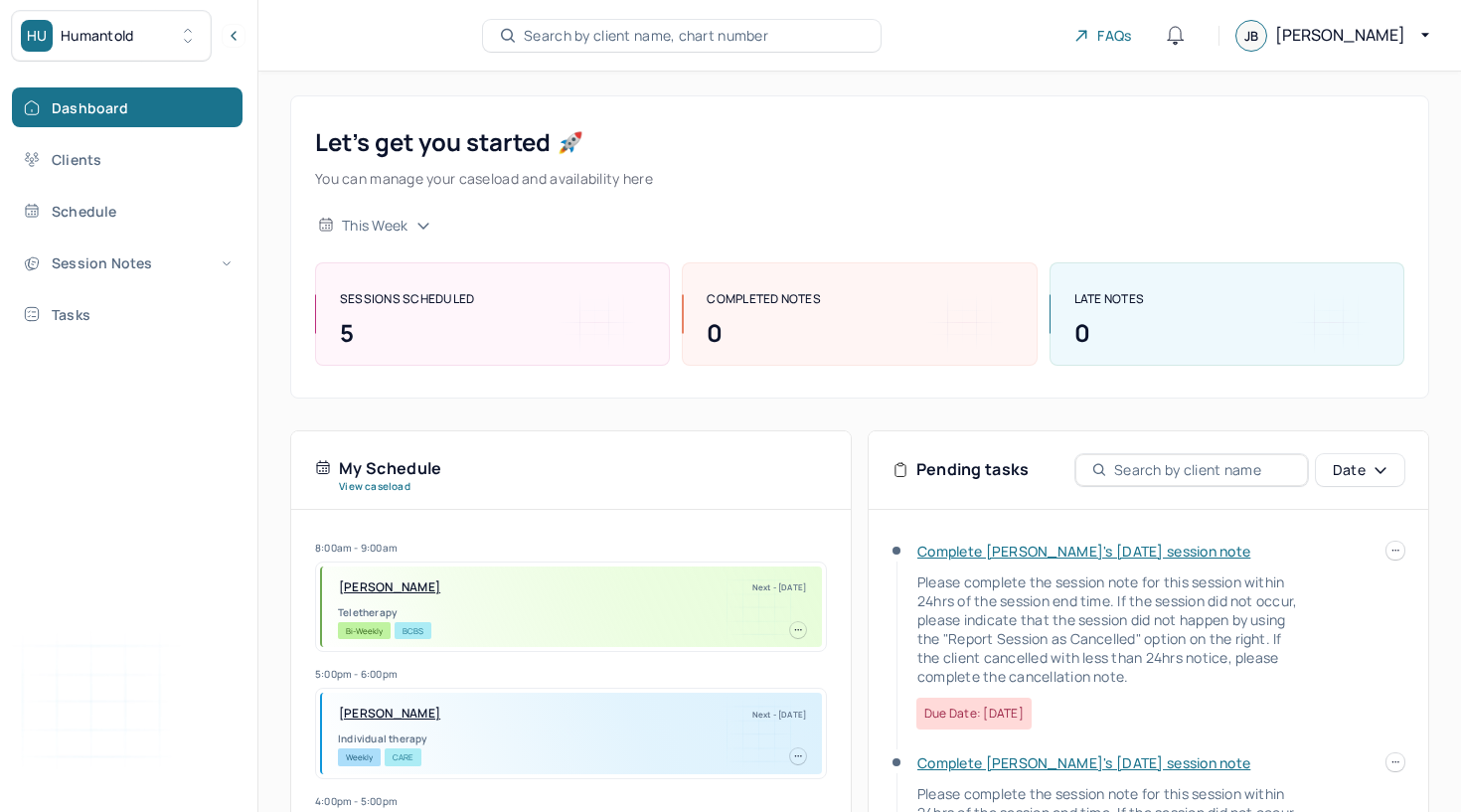 scroll, scrollTop: 345, scrollLeft: 0, axis: vertical 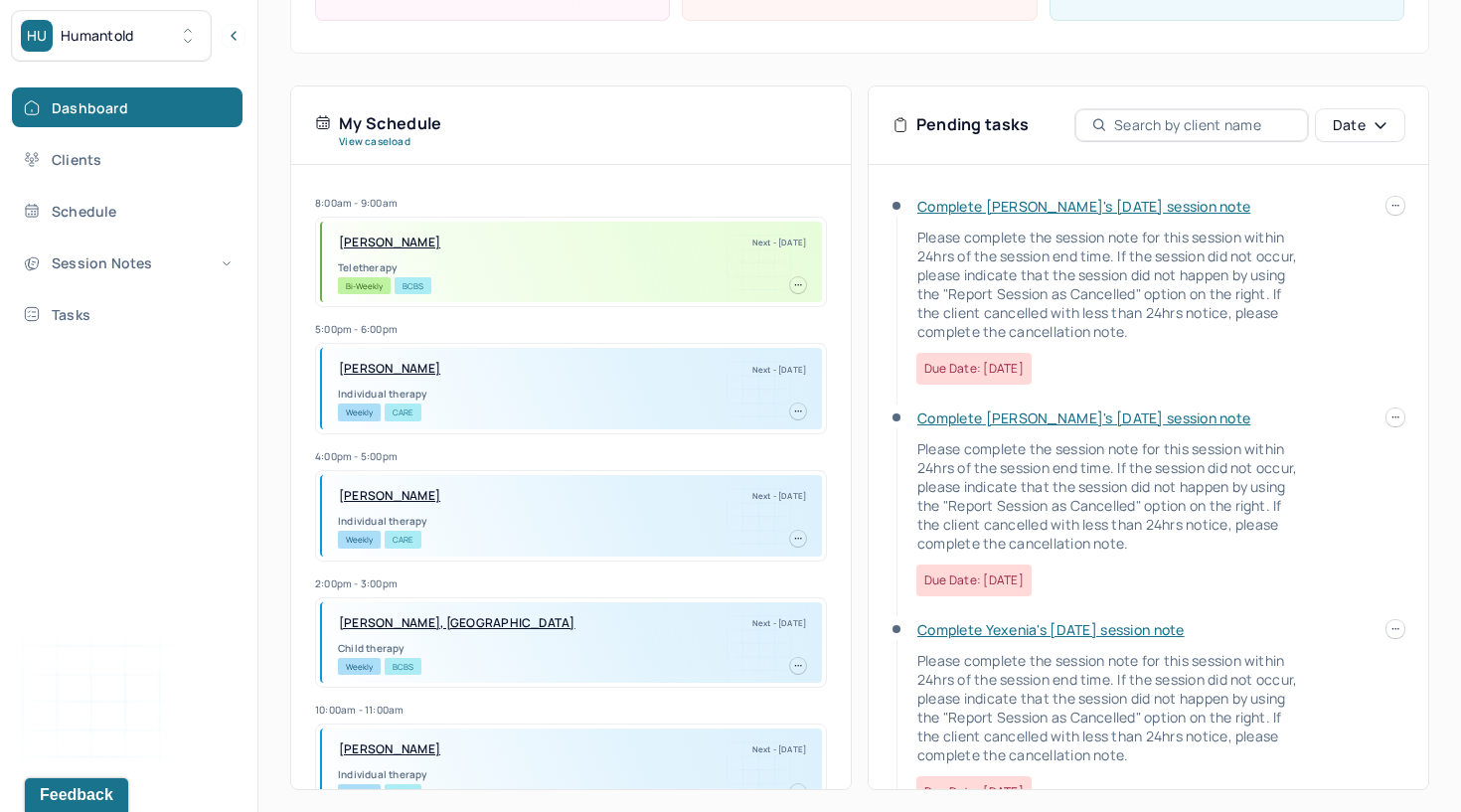 click on "Complete [PERSON_NAME]'s [DATE] session note" at bounding box center (1083, 206) 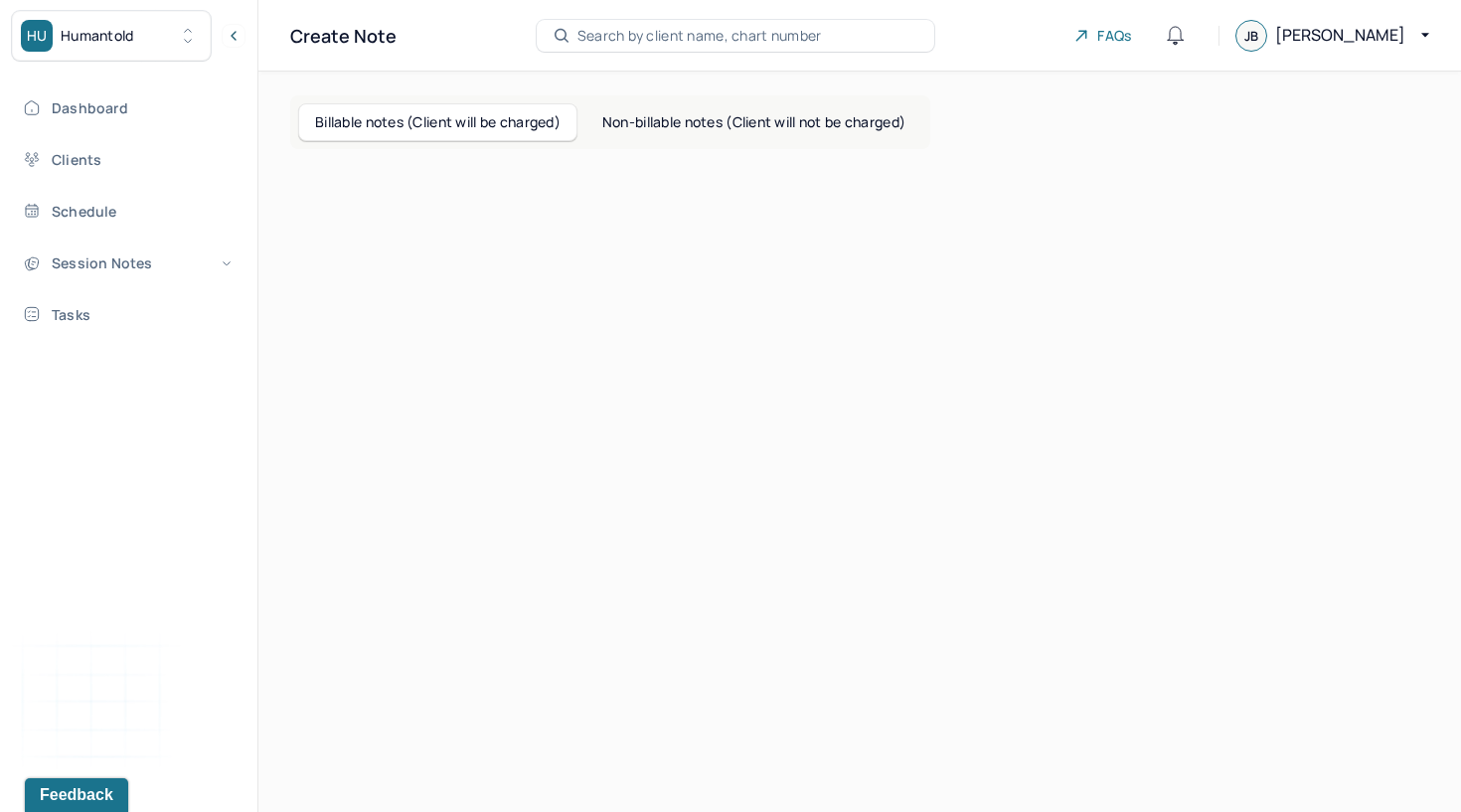 scroll, scrollTop: 0, scrollLeft: 0, axis: both 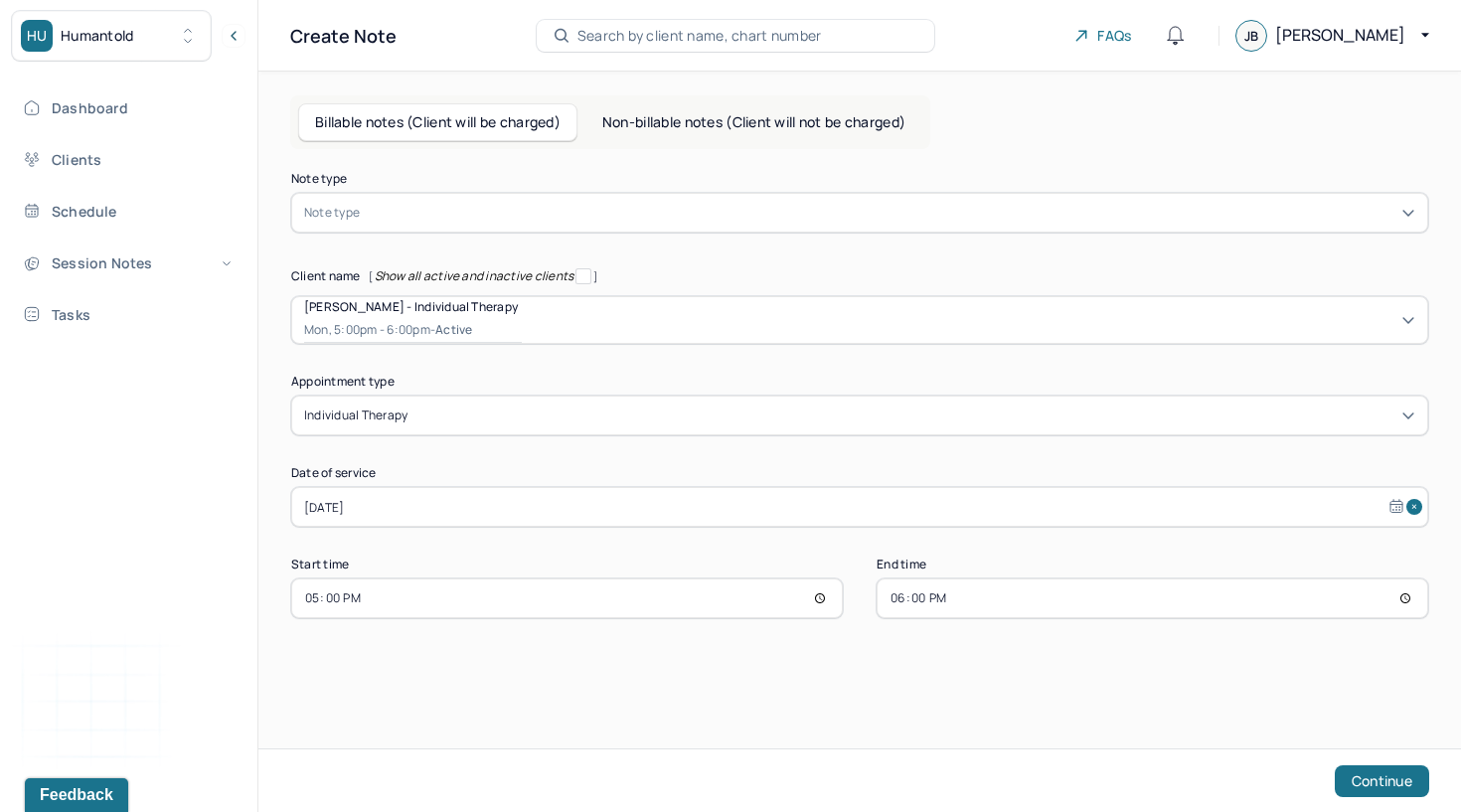 click at bounding box center [890, 213] 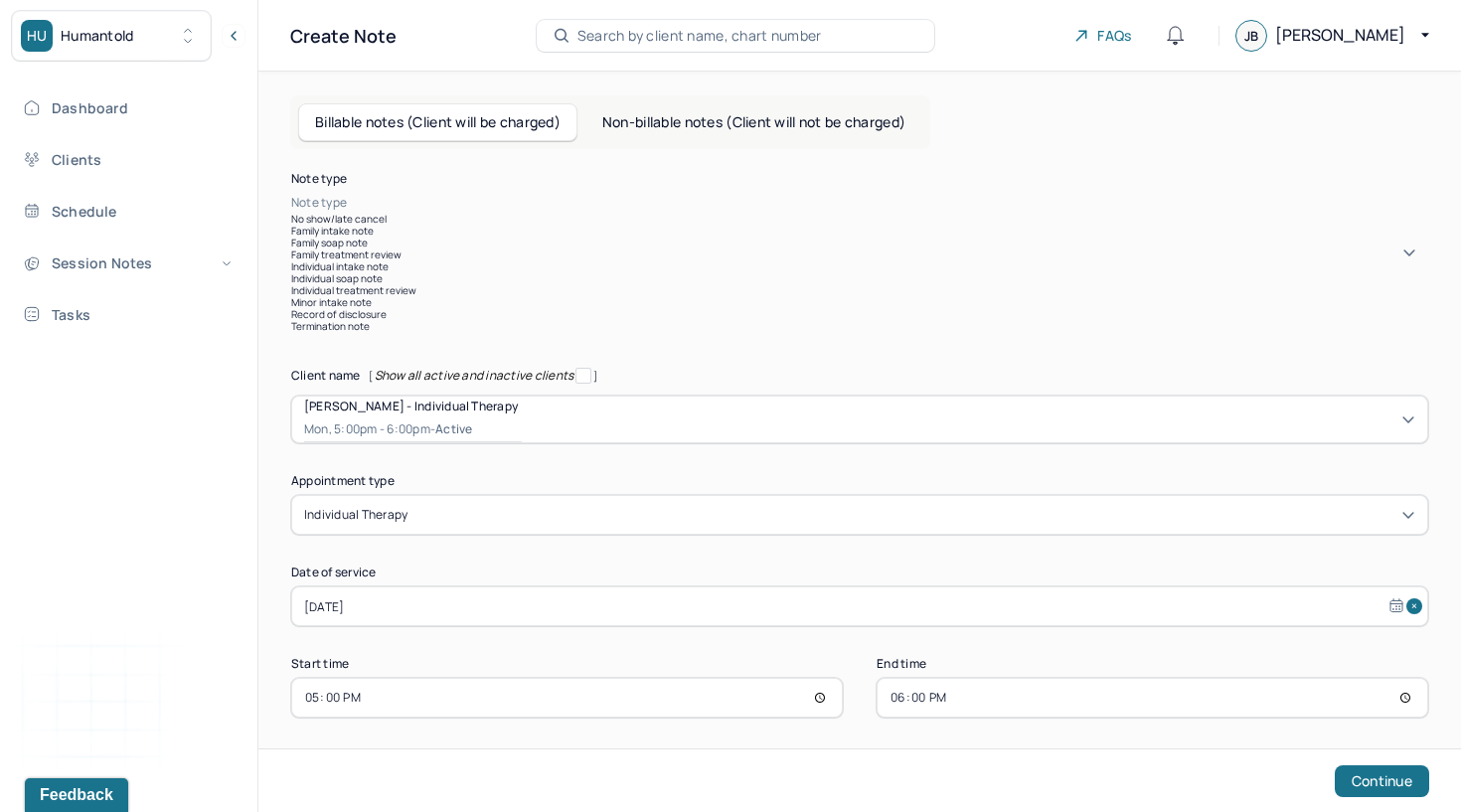 click on "Individual soap note" at bounding box center [860, 278] 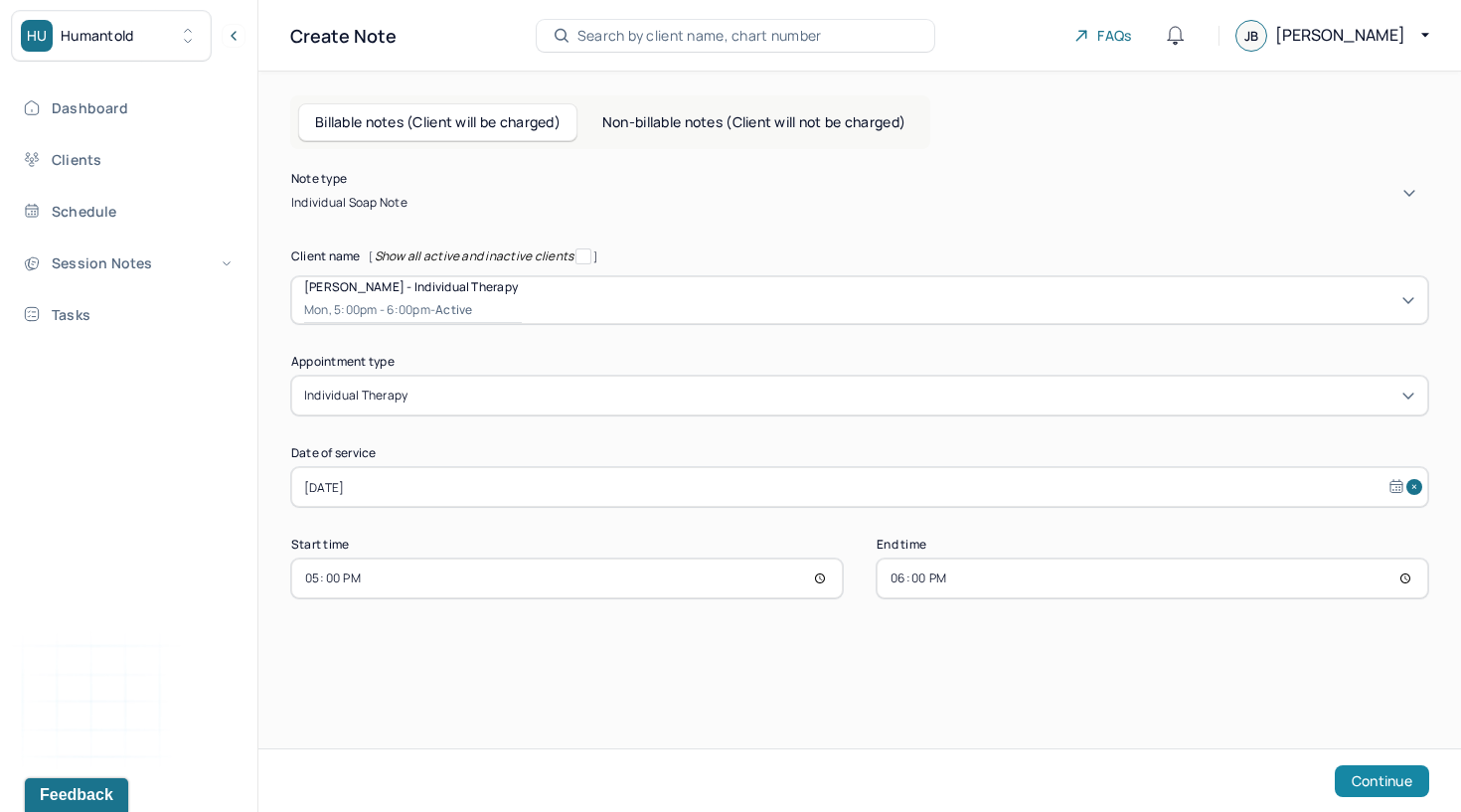 click on "Continue" at bounding box center (1381, 781) 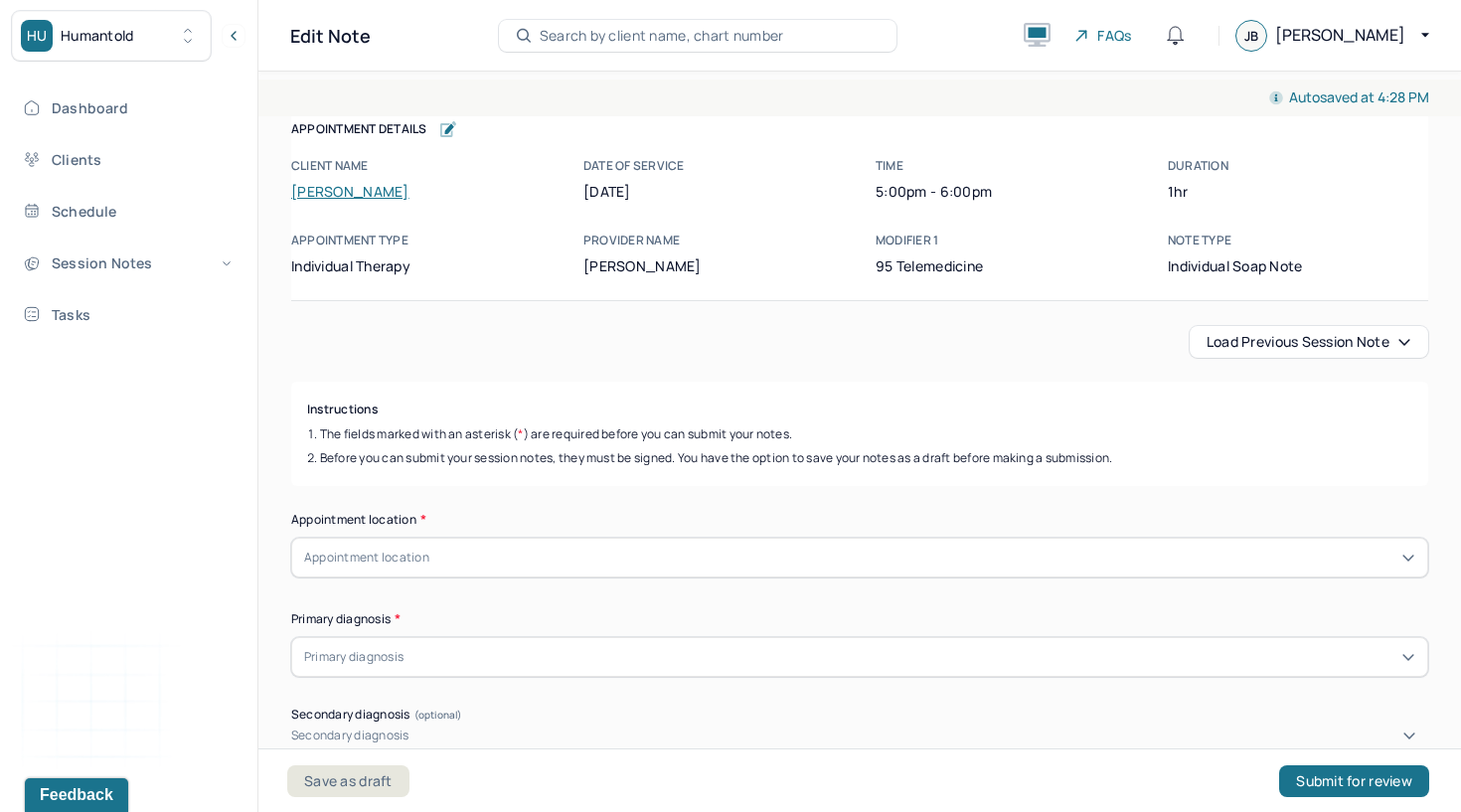 click on "Load previous session note" at bounding box center [1309, 342] 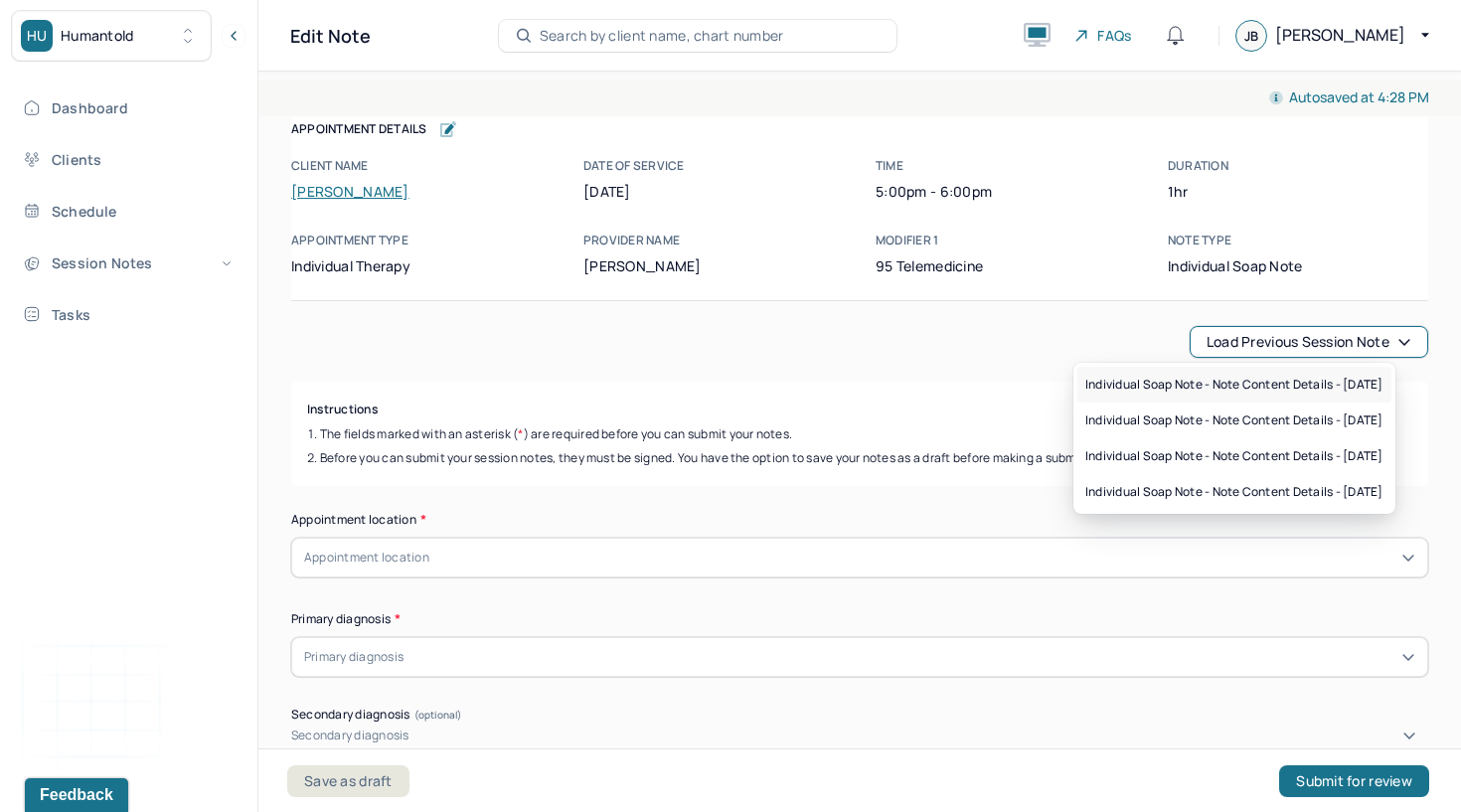 click on "Individual soap note   - Note content Details -   [DATE]" at bounding box center [1234, 385] 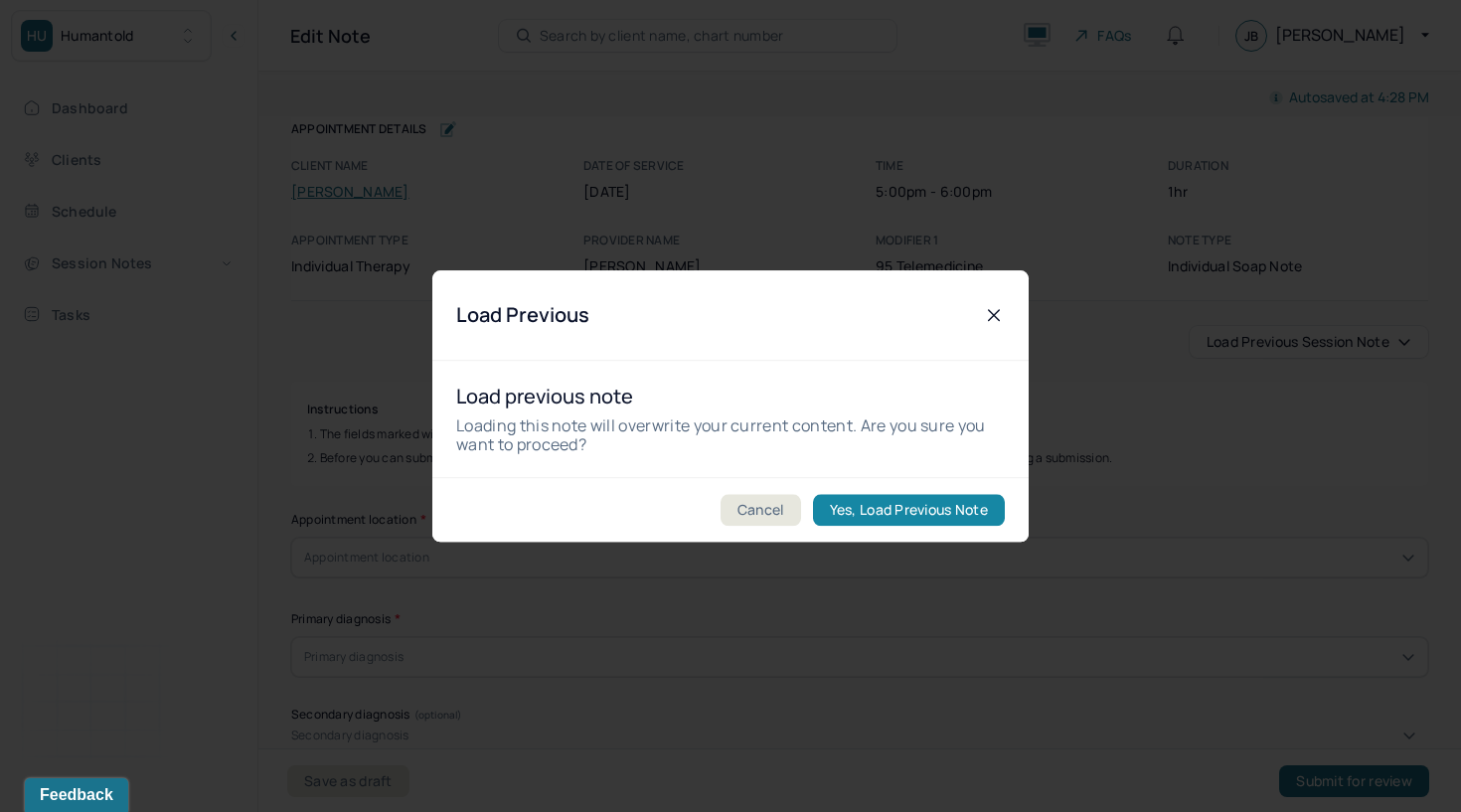 click on "Yes, Load Previous Note" at bounding box center [908, 510] 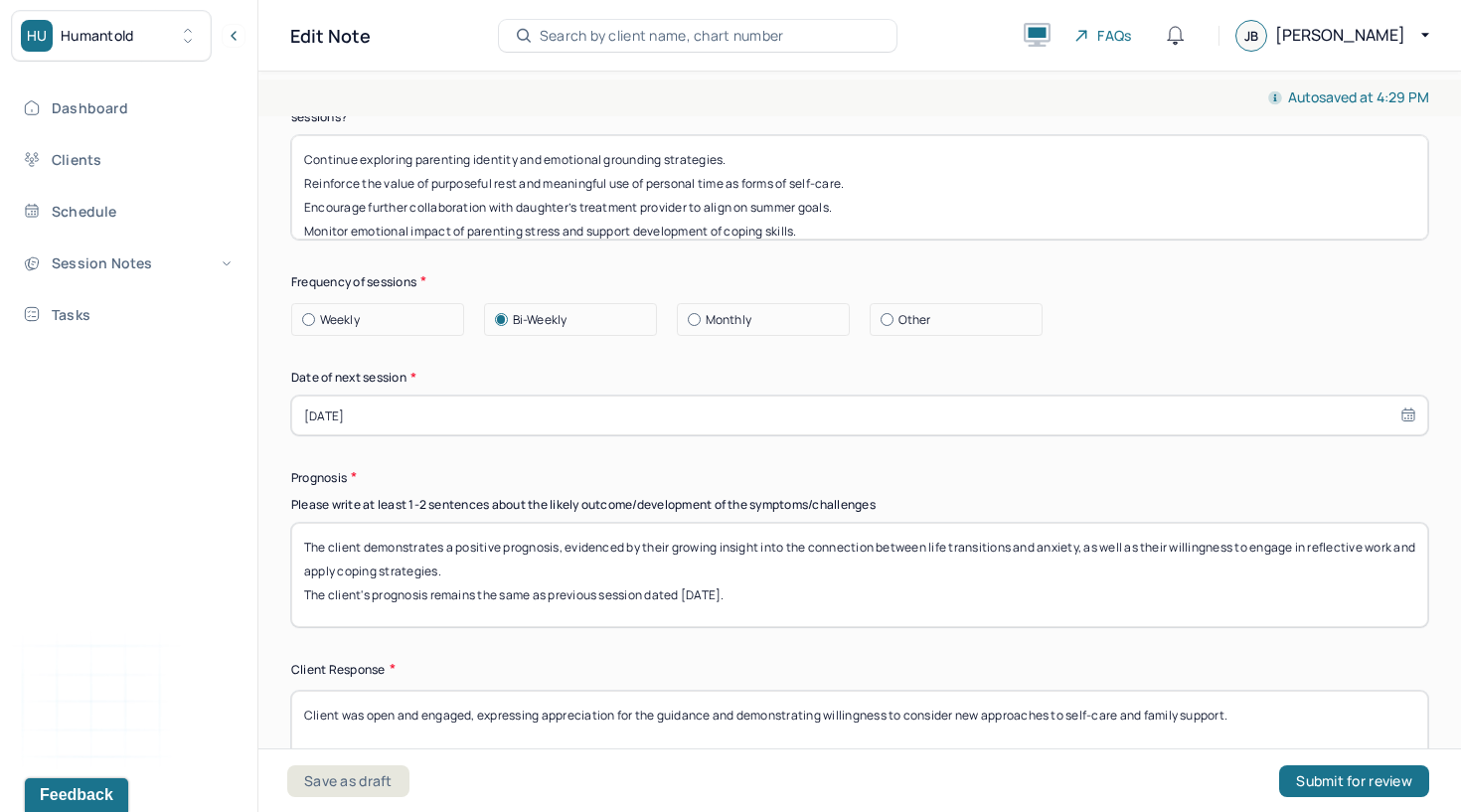 scroll, scrollTop: 2626, scrollLeft: 0, axis: vertical 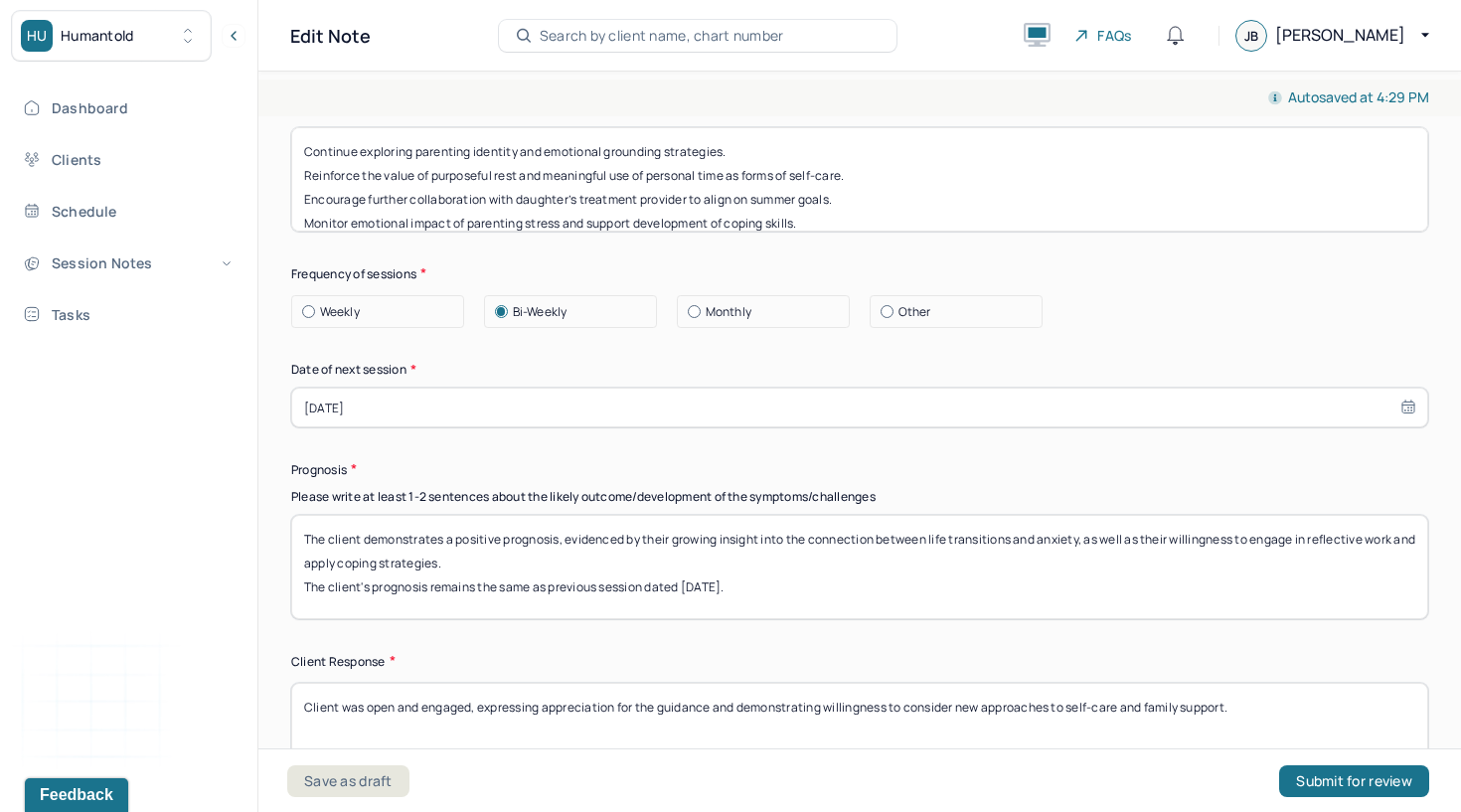 click on "The client demonstrates a positive prognosis, evidenced by their growing insight into the connection between life transitions and anxiety, as well as their willingness to engage in reflective work and apply coping strategies.
The client's prognosis remains the same as previous session dated [DATE]." at bounding box center (860, 567) 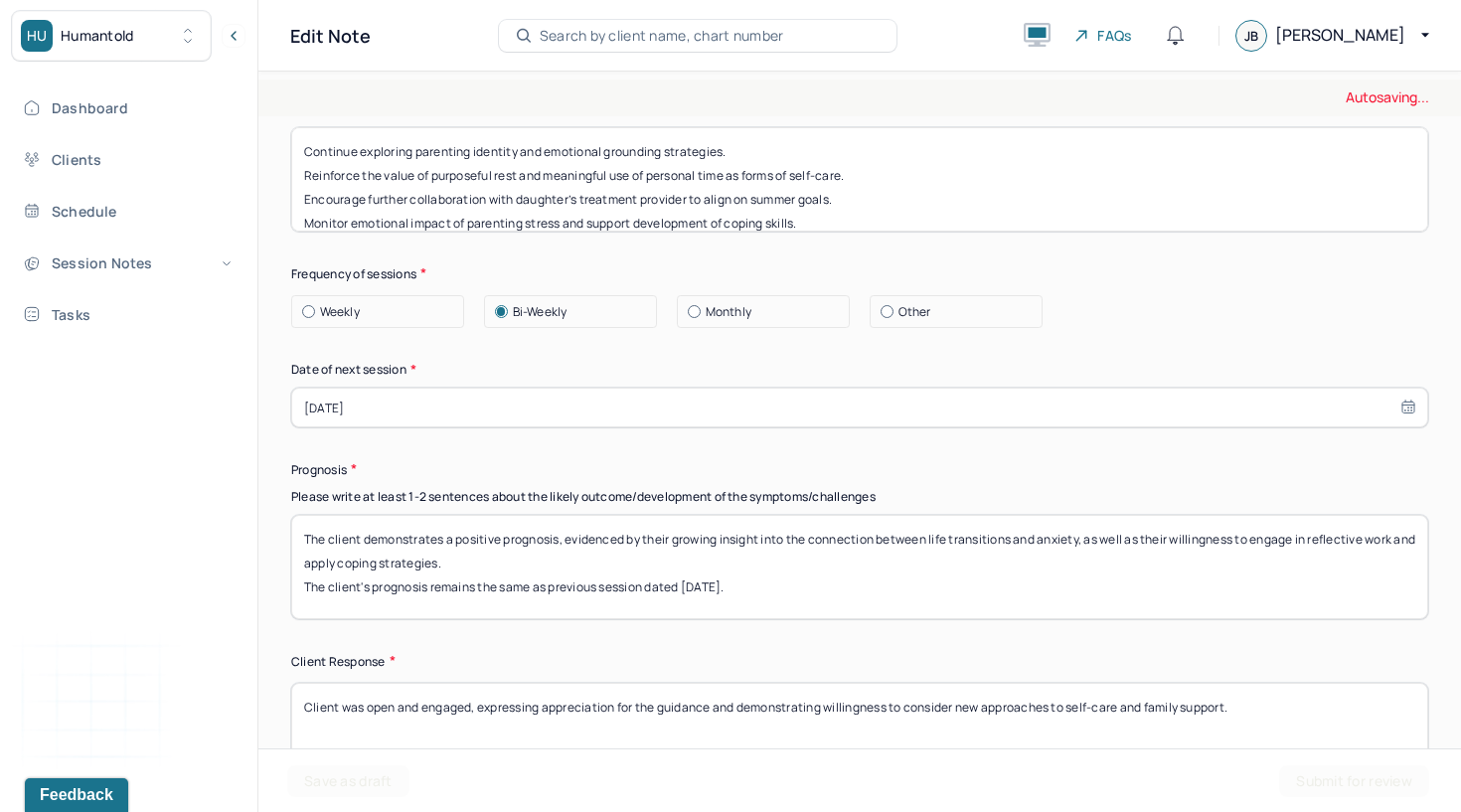 type on "The client demonstrates a positive prognosis, evidenced by their growing insight into the connection between life transitions and anxiety, as well as their willingness to engage in reflective work and apply coping strategies.
The client's prognosis remains the same as previous session dated [DATE]." 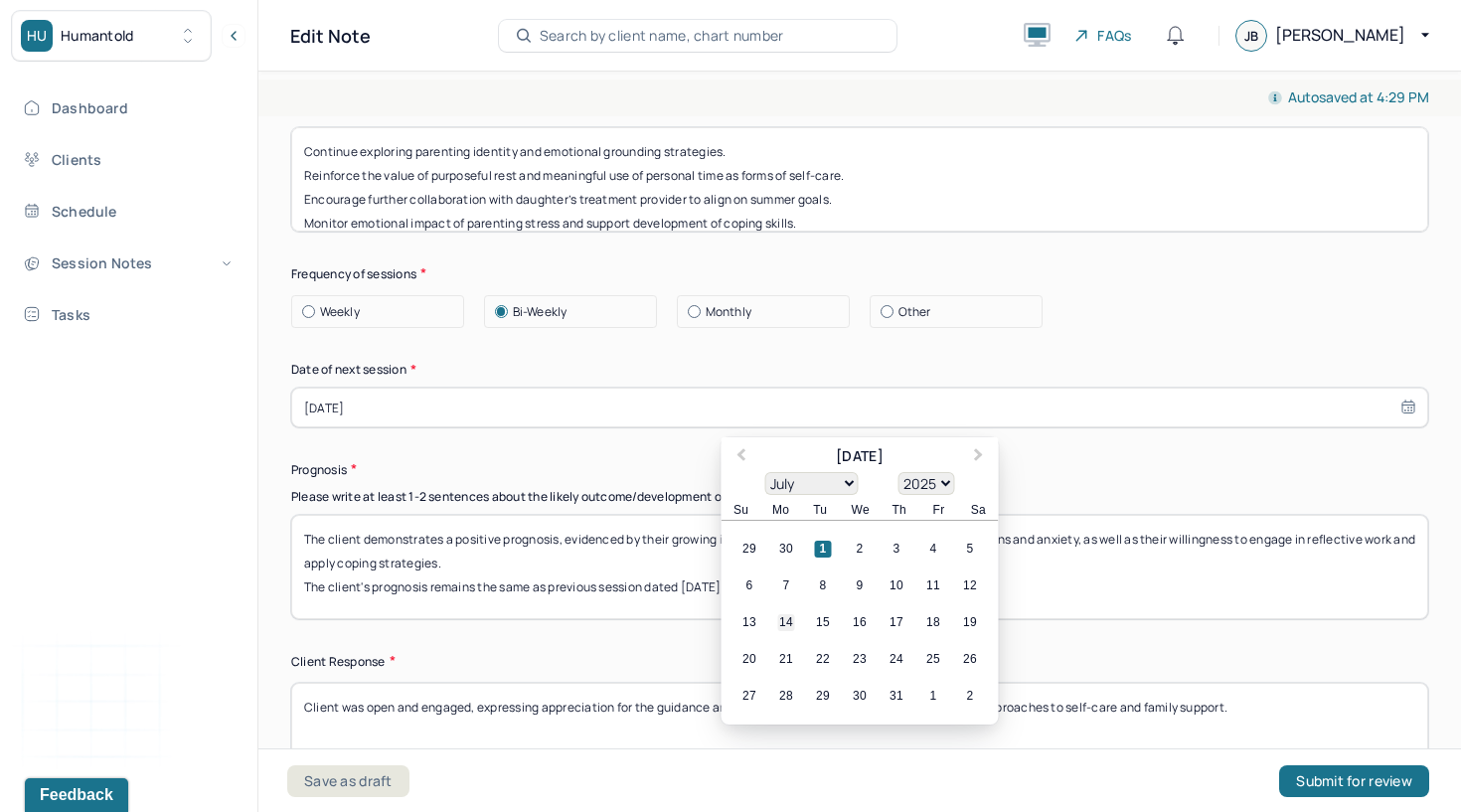 click on "14" at bounding box center (786, 623) 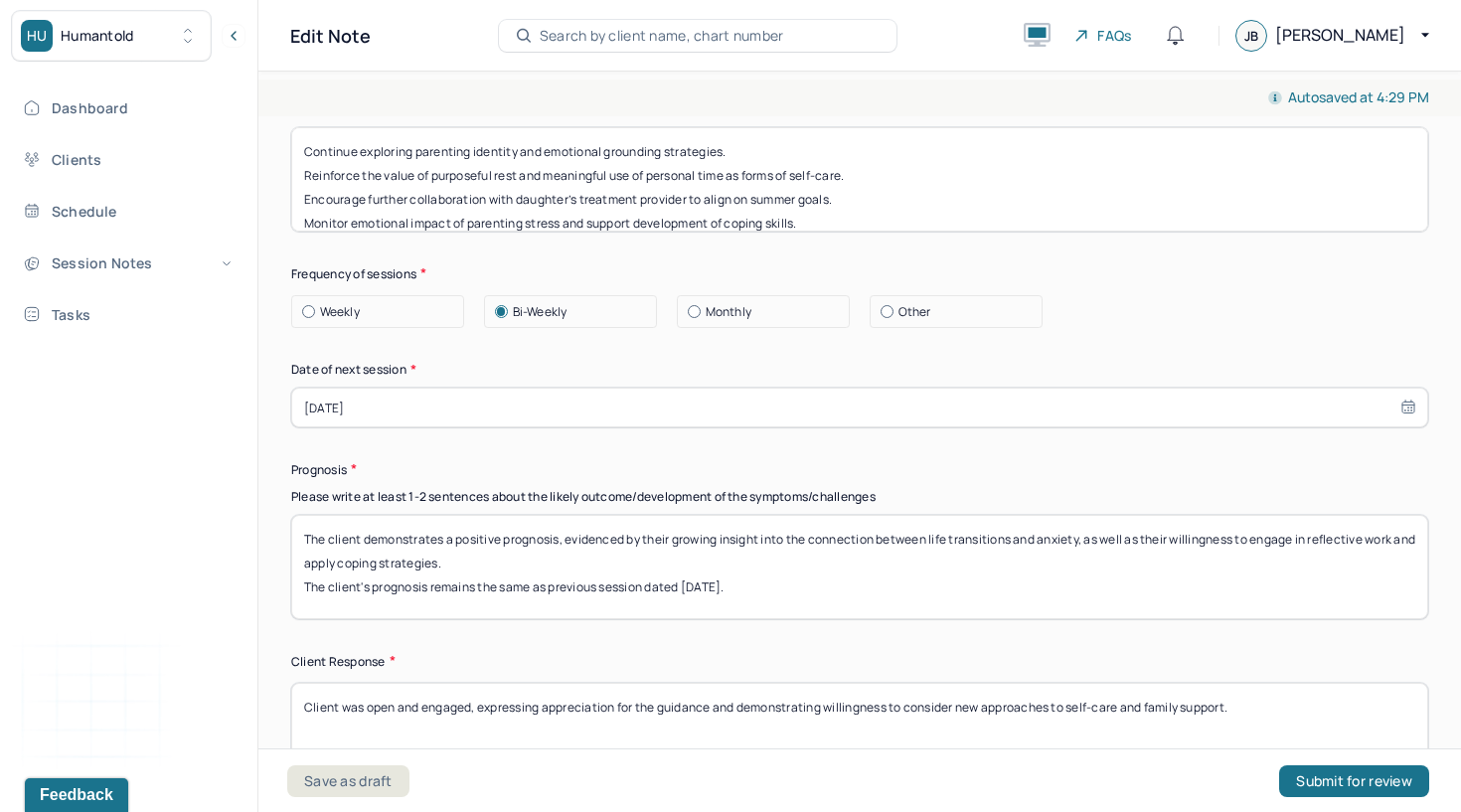 click on "Client was open and engaged, expressing appreciation for the guidance and demonstrating willingness to consider new approaches to self-care and family support." at bounding box center [860, 734] 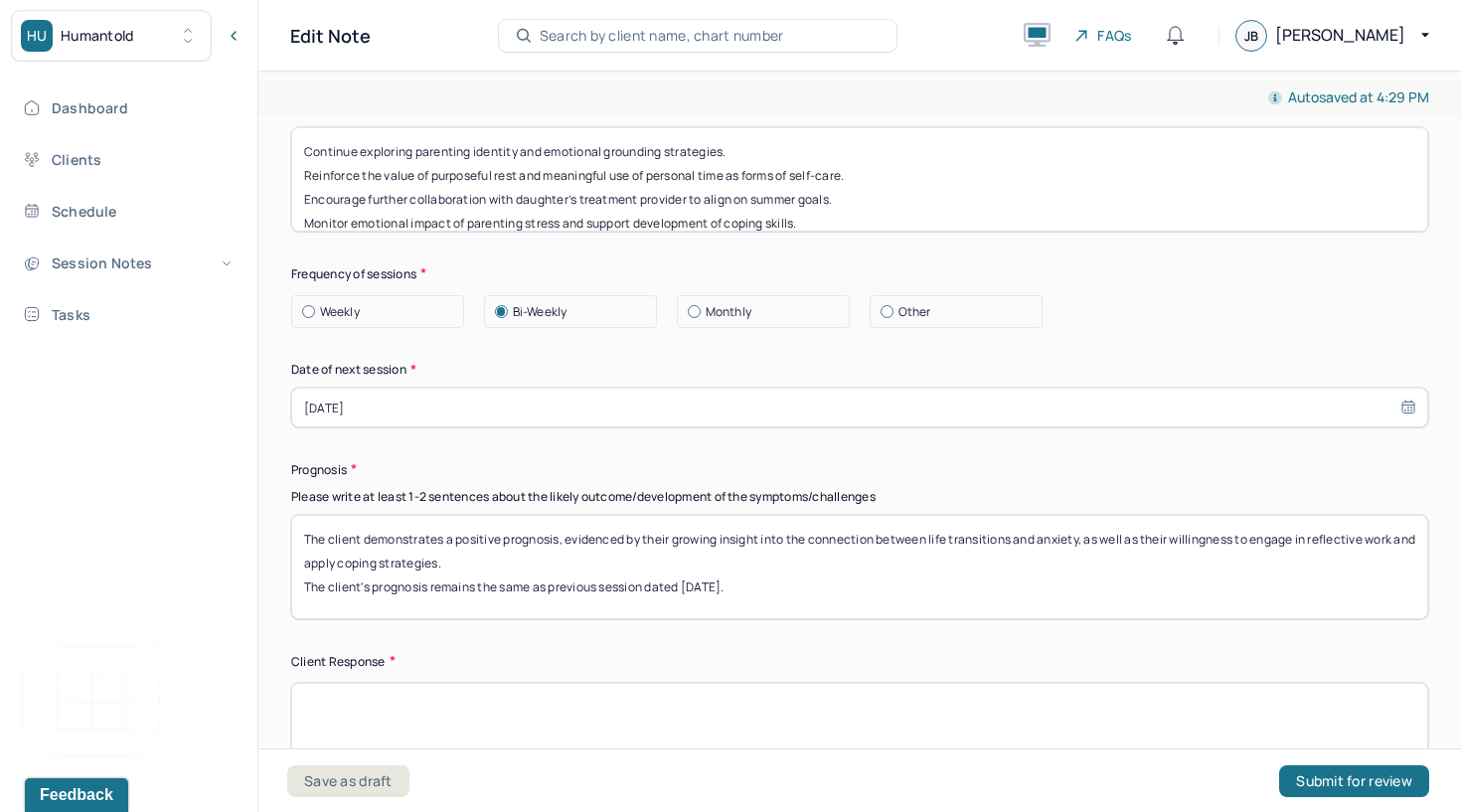 type 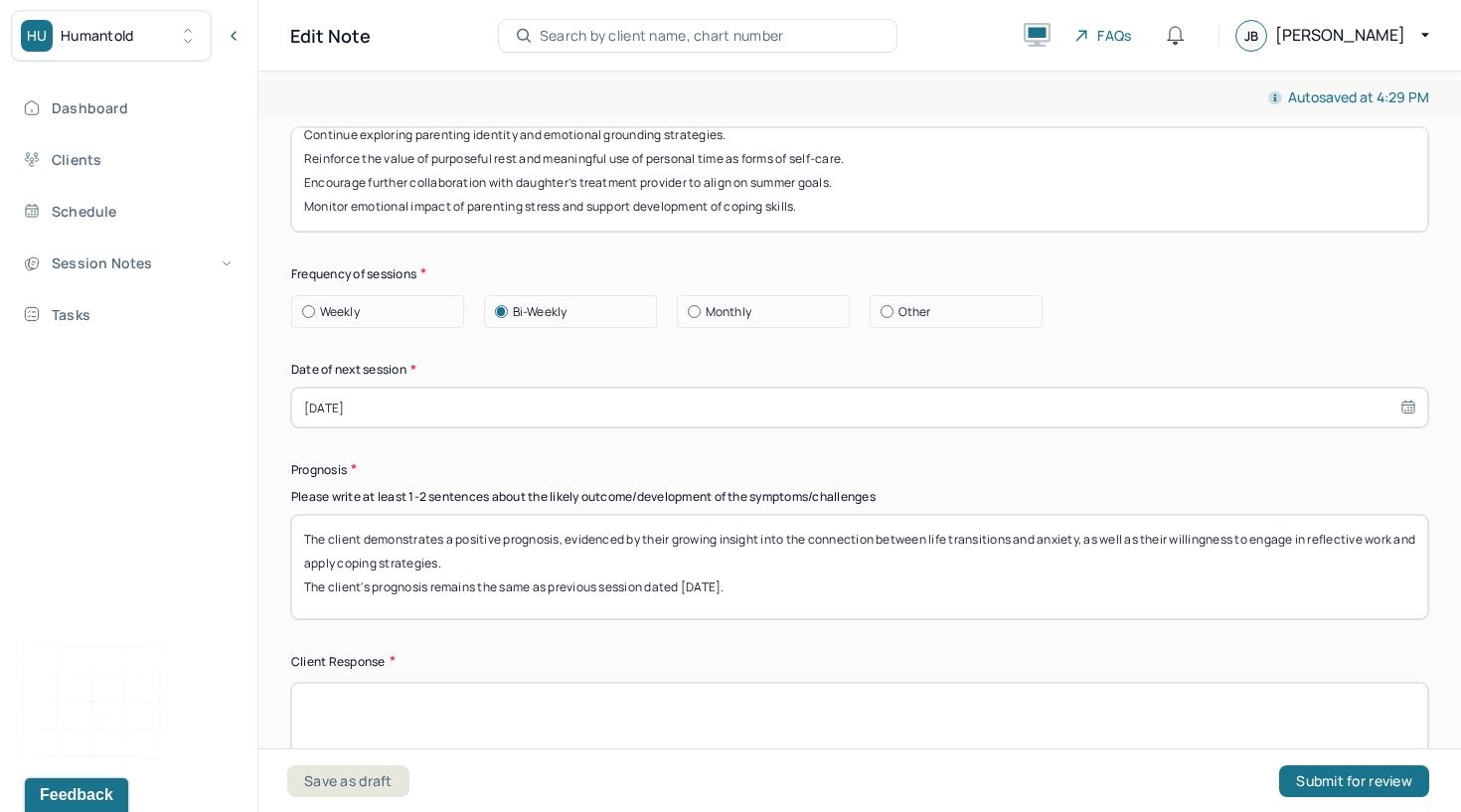drag, startPoint x: 303, startPoint y: 136, endPoint x: 308, endPoint y: 309, distance: 173.07224 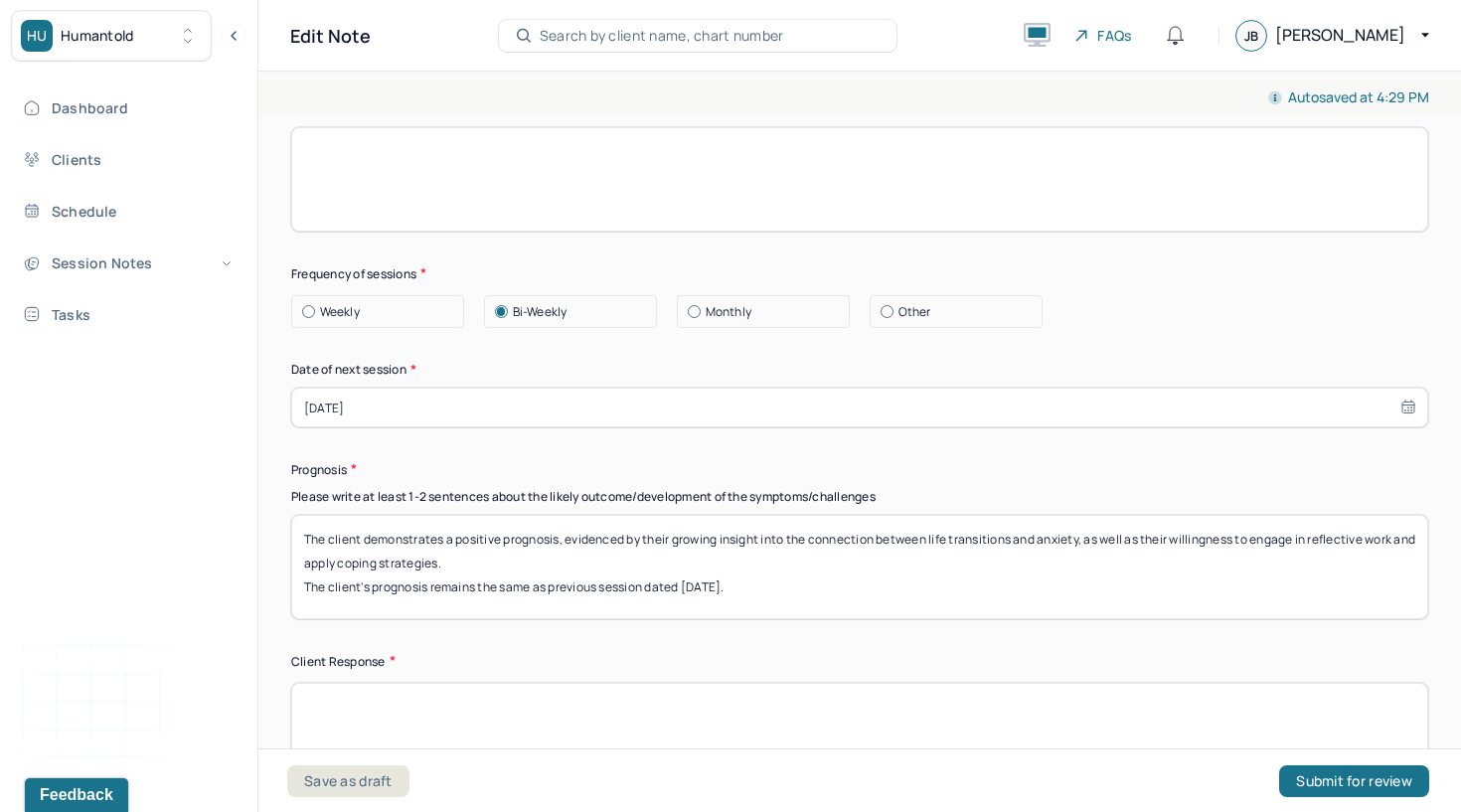scroll, scrollTop: 0, scrollLeft: 0, axis: both 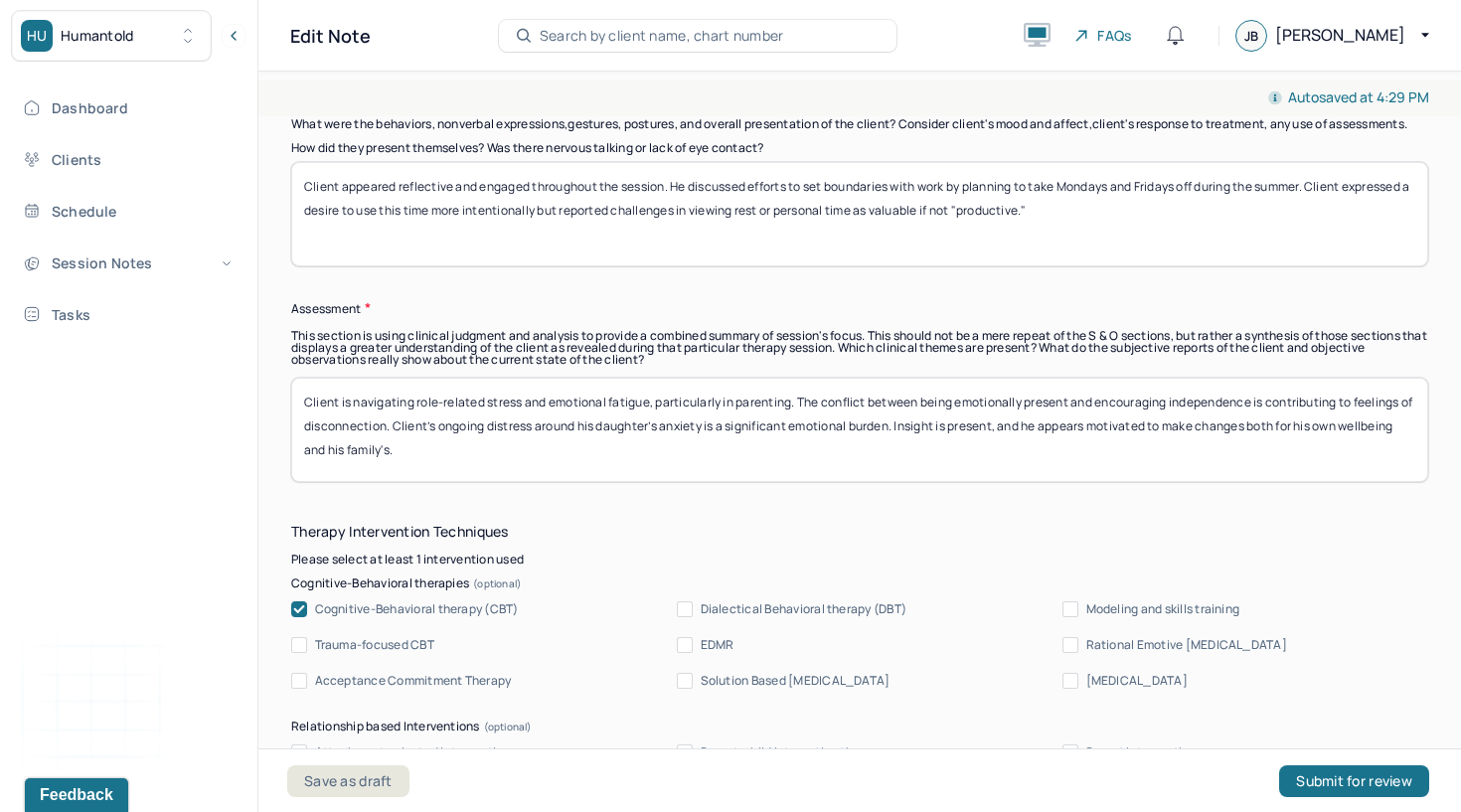 type 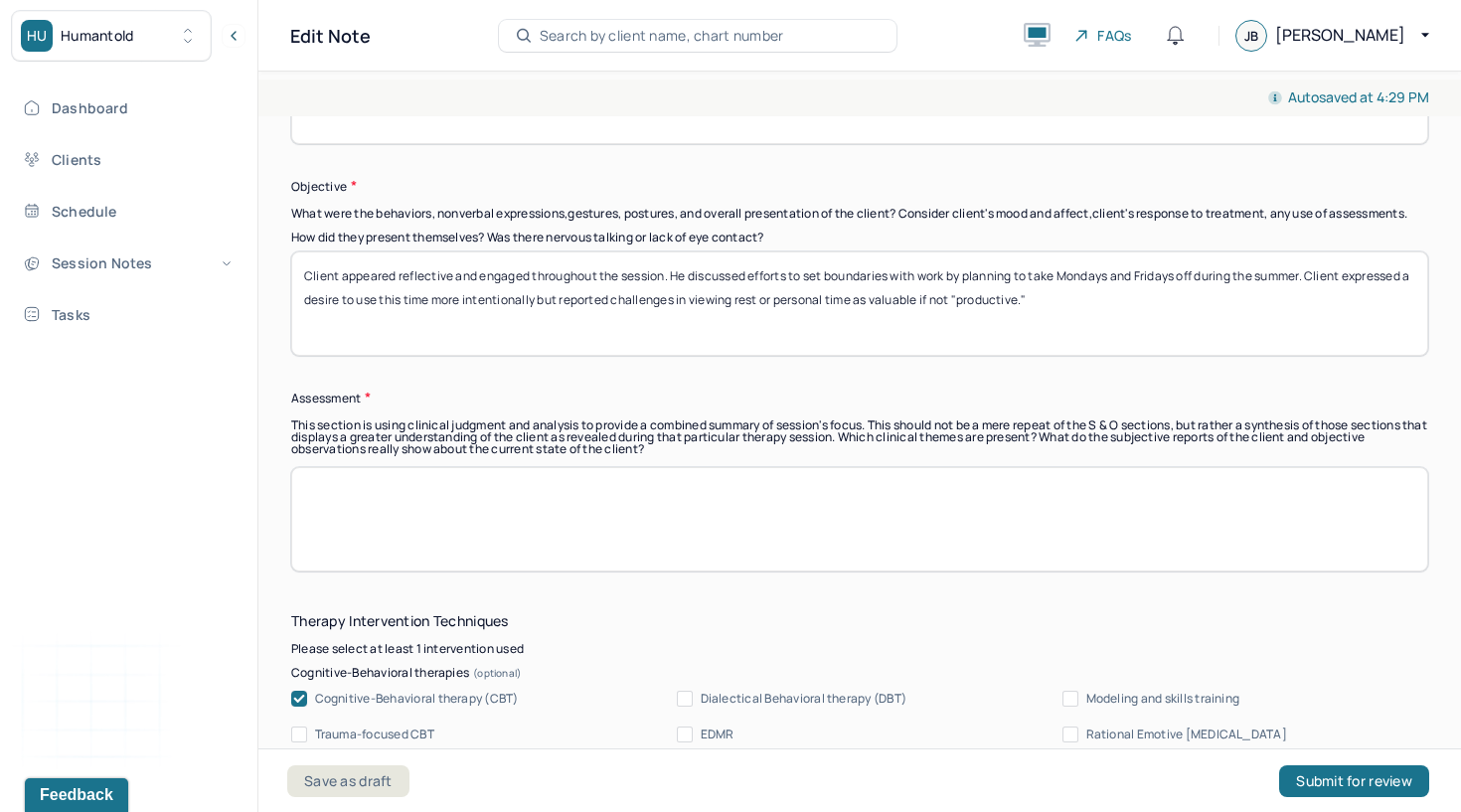 scroll, scrollTop: 1589, scrollLeft: 0, axis: vertical 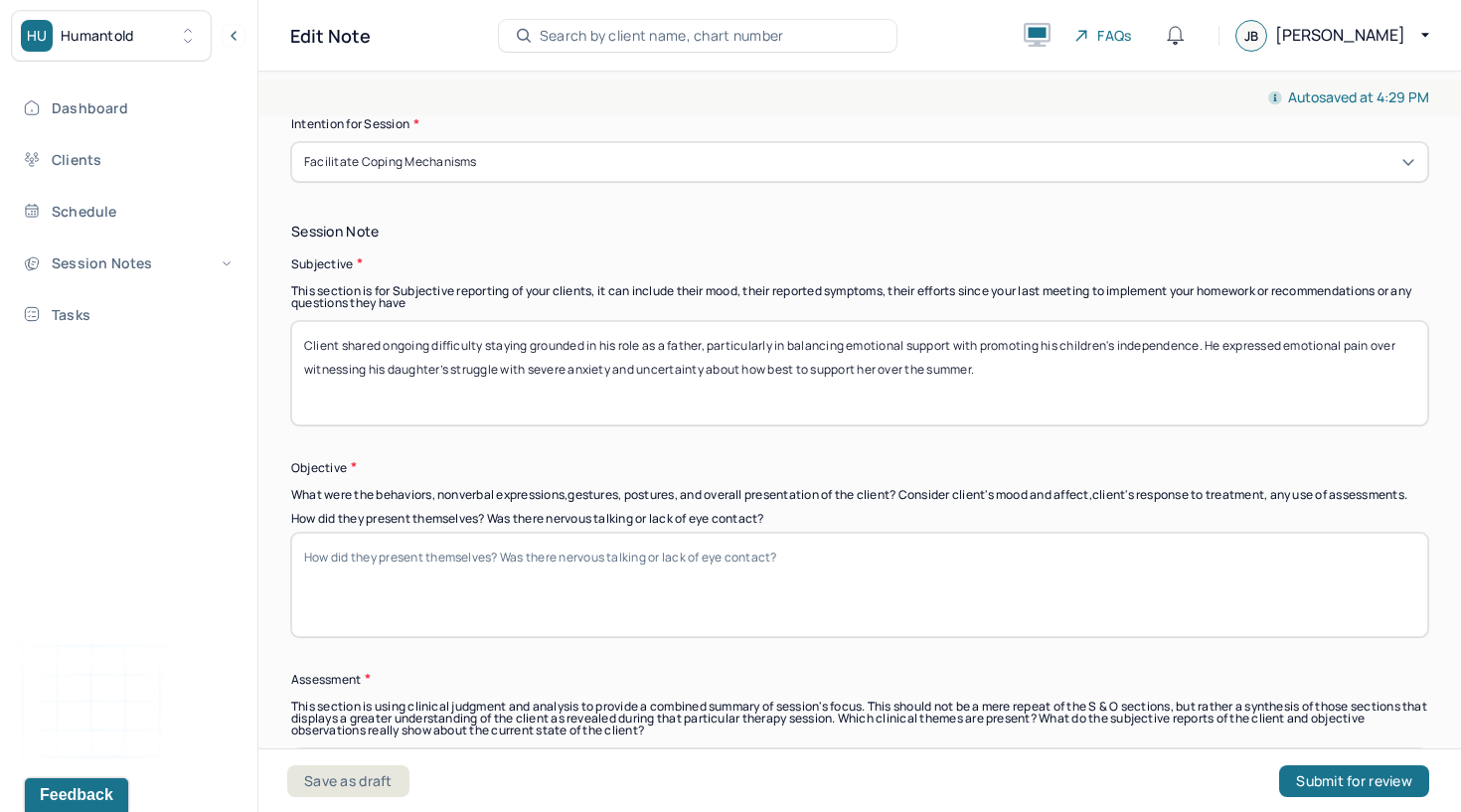 type 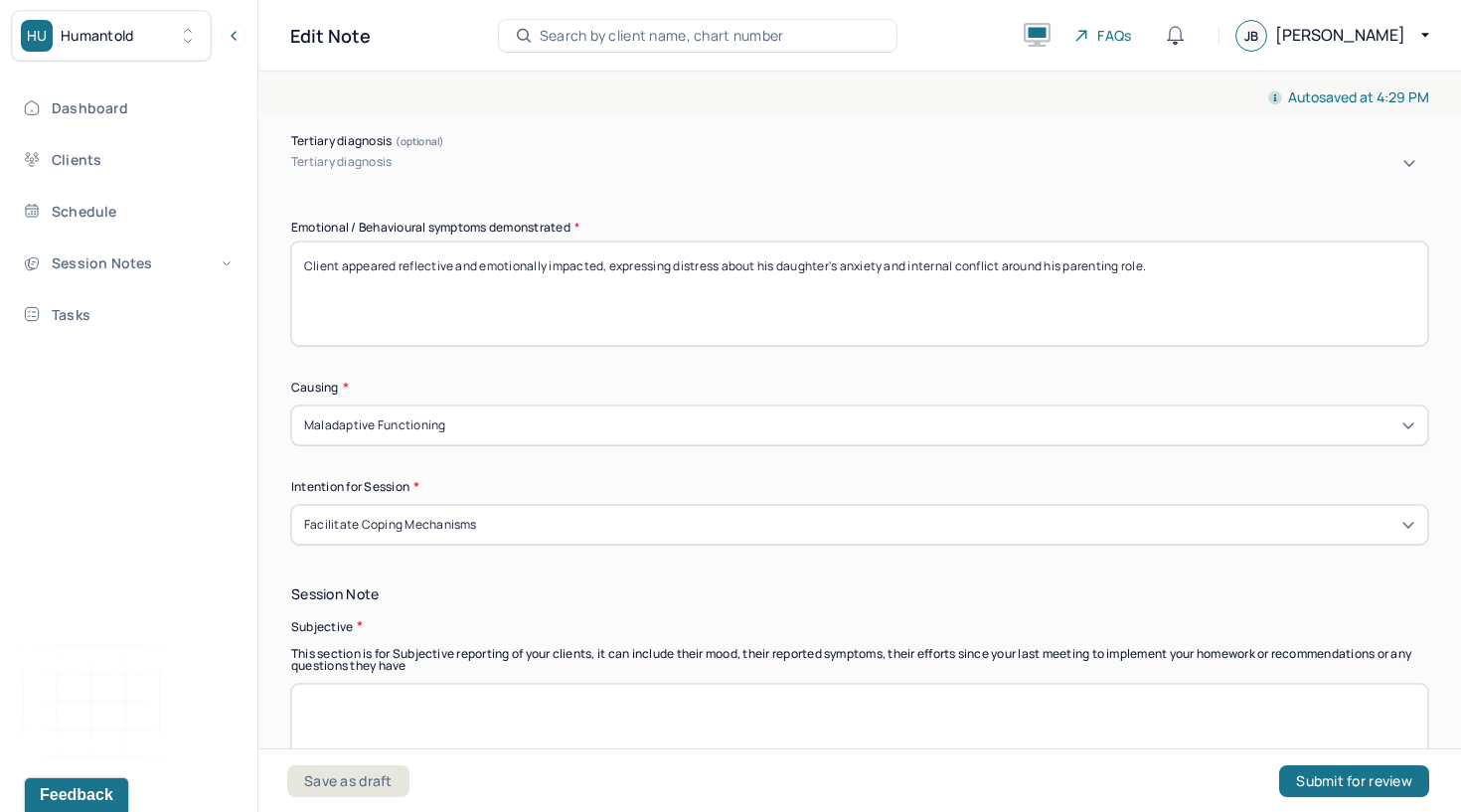 scroll, scrollTop: 944, scrollLeft: 0, axis: vertical 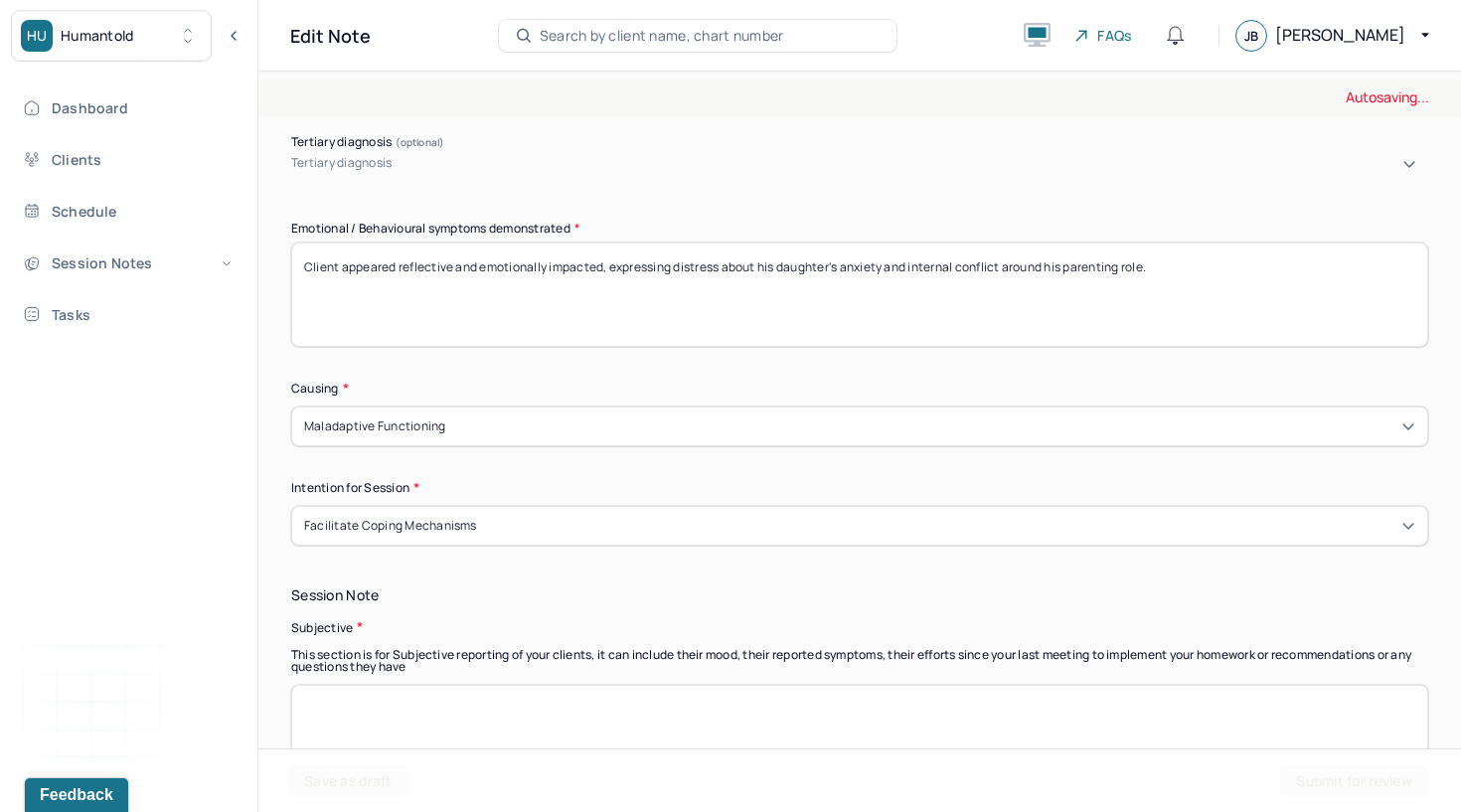 type 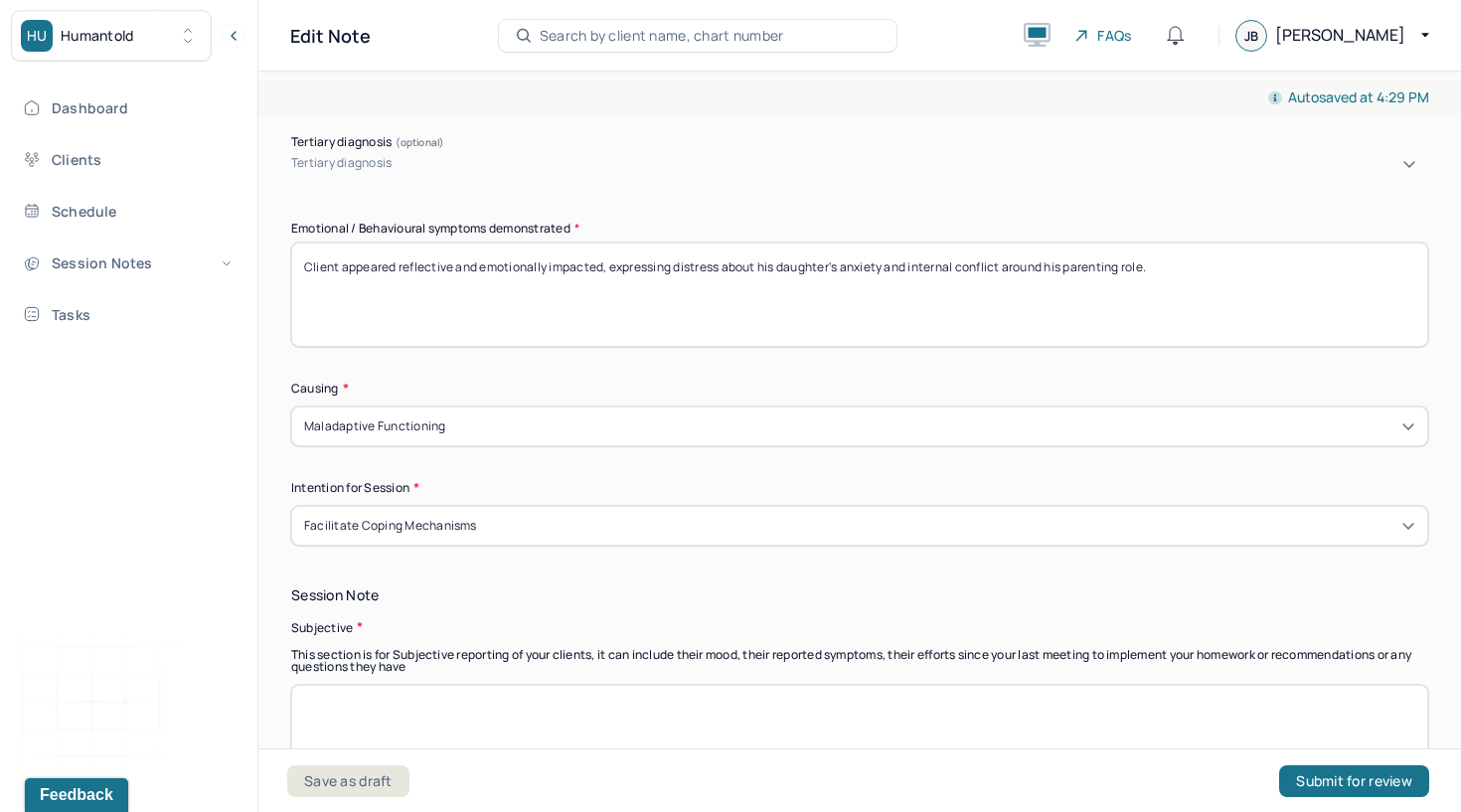 click on "Client appeared reflective and emotionally impacted, expressing distress about his daughter's anxiety and internal conflict around his parenting role." at bounding box center (860, 294) 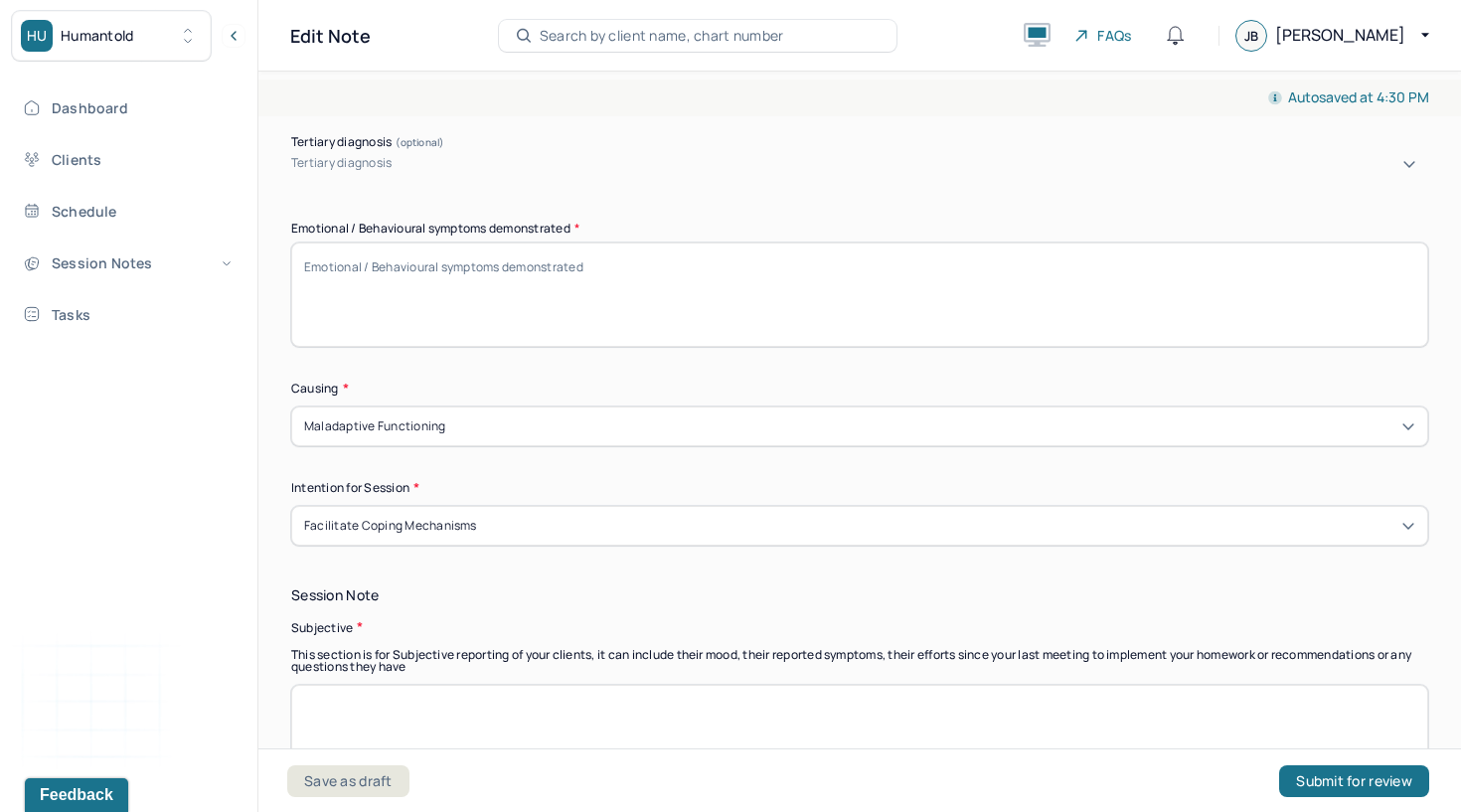 type 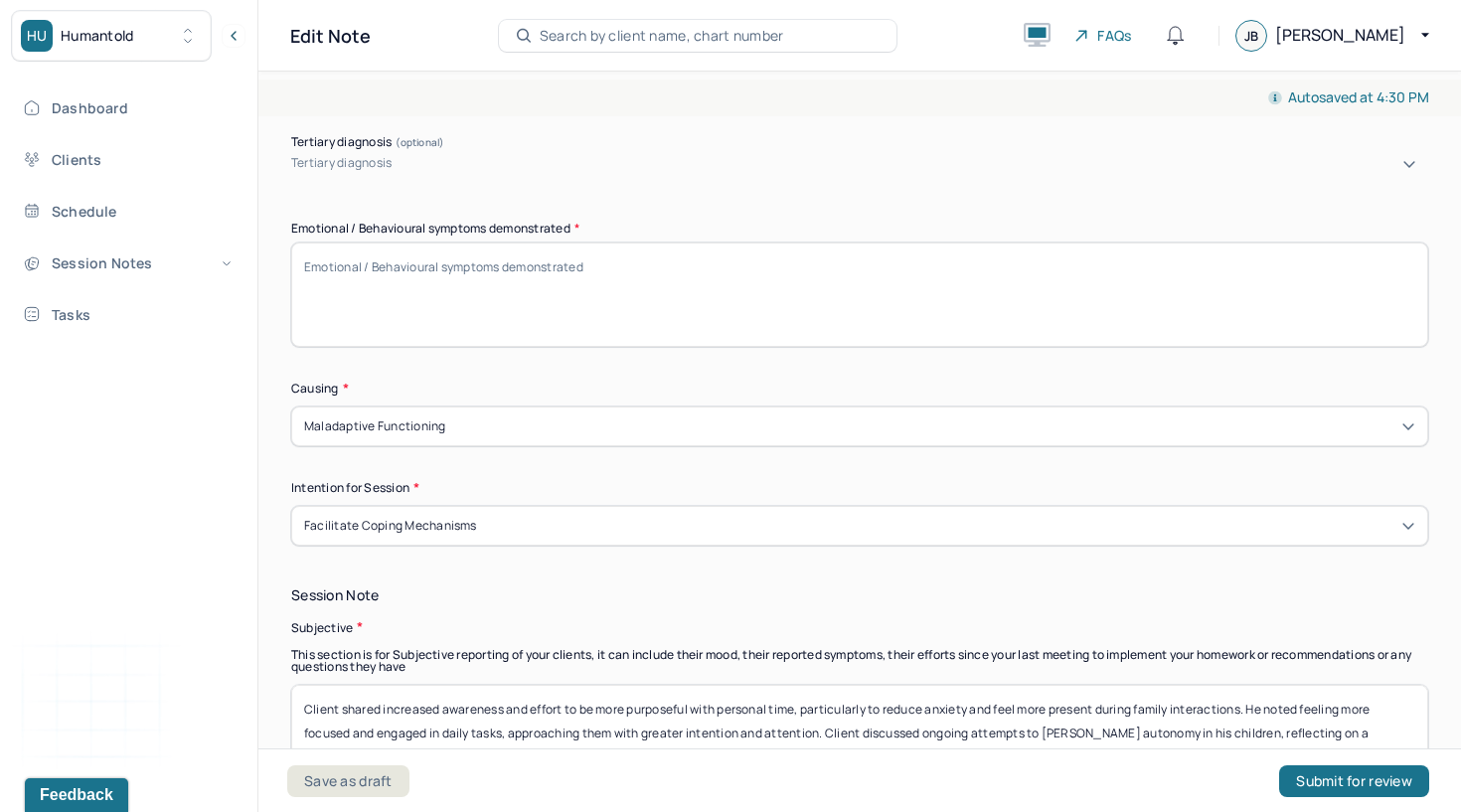 scroll, scrollTop: 25, scrollLeft: 0, axis: vertical 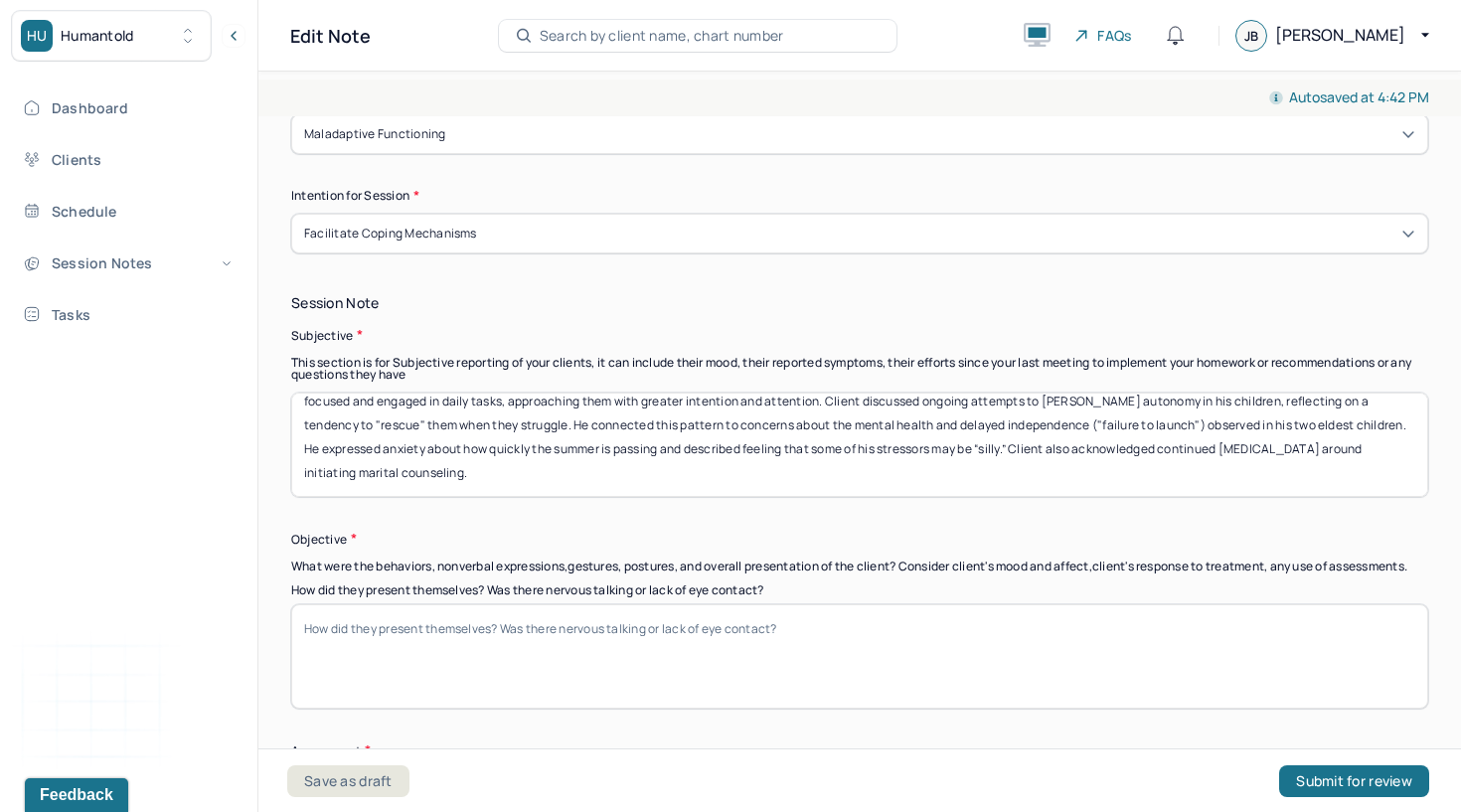 type on "Client shared increased awareness and effort to be more purposeful with personal time, particularly to reduce anxiety and feel more present during family interactions. He noted feeling more focused and engaged in daily tasks, approaching them with greater intention and attention. Client discussed ongoing attempts to [PERSON_NAME] autonomy in his children, reflecting on a tendency to "rescue" them when they struggle. He connected this pattern to concerns about the mental health and delayed independence ("failure to launch") observed in his two eldest children. He expressed anxiety about how quickly the summer is passing and described feeling that some of his stressors may be “silly.” Client also acknowledged continued [MEDICAL_DATA] around initiating marital counseling." 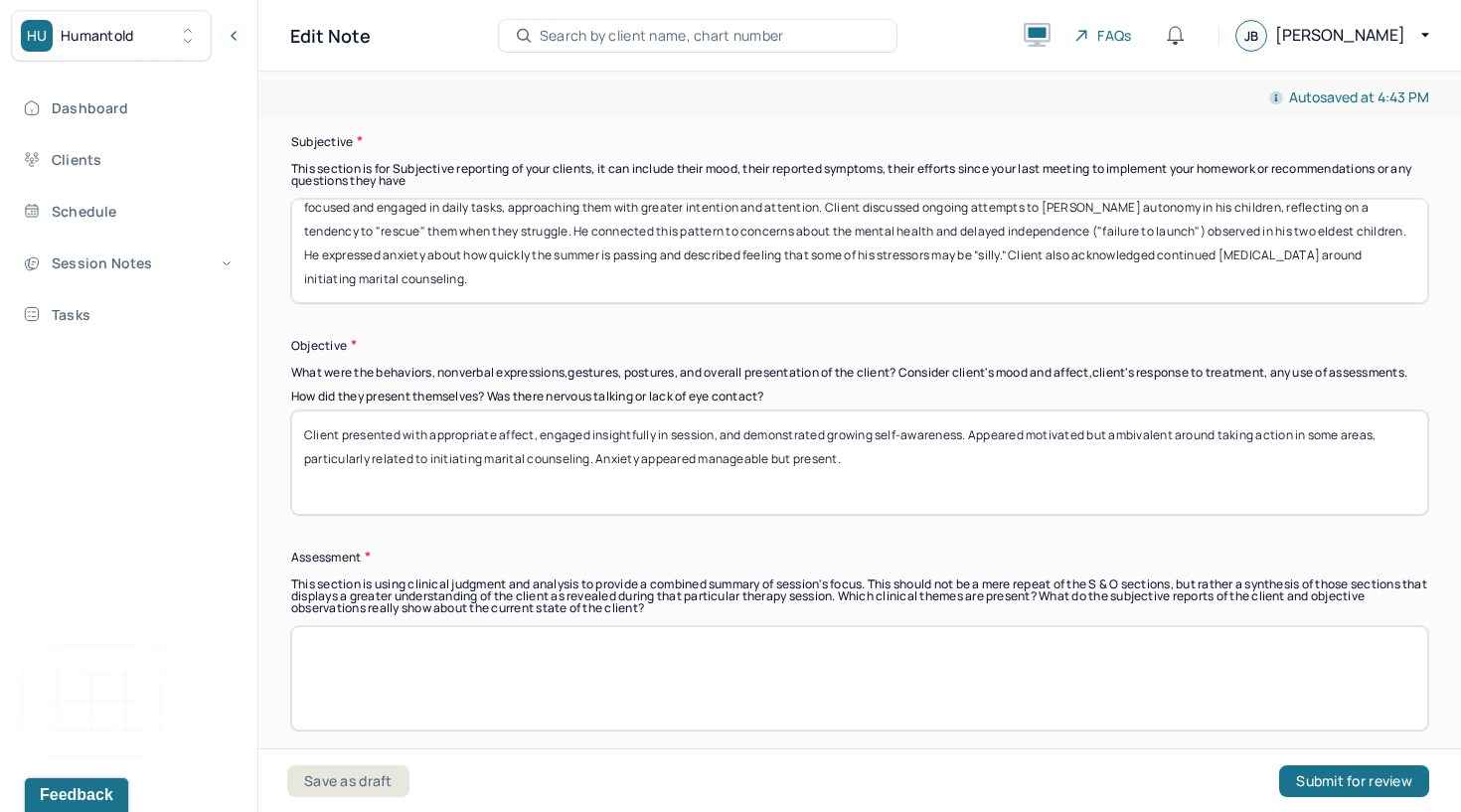 scroll, scrollTop: 1431, scrollLeft: 0, axis: vertical 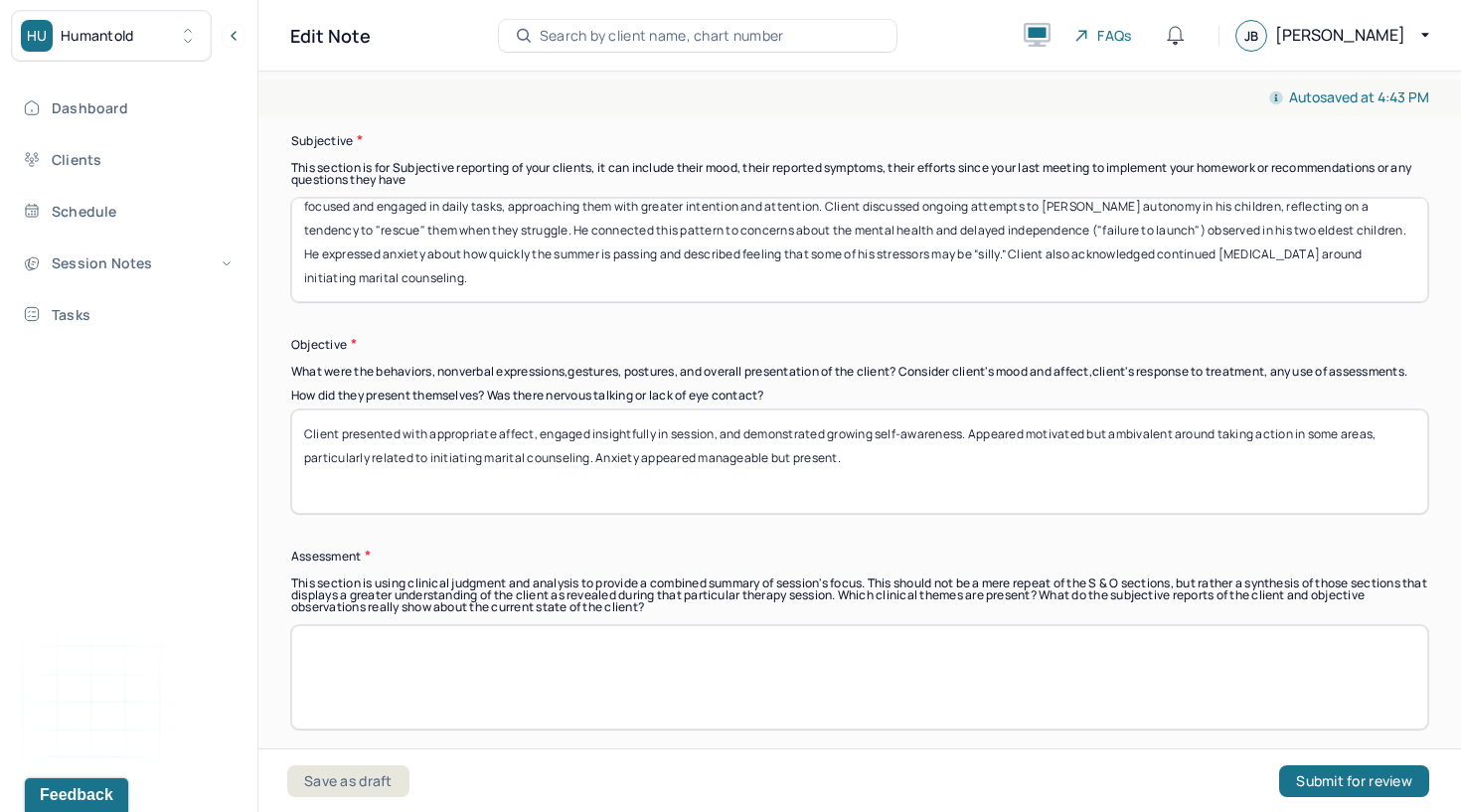 type on "Client presented with appropriate affect, engaged insightfully in session, and demonstrated growing self-awareness. Appeared motivated but ambivalent around taking action in some areas, particularly related to initiating marital counseling. Anxiety appeared manageable but present." 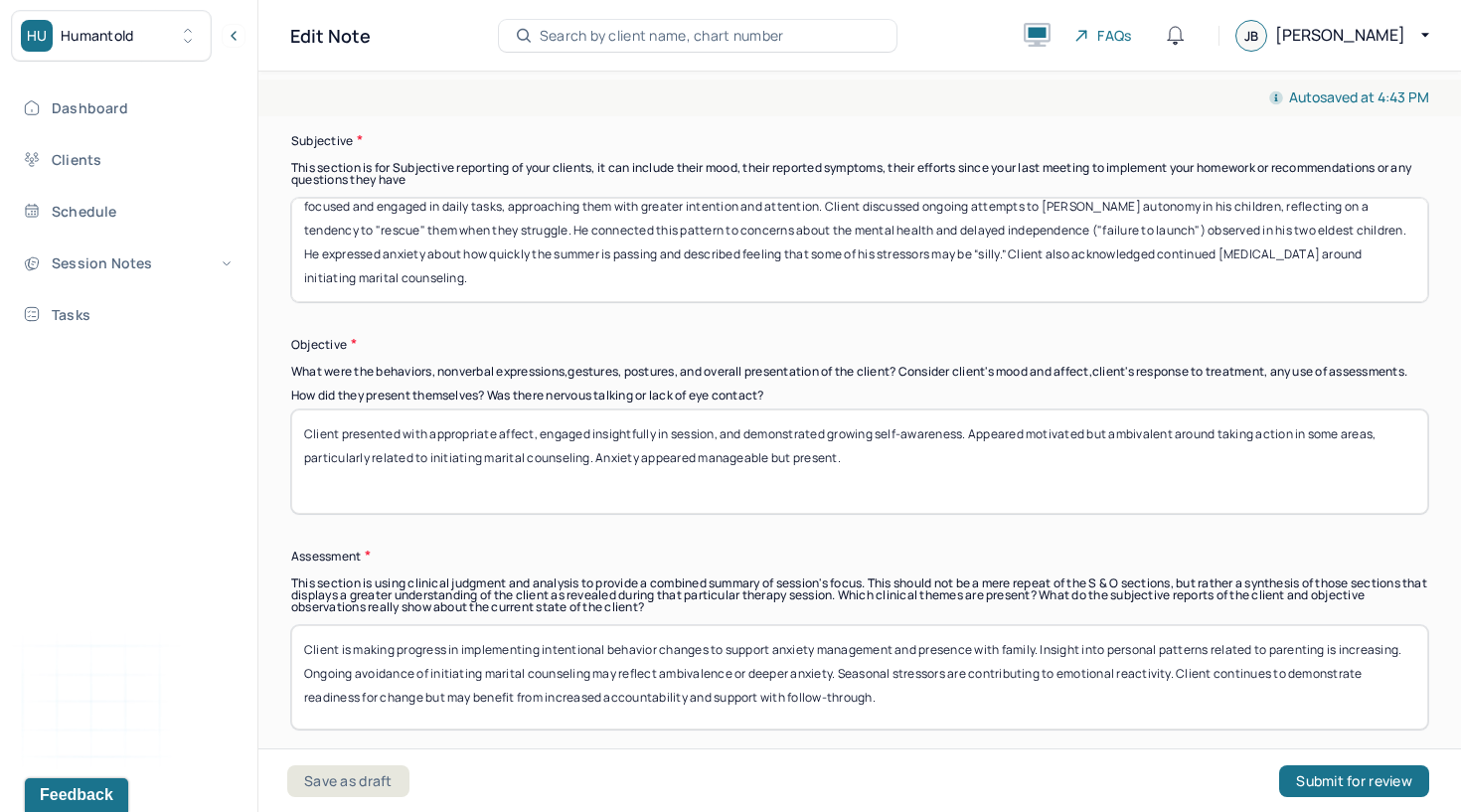 scroll, scrollTop: 1, scrollLeft: 0, axis: vertical 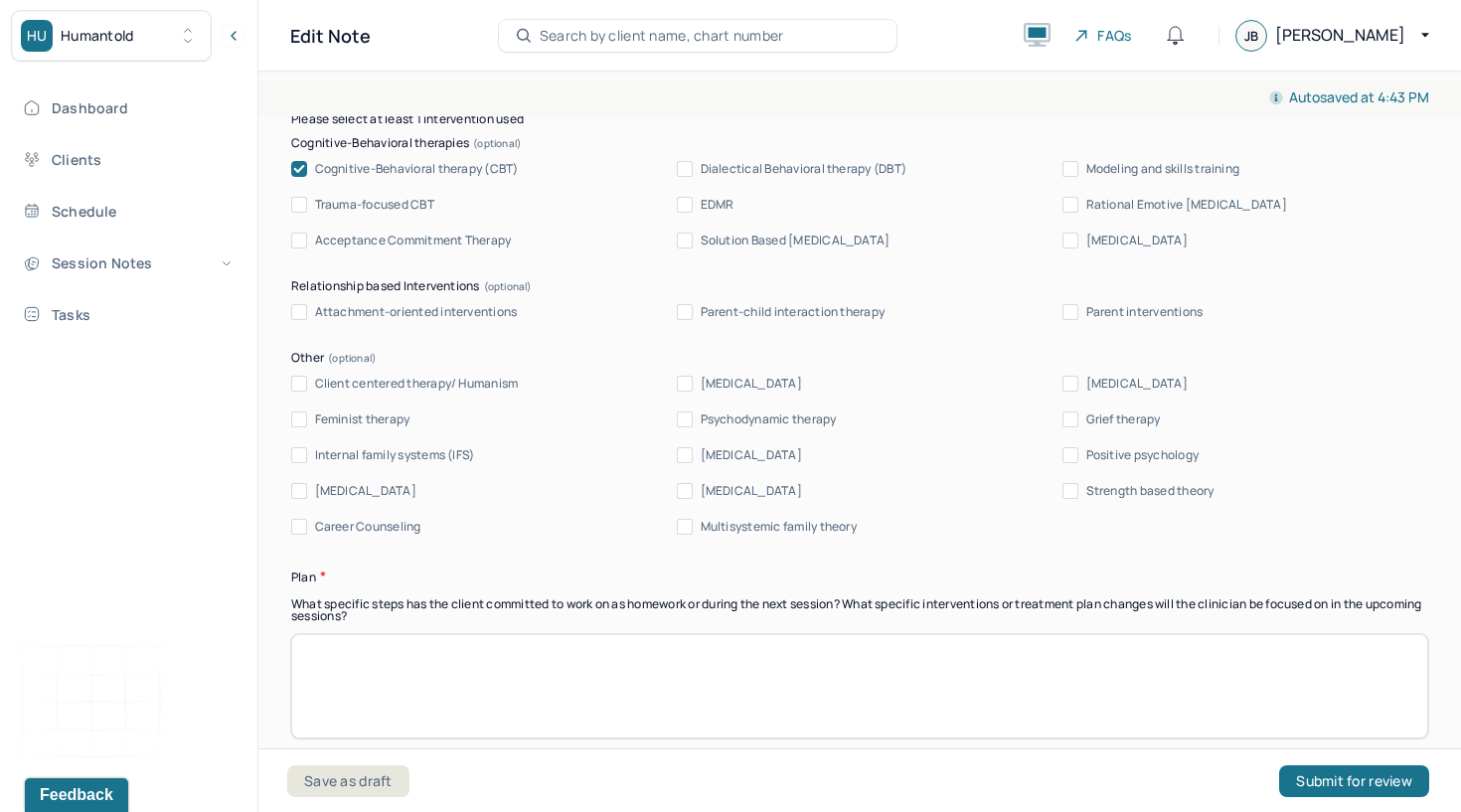 type on "Client is making progress in implementing intentional behavior changes to support anxiety management and presence with family. Insight into personal patterns related to parenting is increasing. Ongoing avoidance of initiating marital counseling may reflect ambivalence or deeper anxiety. Seasonal stressors are contributing to emotional reactivity. Client continues to demonstrate readiness for change but may benefit from increased accountability and support with follow-through." 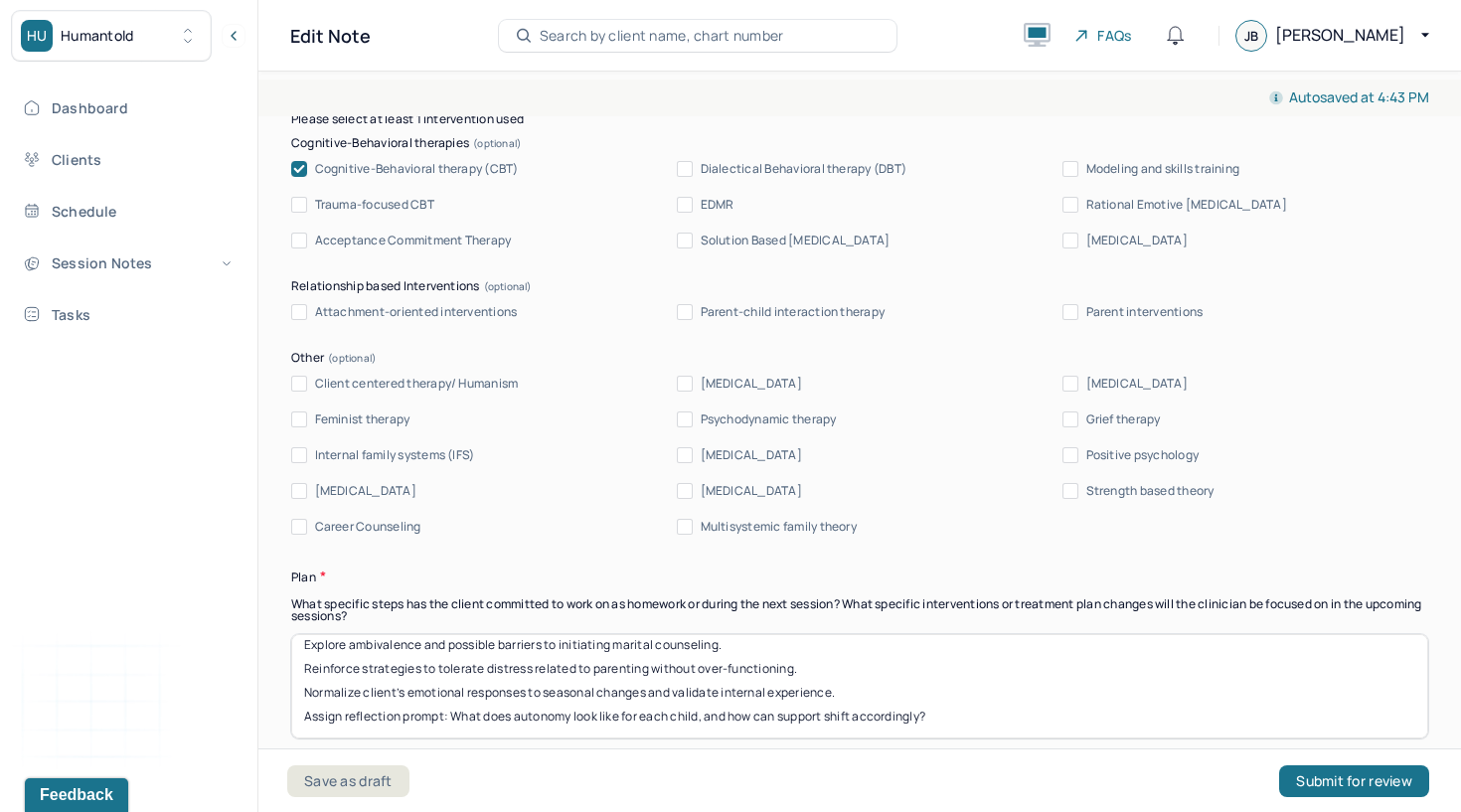 scroll, scrollTop: 22, scrollLeft: 0, axis: vertical 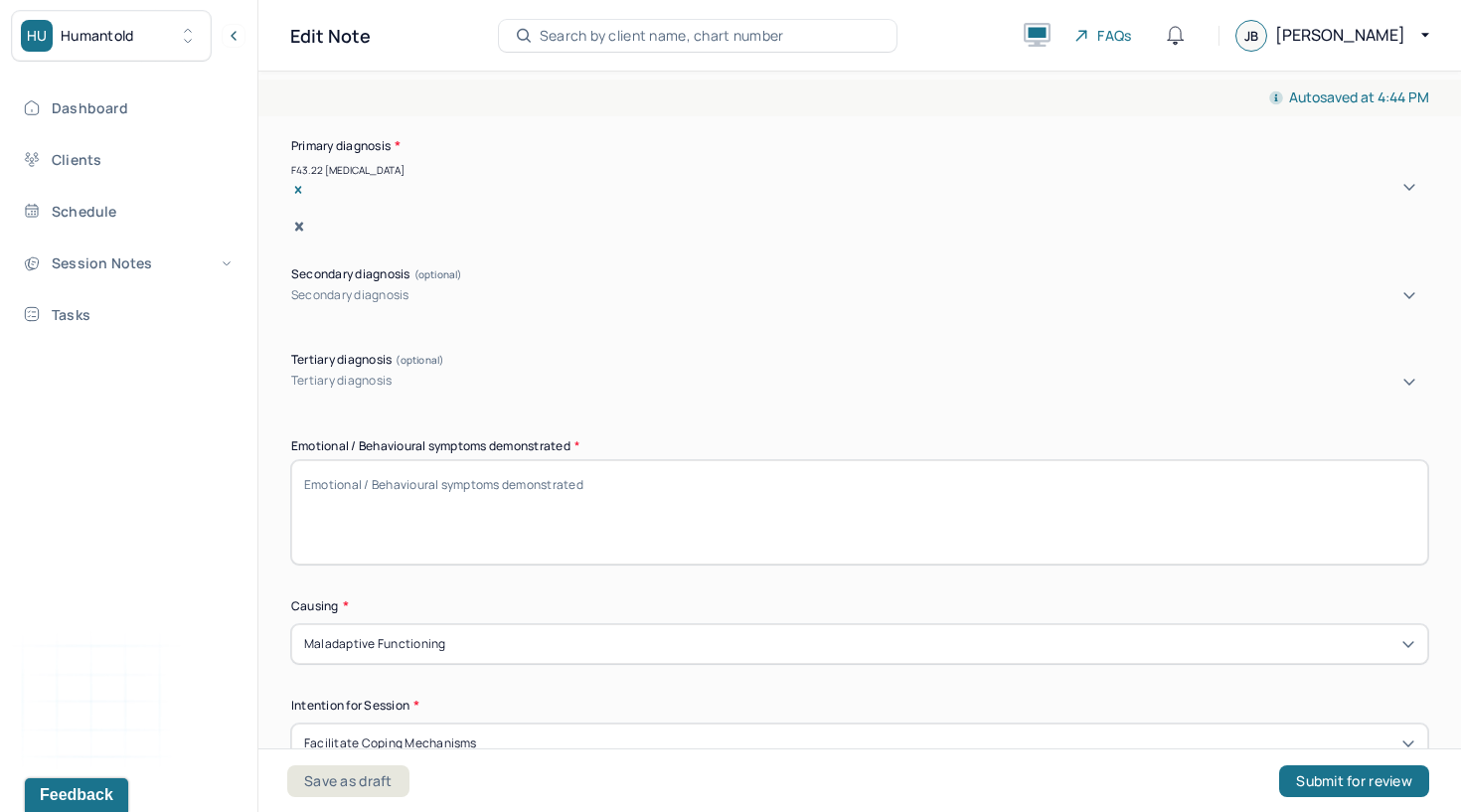 type on "Continue to support client’s efforts to be present and purposeful in personal and family life.
Explore ambivalence and possible barriers to initiating marital counseling.
Reinforce strategies to tolerate distress related to parenting without over-functioning.
Normalize client’s emotional responses to seasonal changes and validate internal experience.
Assign reflection prompt: What does autonomy look like for each child, and how can support shift accordingly?" 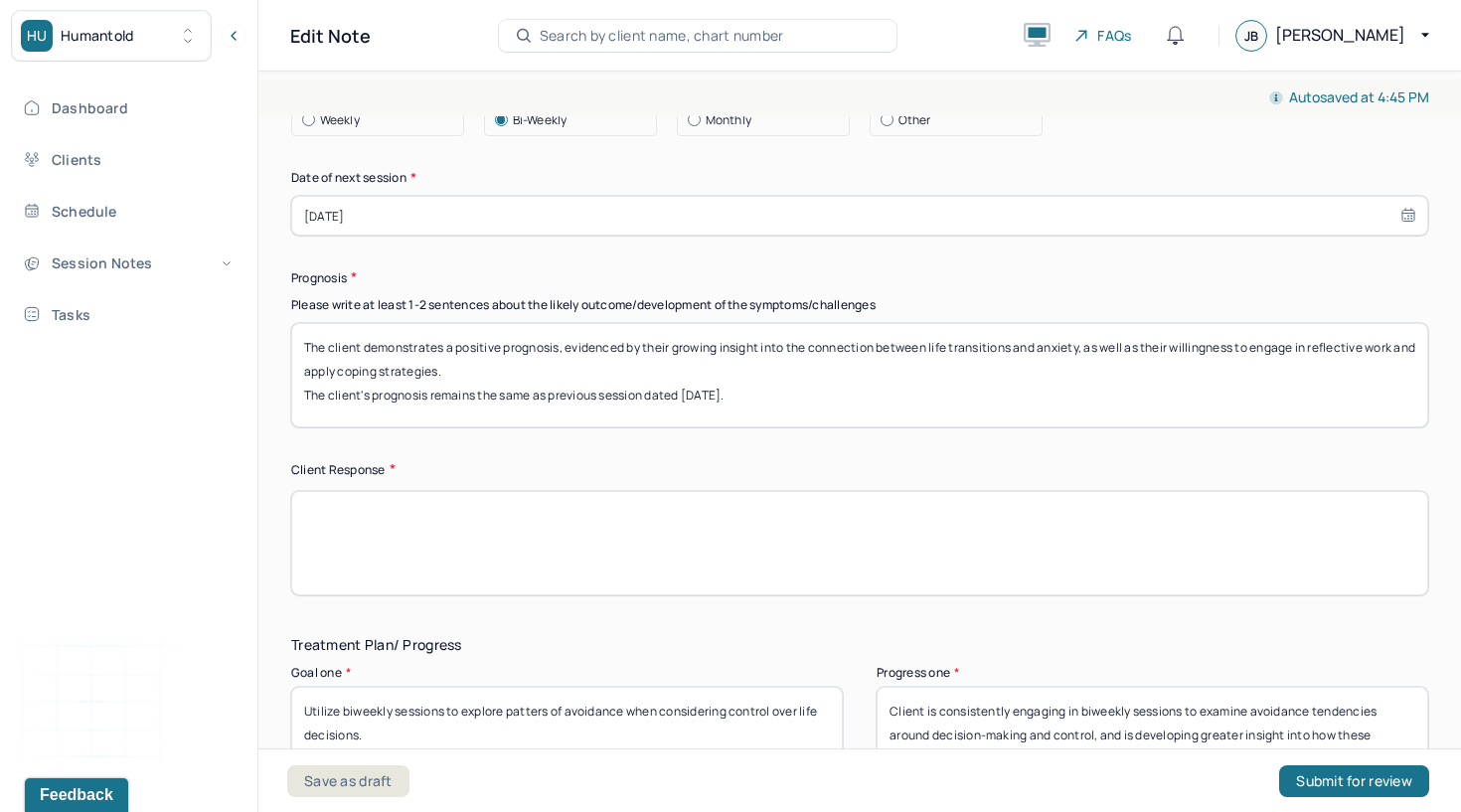 scroll, scrollTop: 2827, scrollLeft: 0, axis: vertical 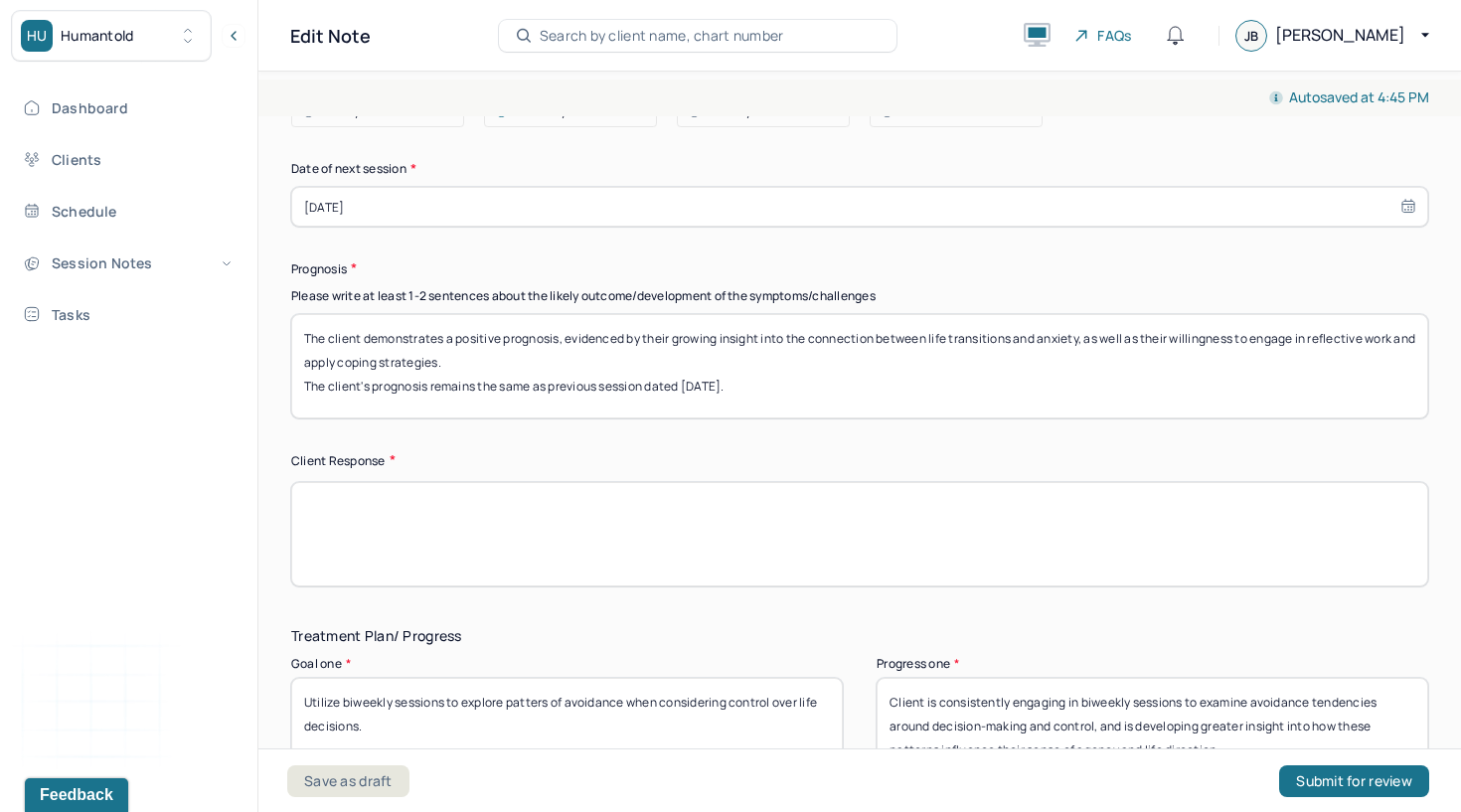 type on "Client demonstrated anxiety about time passing too quickly and intentional engagement in daily tasks to increase presence with his family." 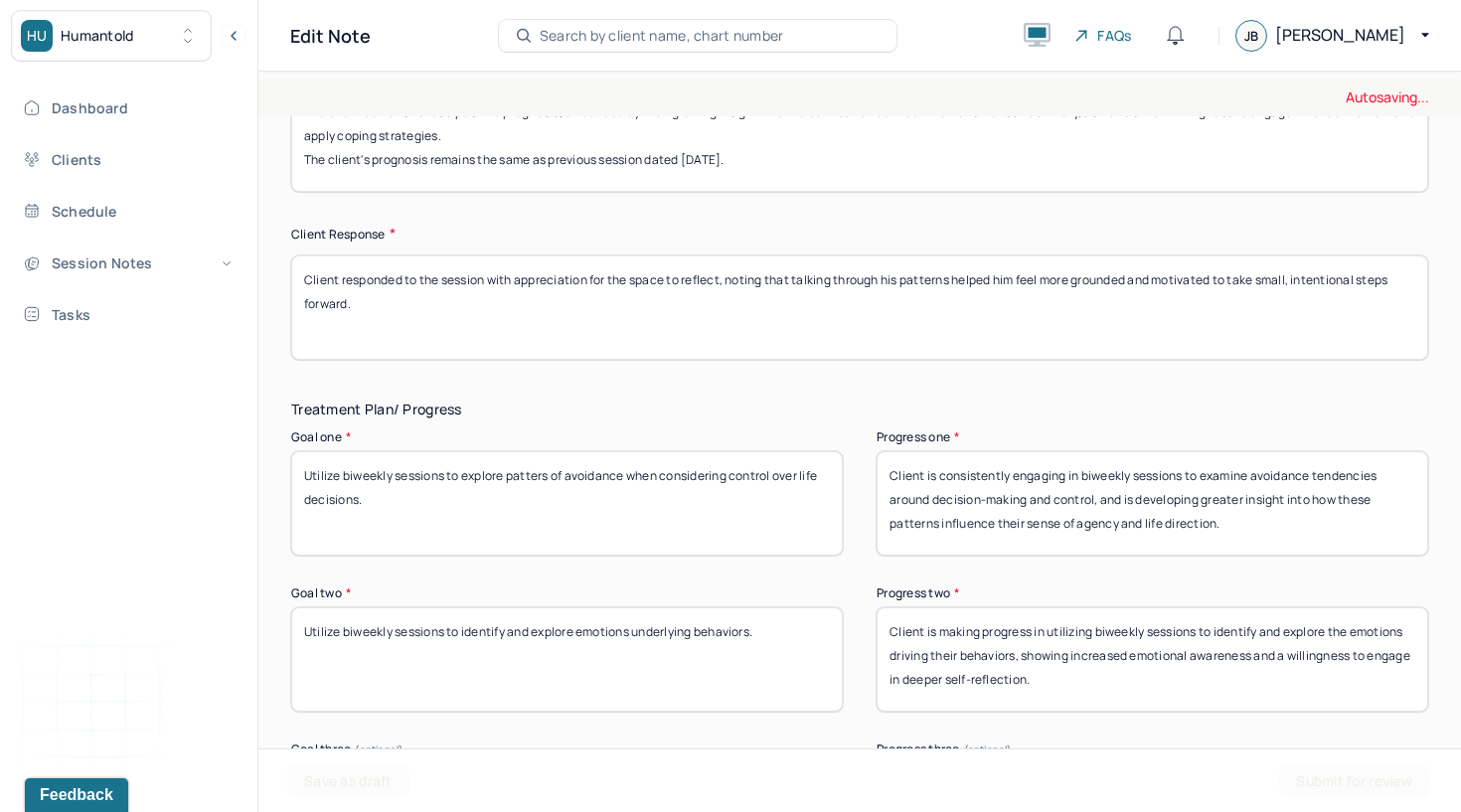 scroll, scrollTop: 3143, scrollLeft: 0, axis: vertical 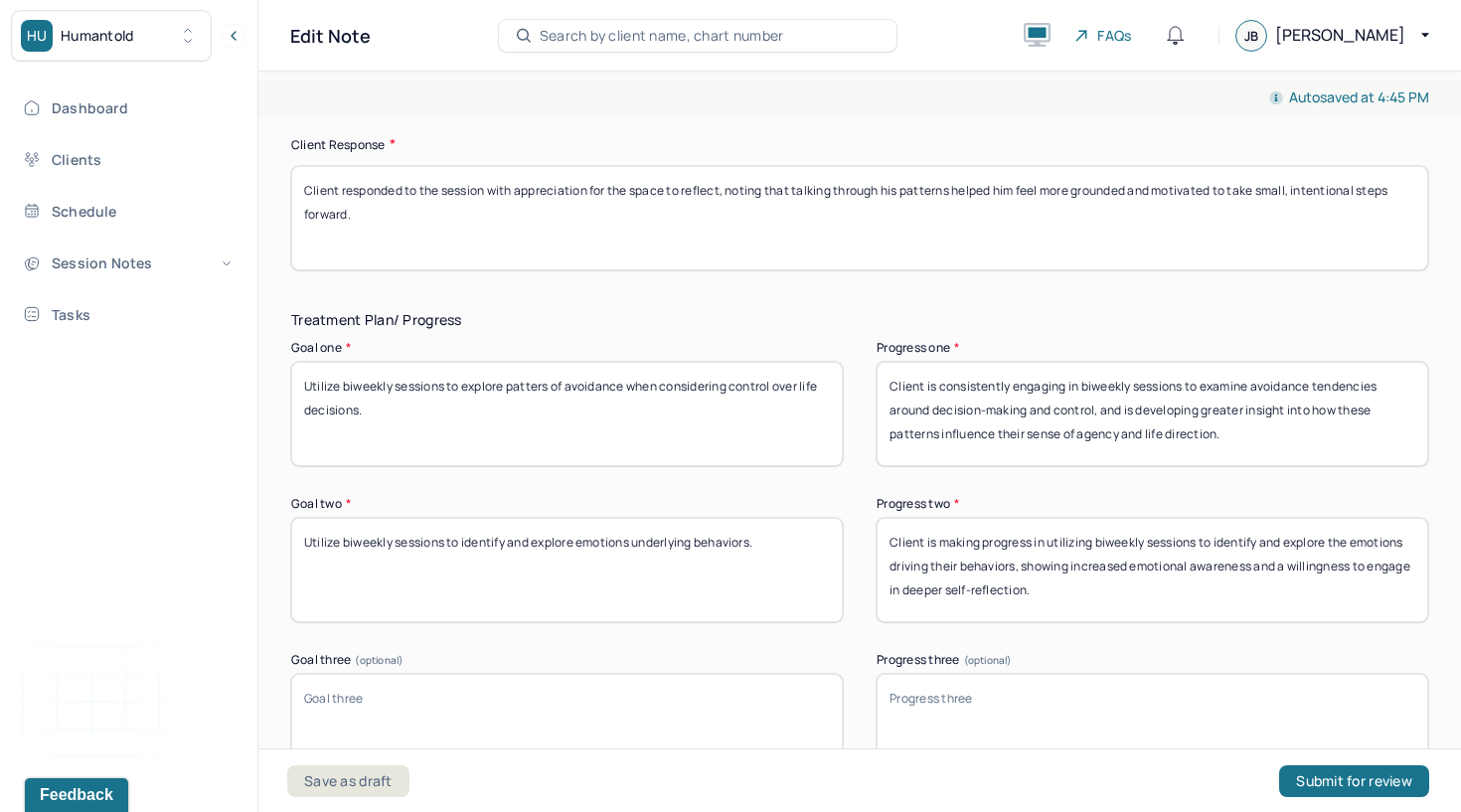 type on "Client responded to the session with appreciation for the space to reflect, noting that talking through his patterns helped him feel more grounded and motivated to take small, intentional steps forward." 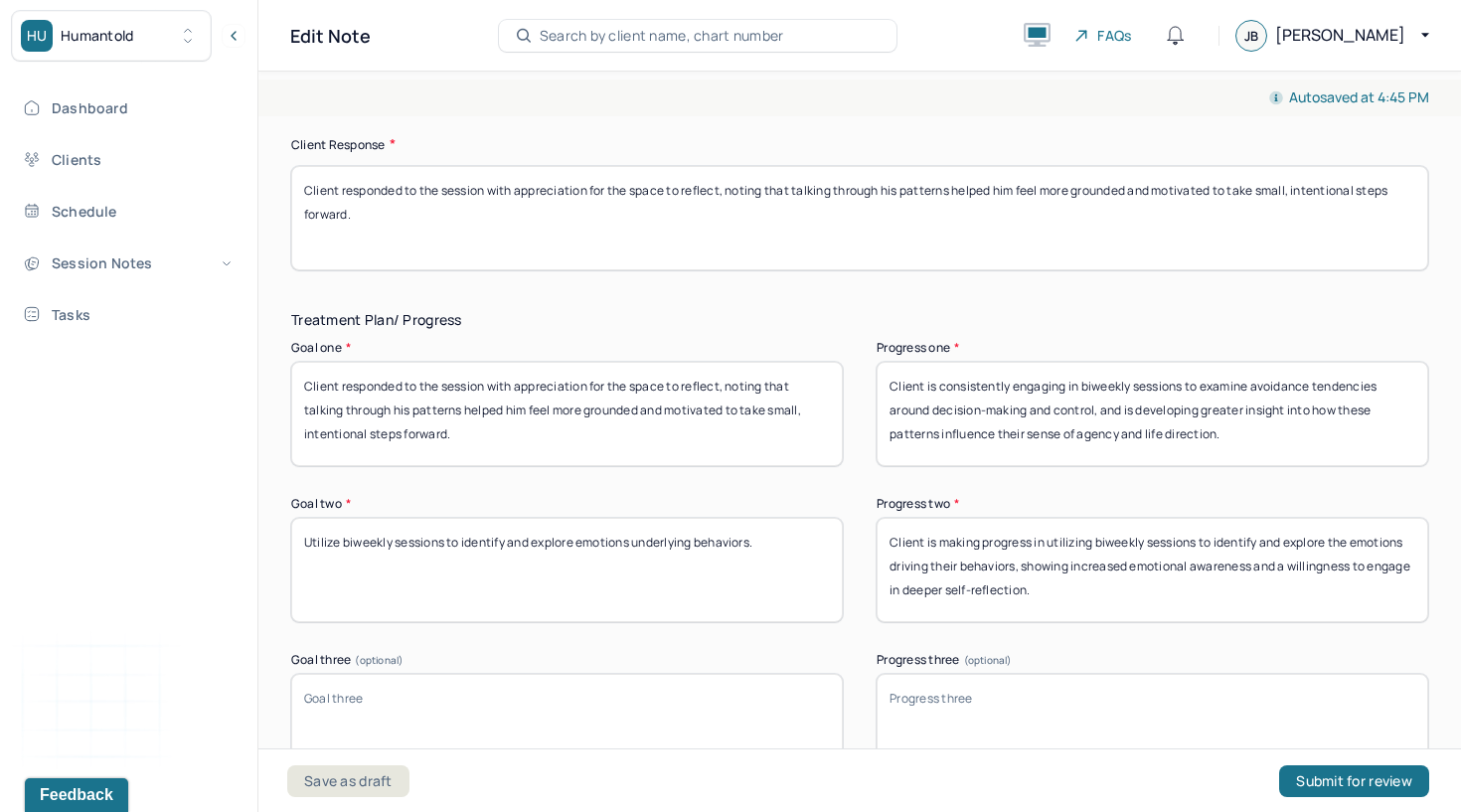 click on "Treatment Plan/ Progress" at bounding box center (860, 320) 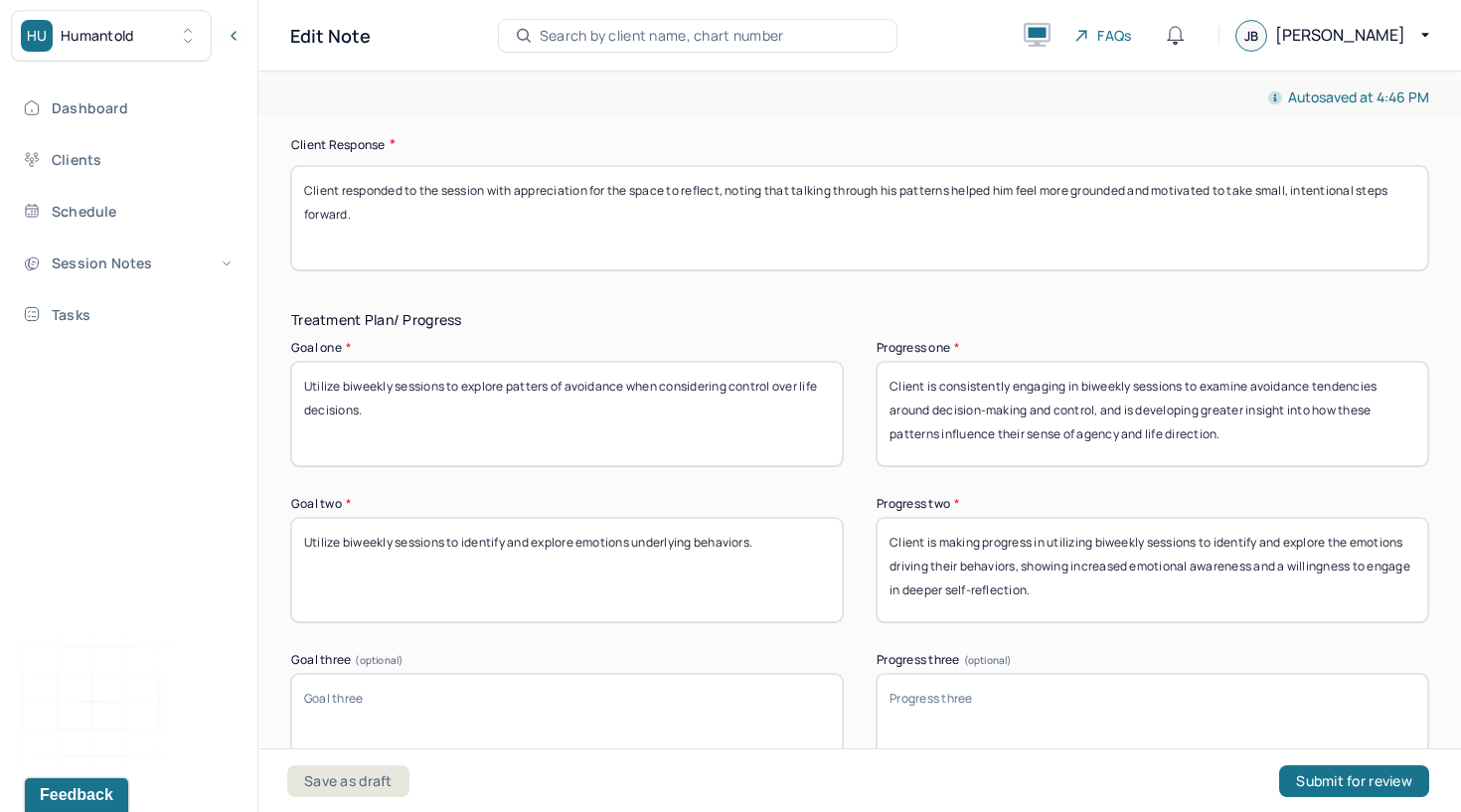 type on "Utilize biweekly sessions to explore patters of avoidance when considering control over life decisions." 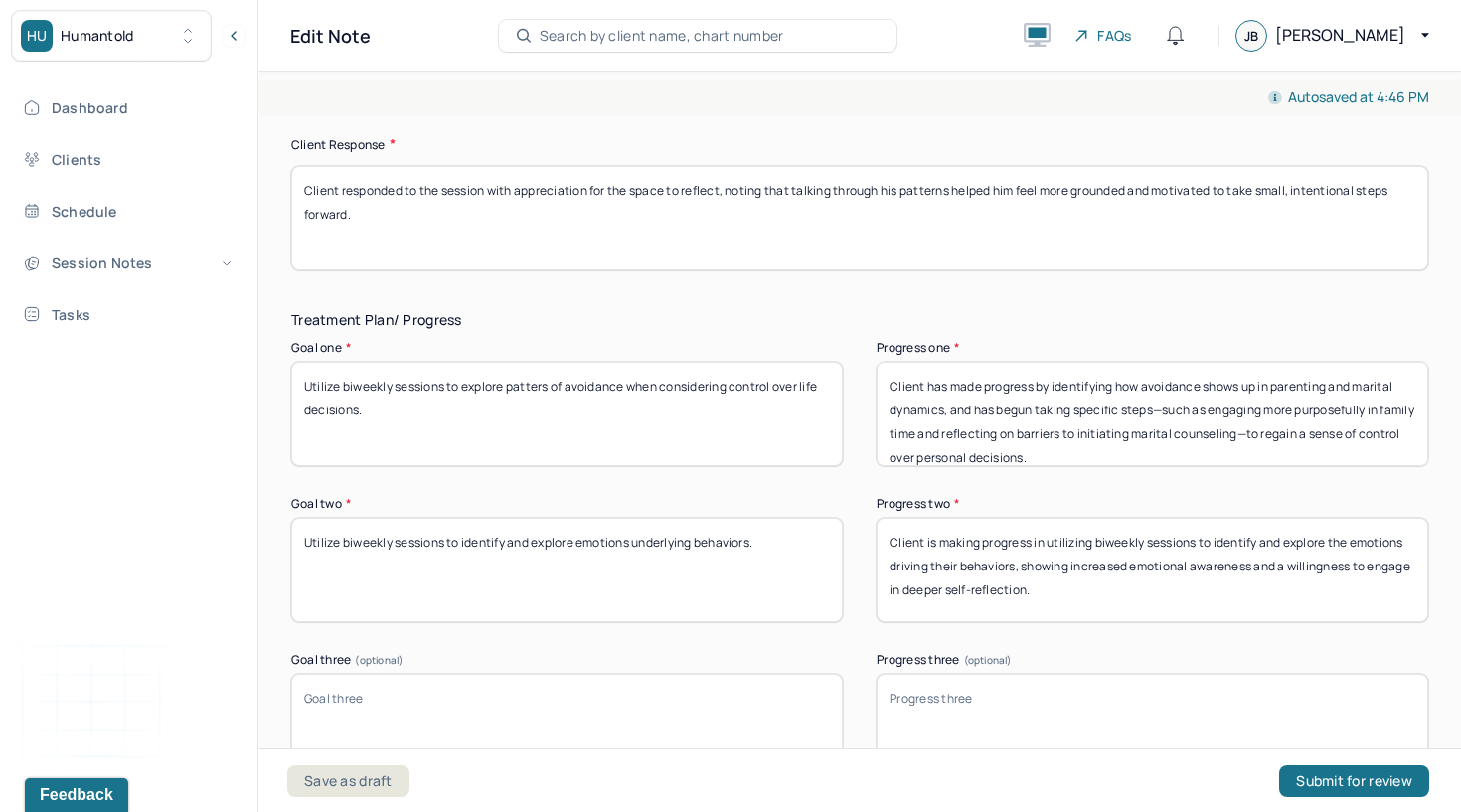 type on "Client has made progress by identifying how avoidance shows up in parenting and marital dynamics, and has begun taking specific steps—such as engaging more purposefully in family time and reflecting on barriers to initiating marital counseling—to regain a sense of control over personal decisions." 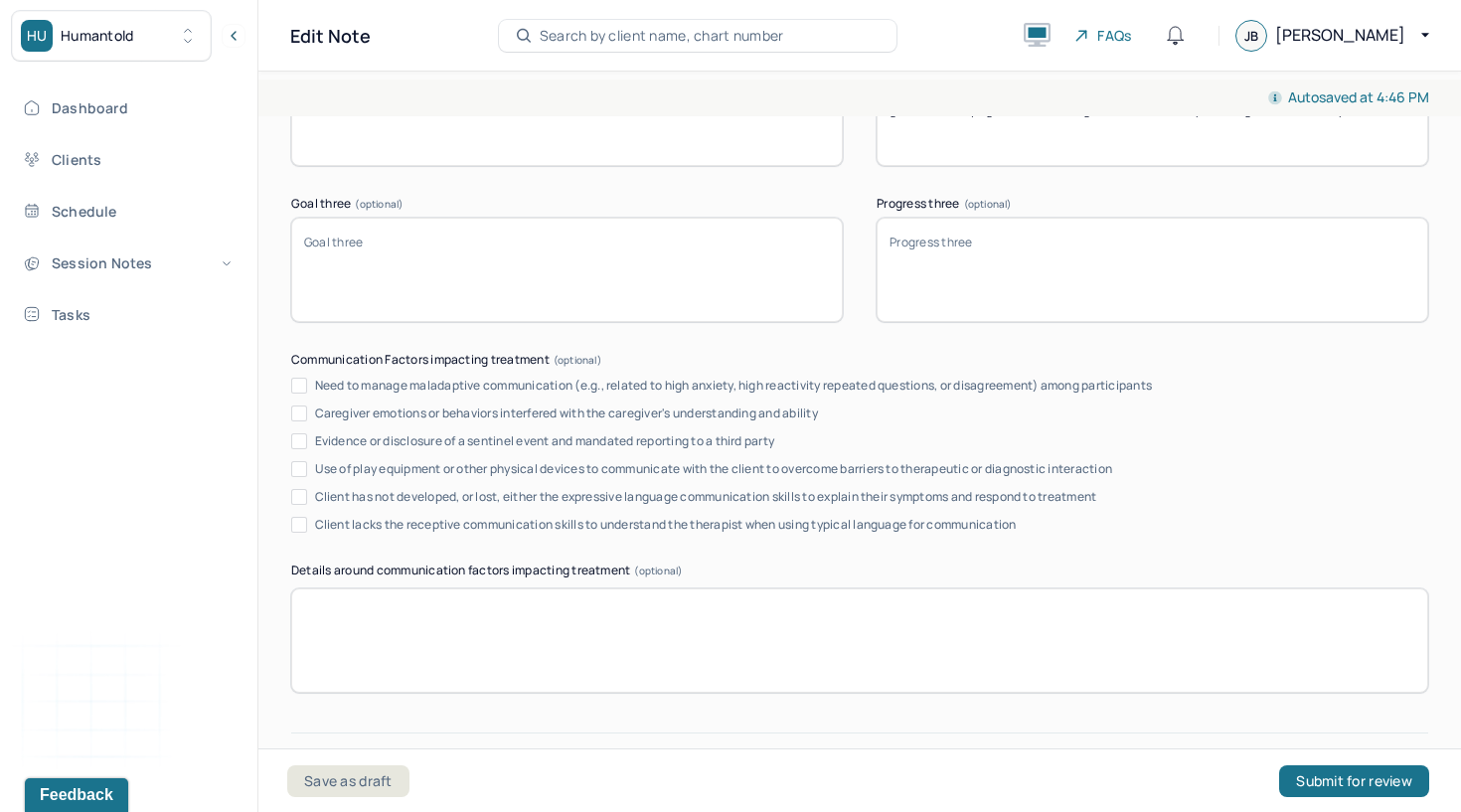 scroll, scrollTop: 3659, scrollLeft: 0, axis: vertical 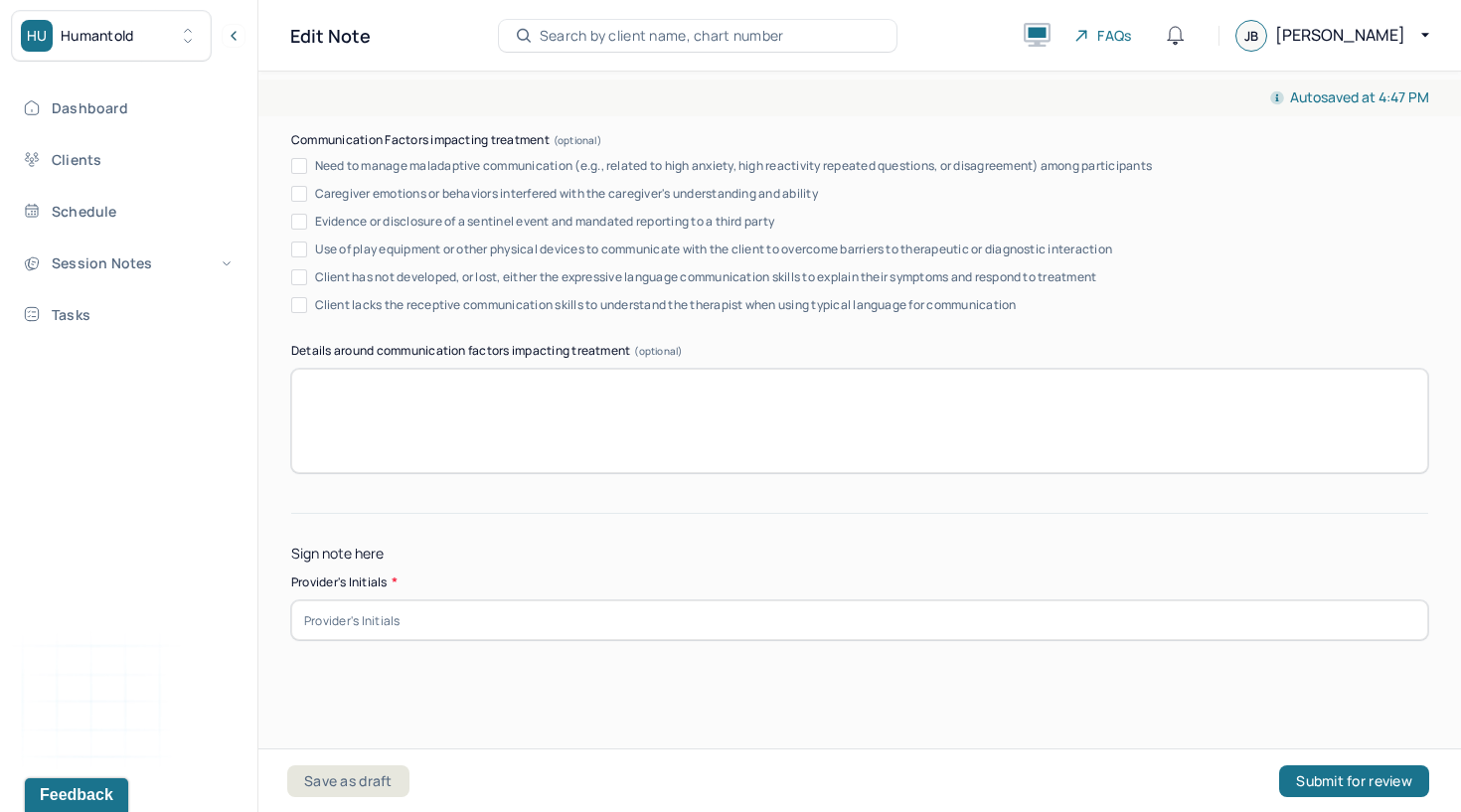 type on "Client has made progress toward this goal by using biweekly sessions to identify anxiety and guilt as underlying emotions driving avoidance in both parenting and relationship decisions." 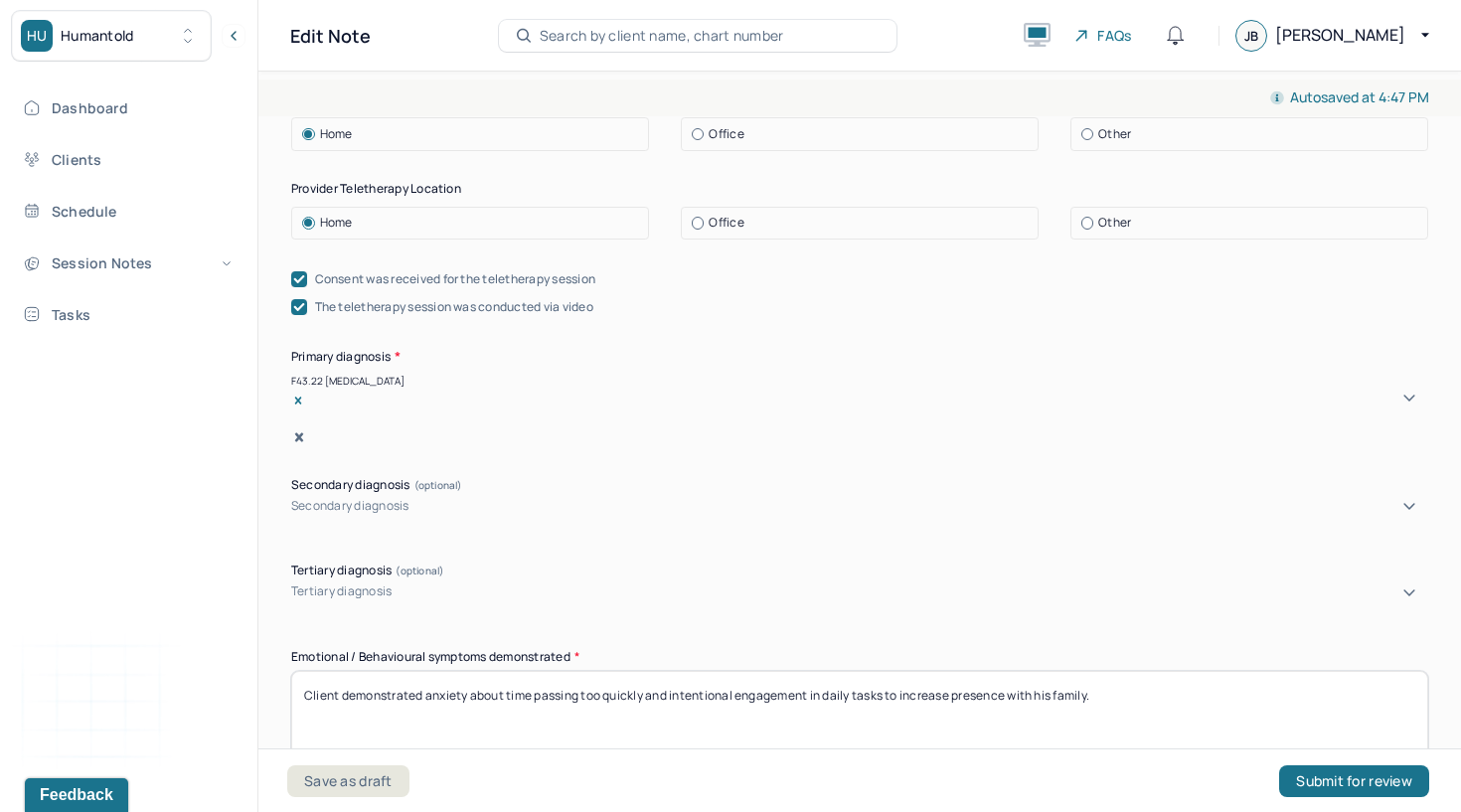 scroll, scrollTop: 533, scrollLeft: 0, axis: vertical 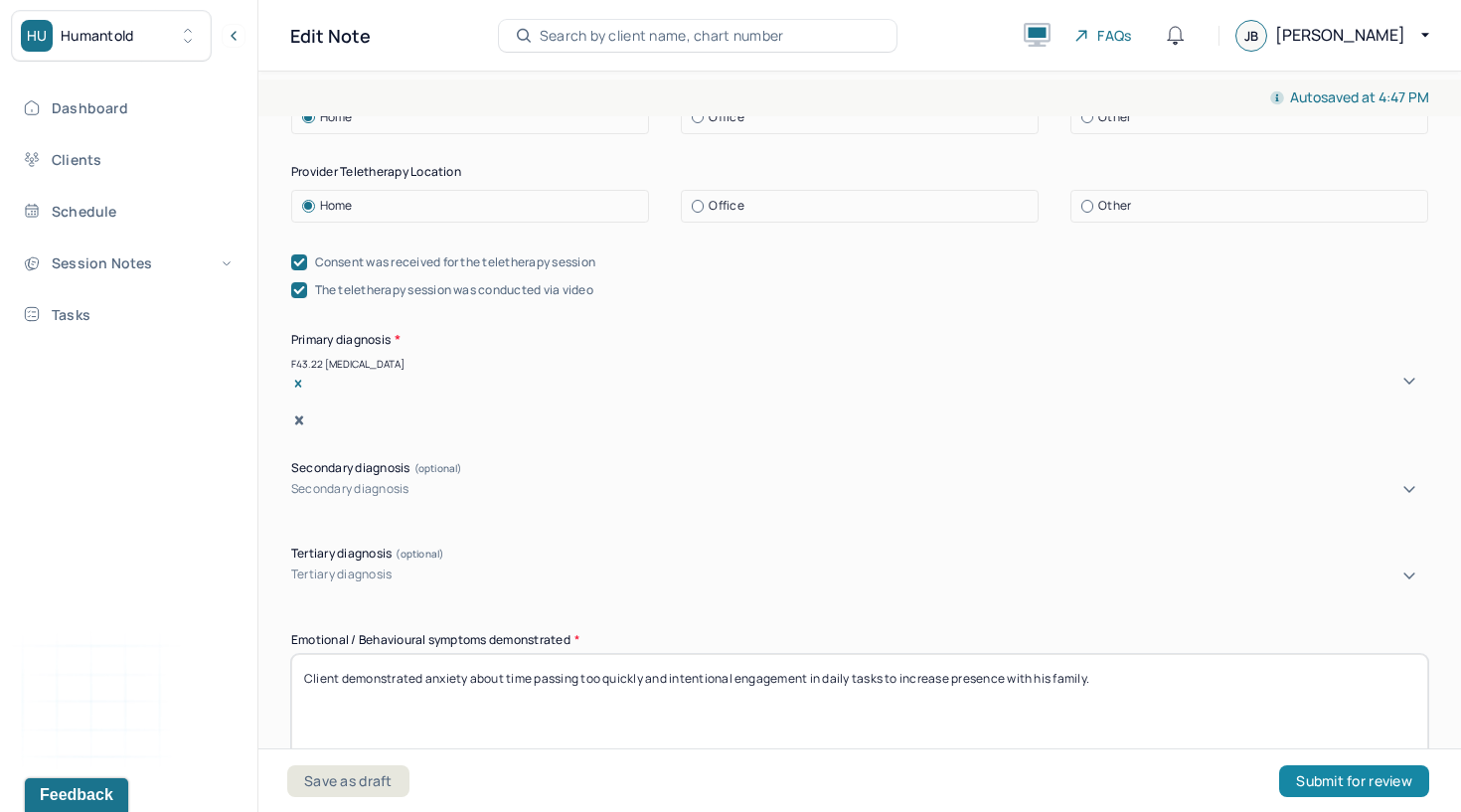 type on "jb" 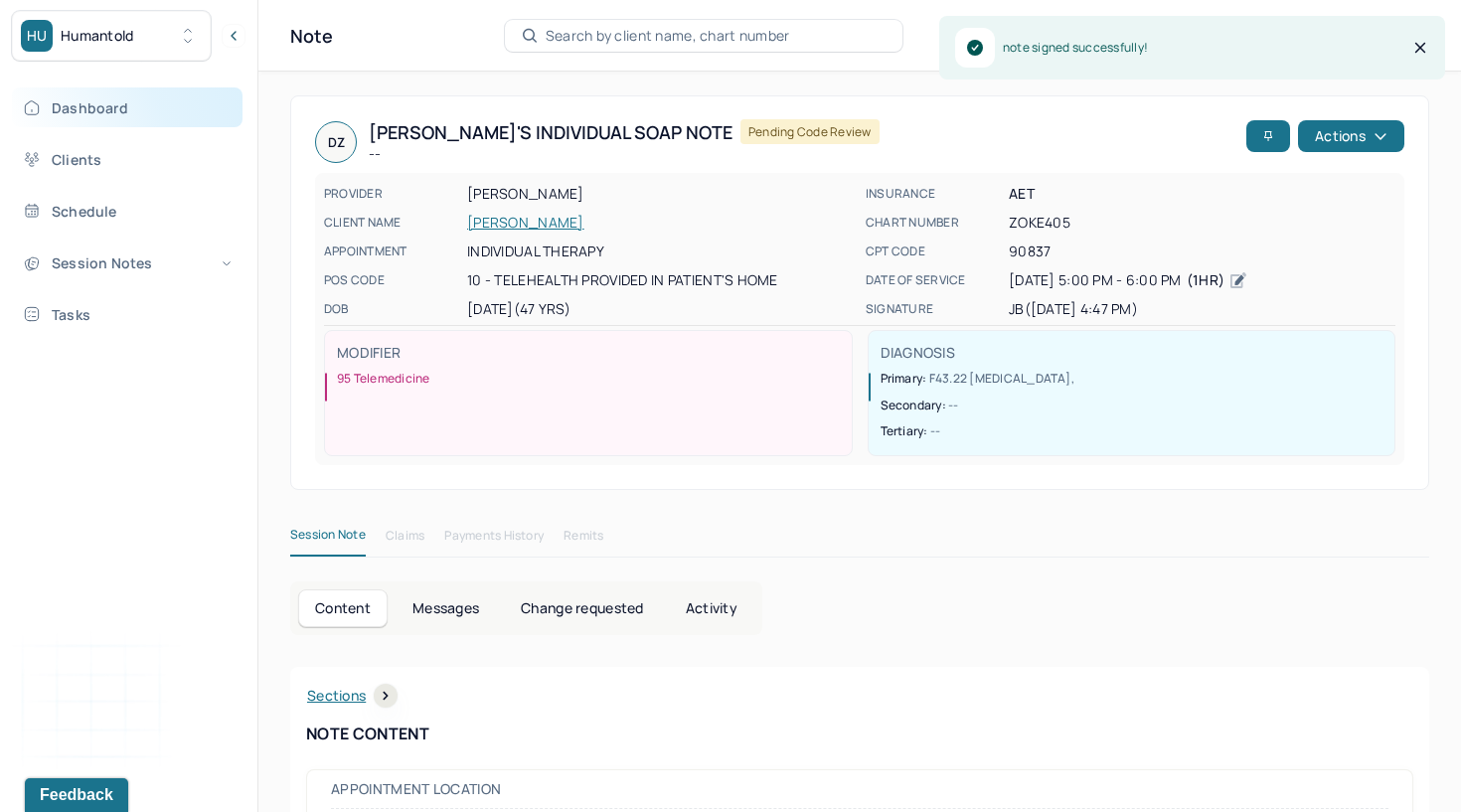 click on "Dashboard" at bounding box center [127, 107] 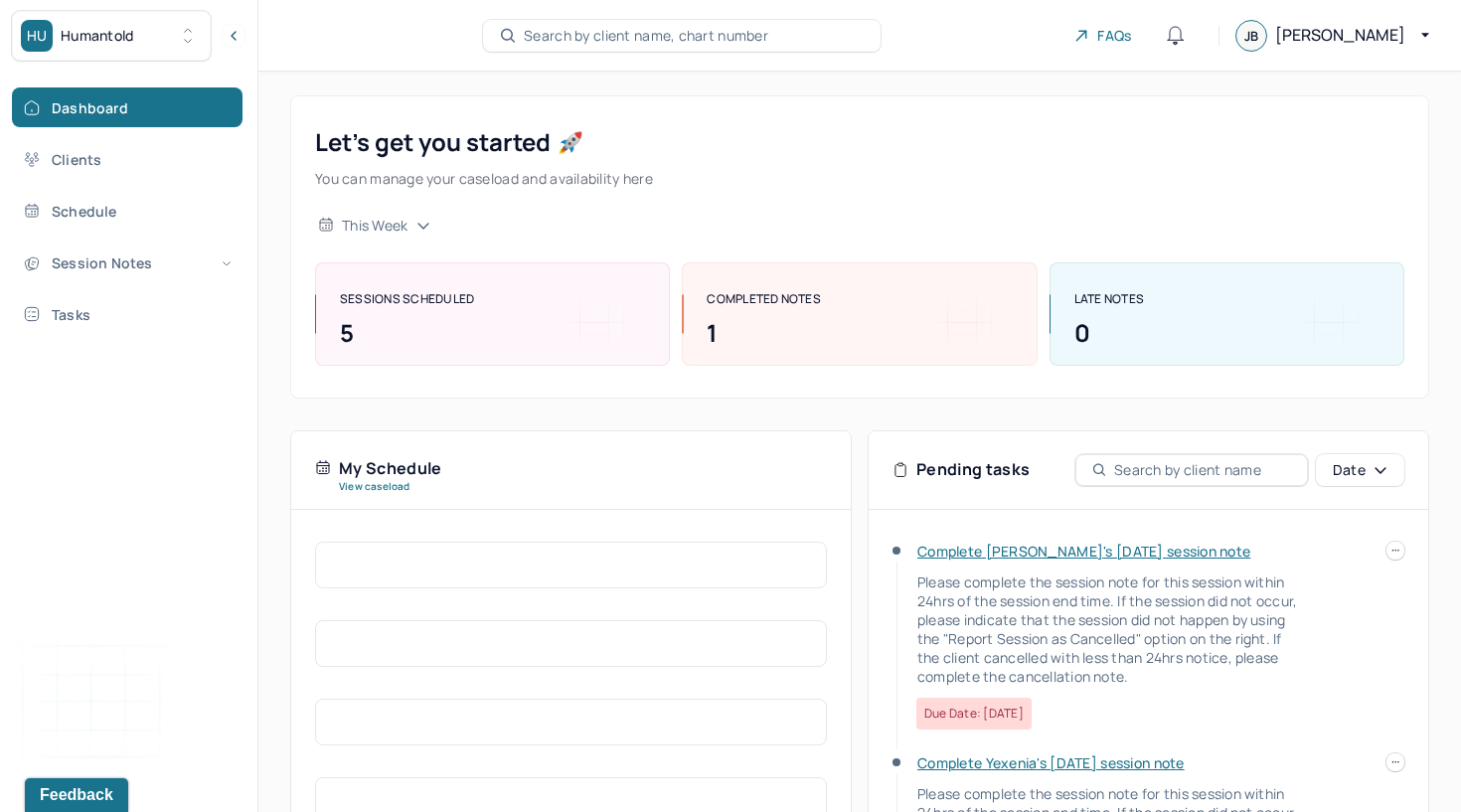click on "Complete [PERSON_NAME]'s [DATE] session note" at bounding box center (1083, 551) 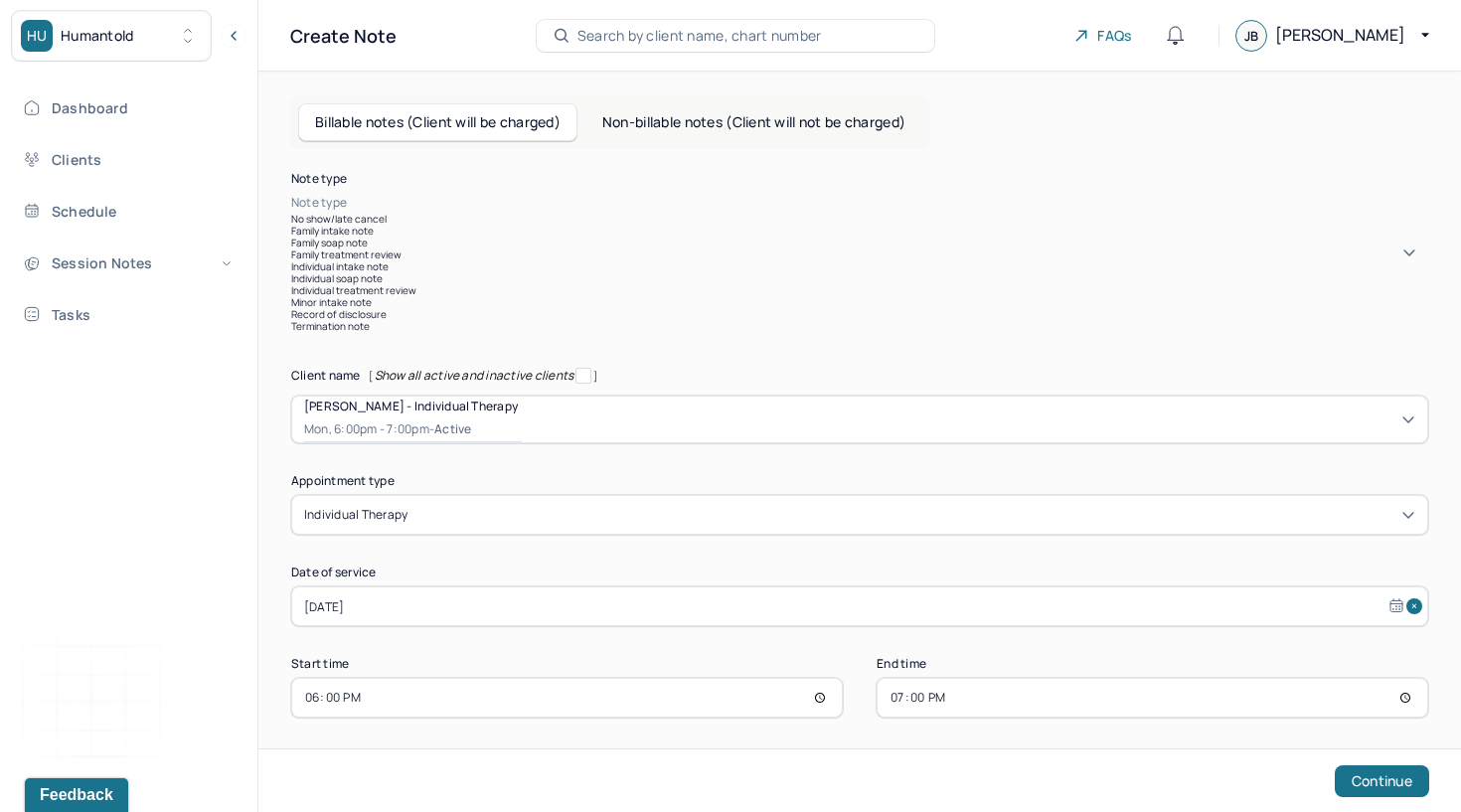 click at bounding box center (890, 203) 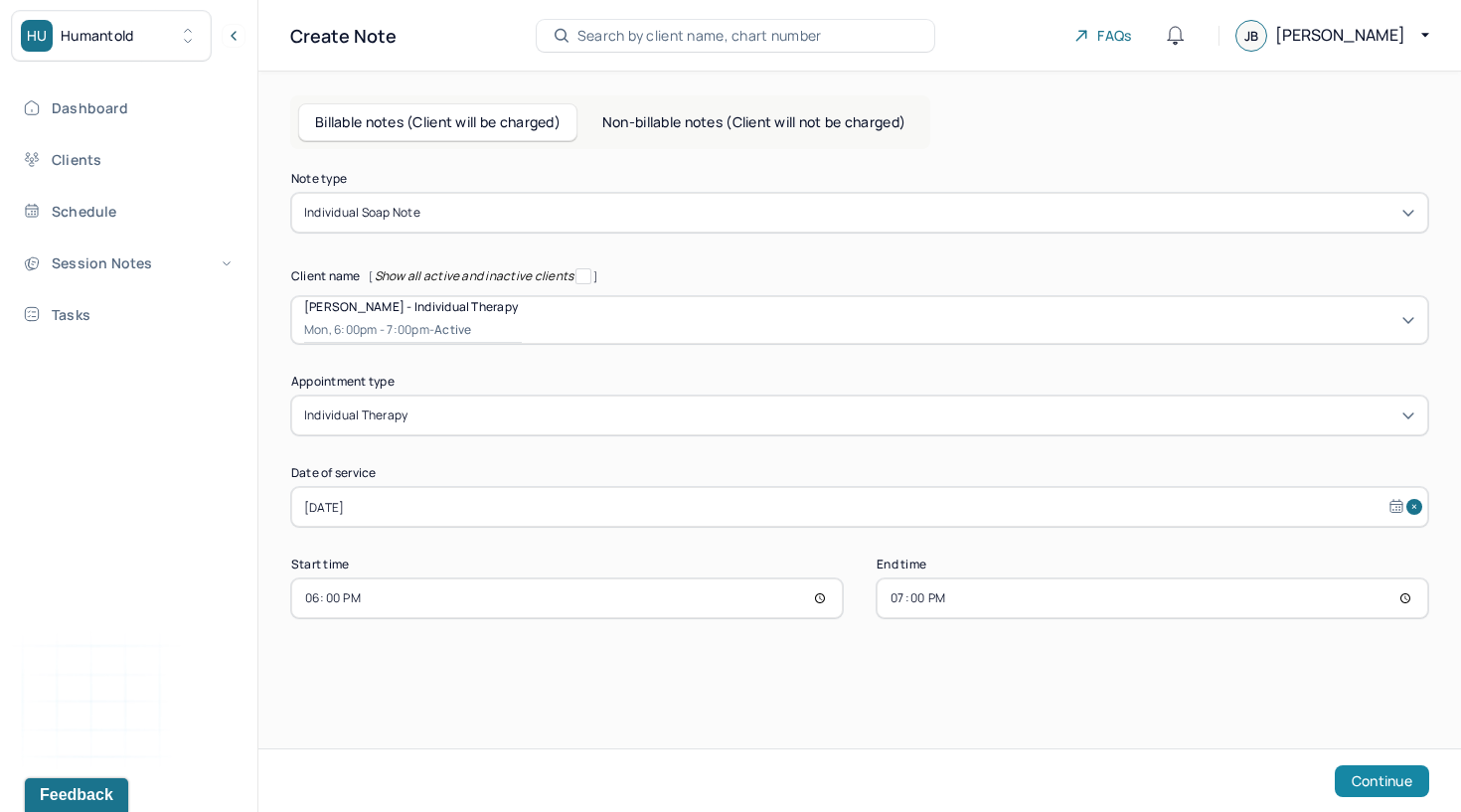 click on "Continue" at bounding box center [1381, 781] 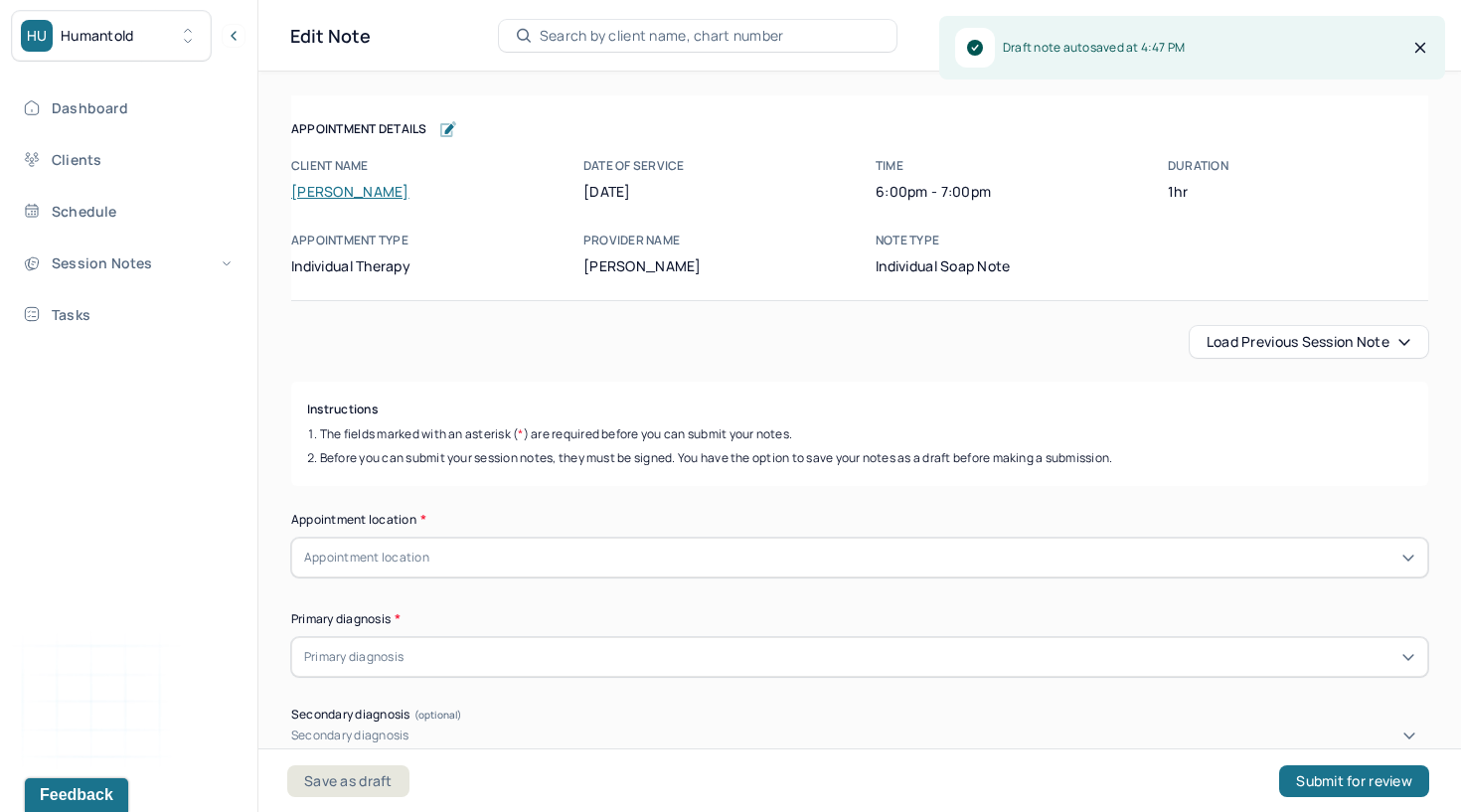 click on "Load previous session note" at bounding box center [1309, 342] 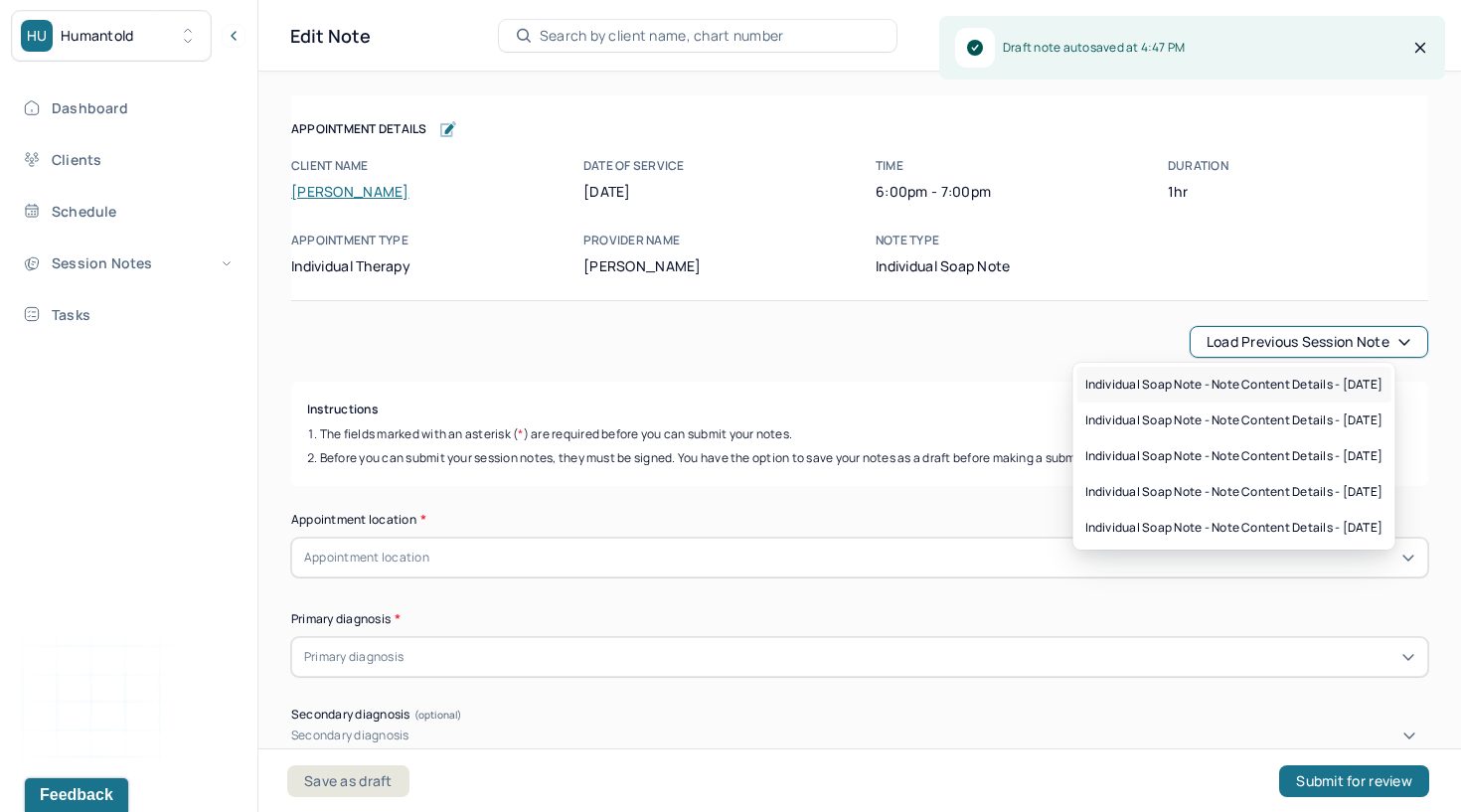 click on "Individual soap note   - Note content Details -   [DATE]" at bounding box center (1234, 385) 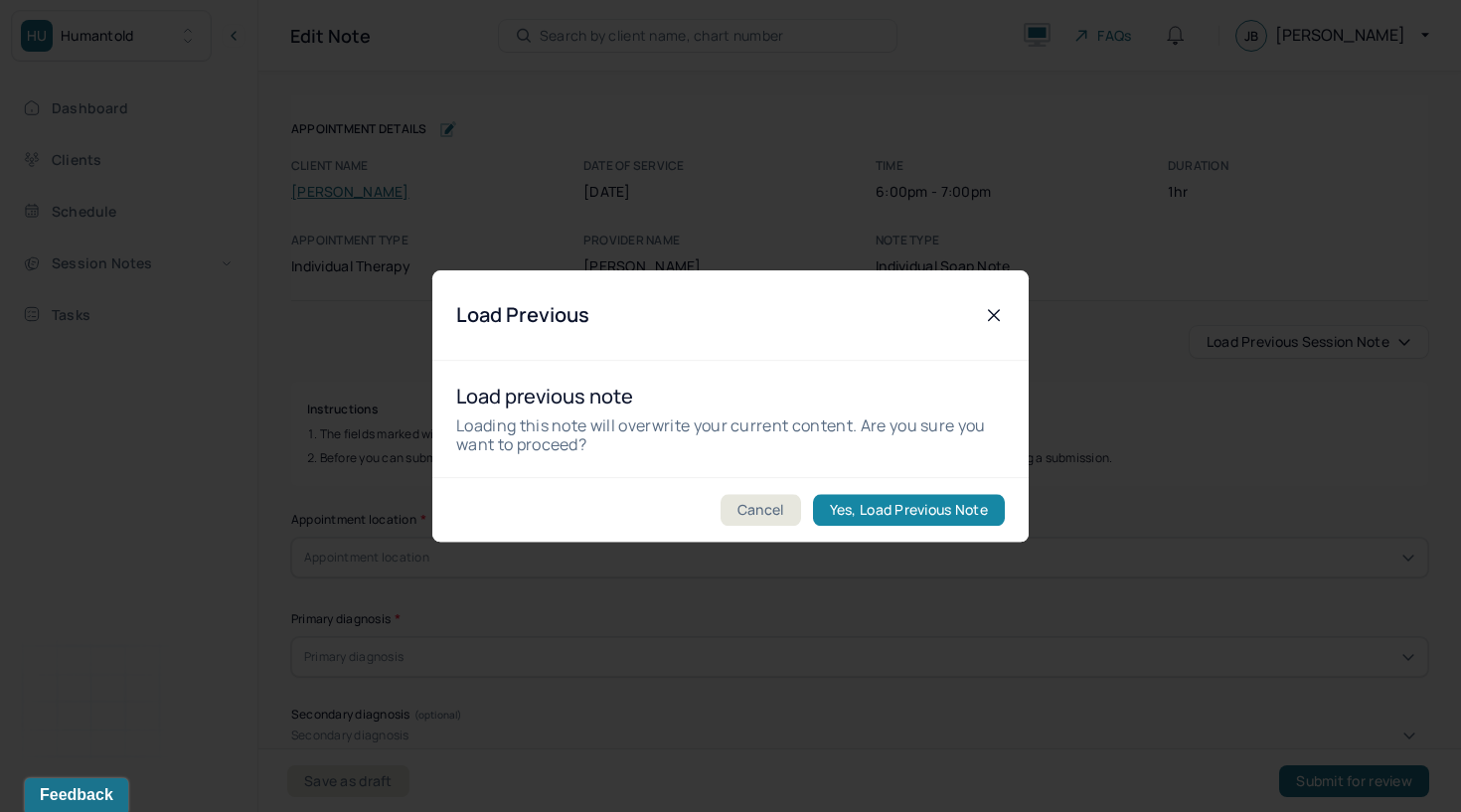click on "Yes, Load Previous Note" at bounding box center [908, 510] 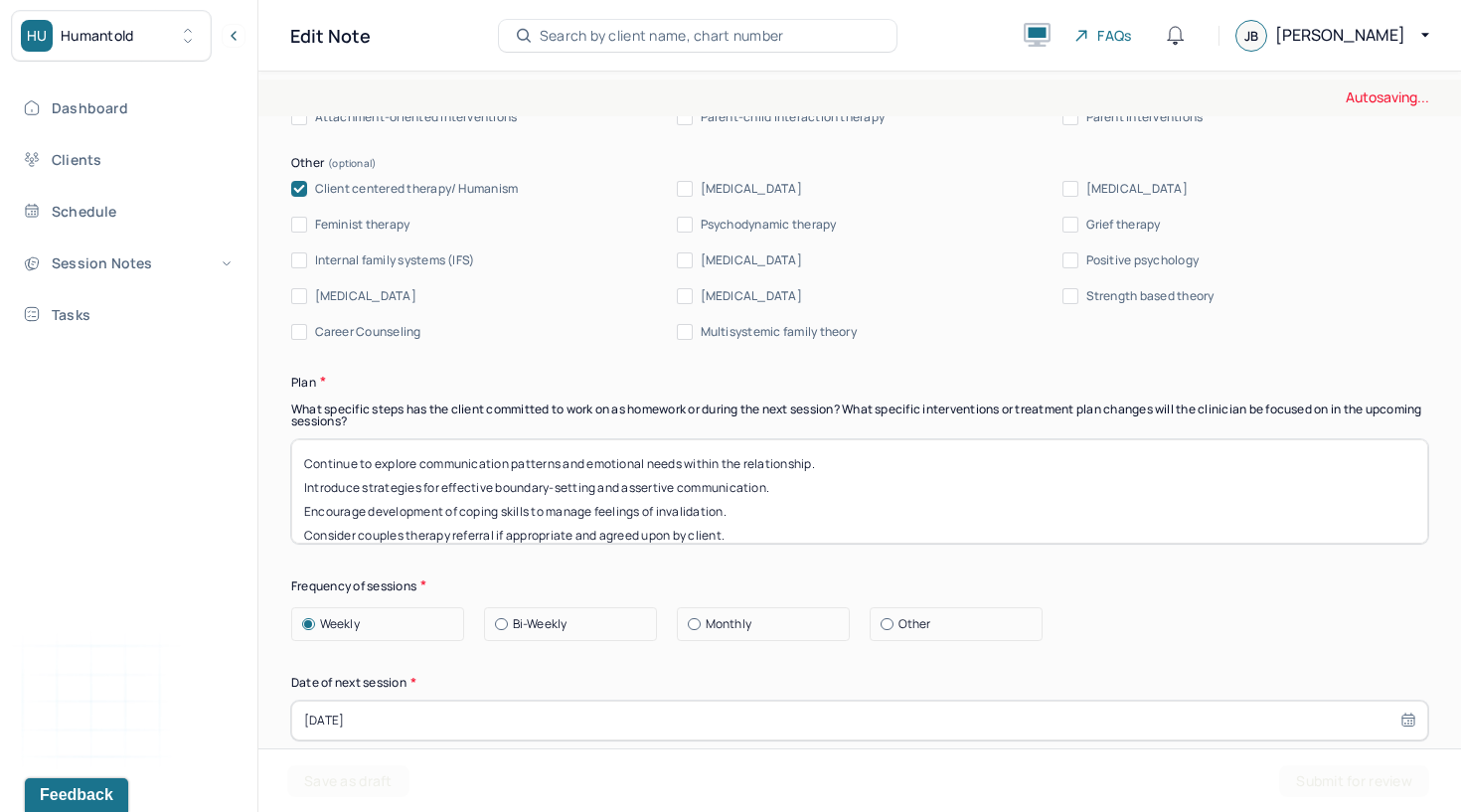 scroll, scrollTop: 2570, scrollLeft: 0, axis: vertical 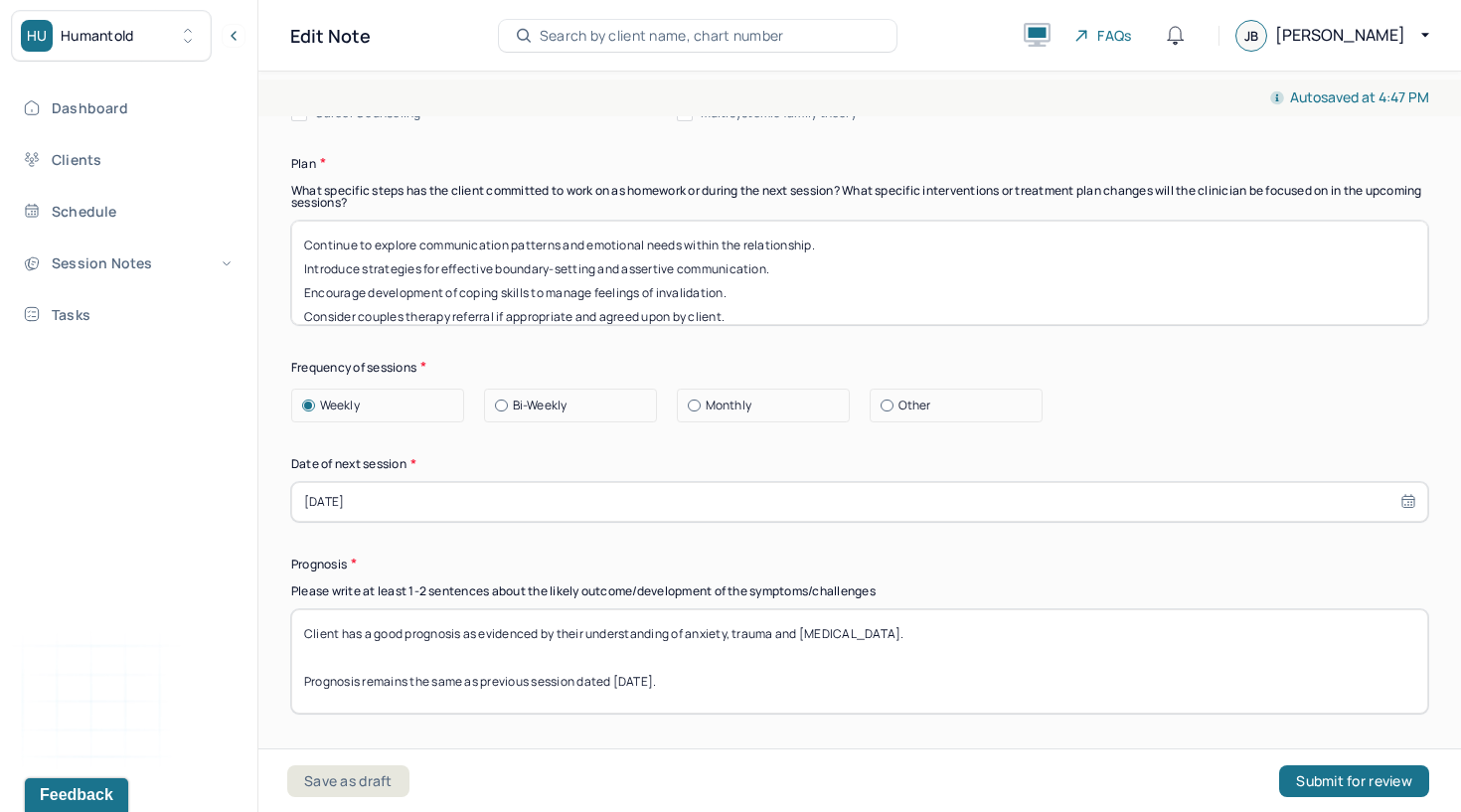 click on "Client has a good prognosis as evidenced by their understanding of anxiety, trauma and [MEDICAL_DATA].
Prognosis remains the same as previous session dated [DATE]." at bounding box center (860, 661) 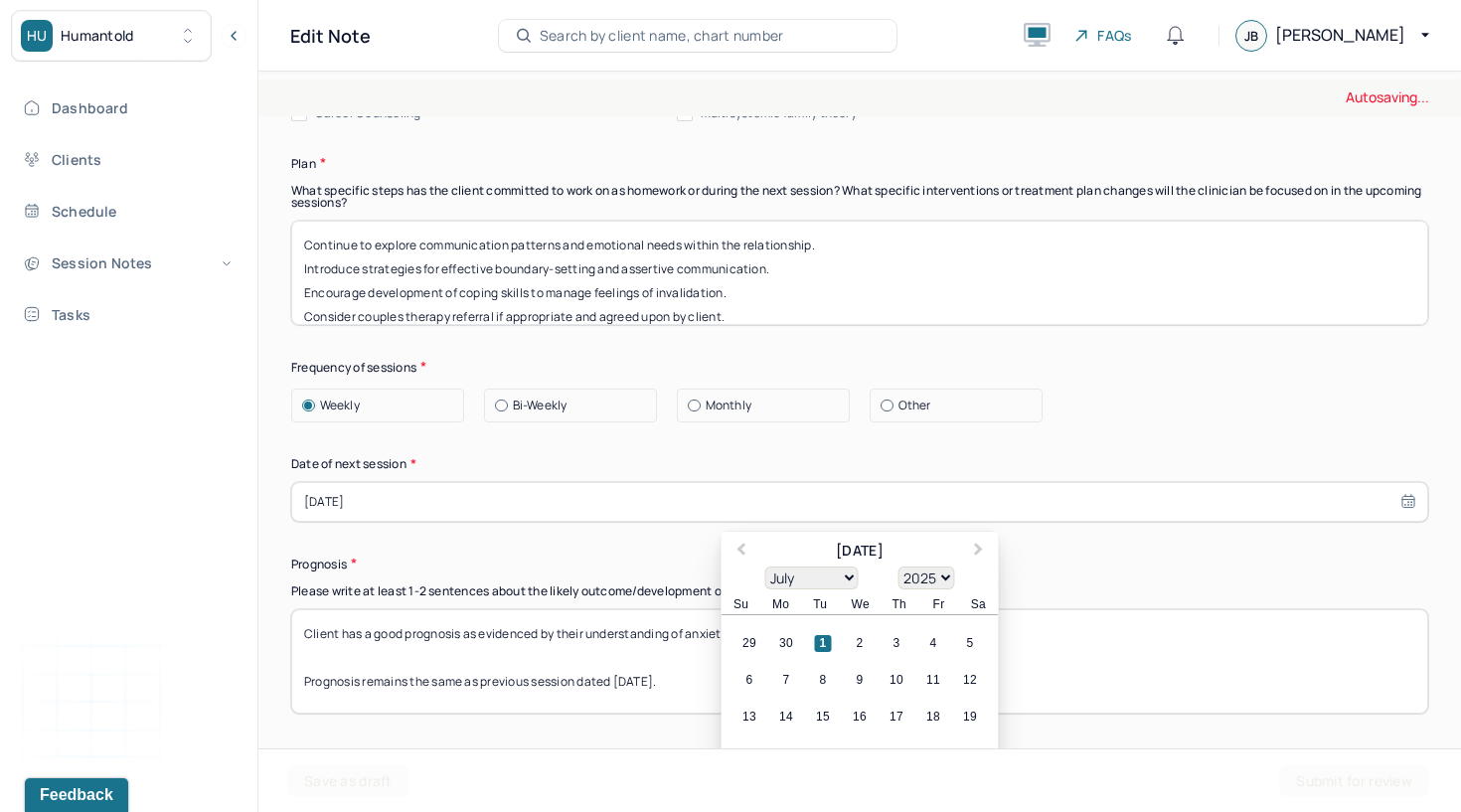 click on "[DATE]" at bounding box center [860, 502] 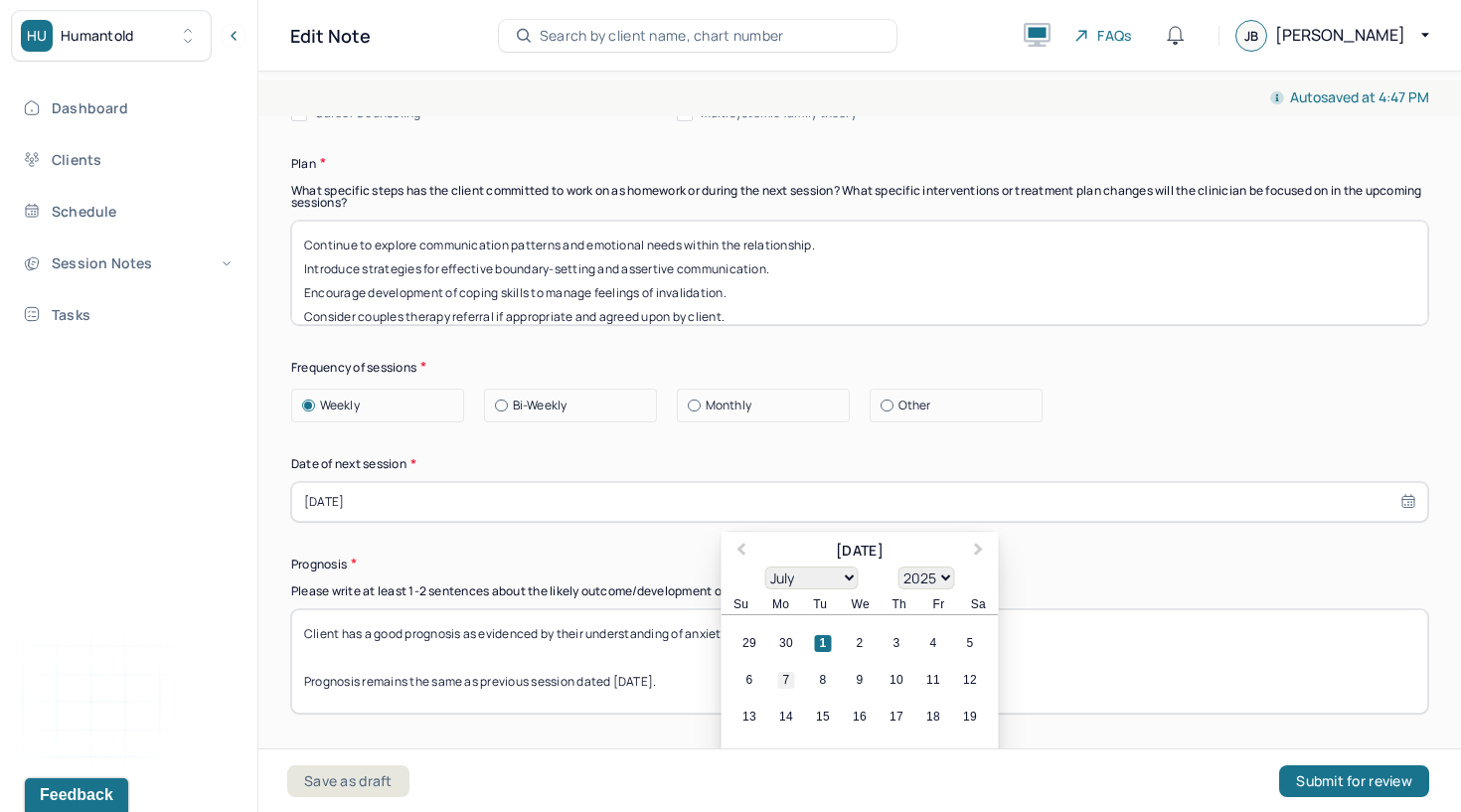 click on "7" at bounding box center [786, 680] 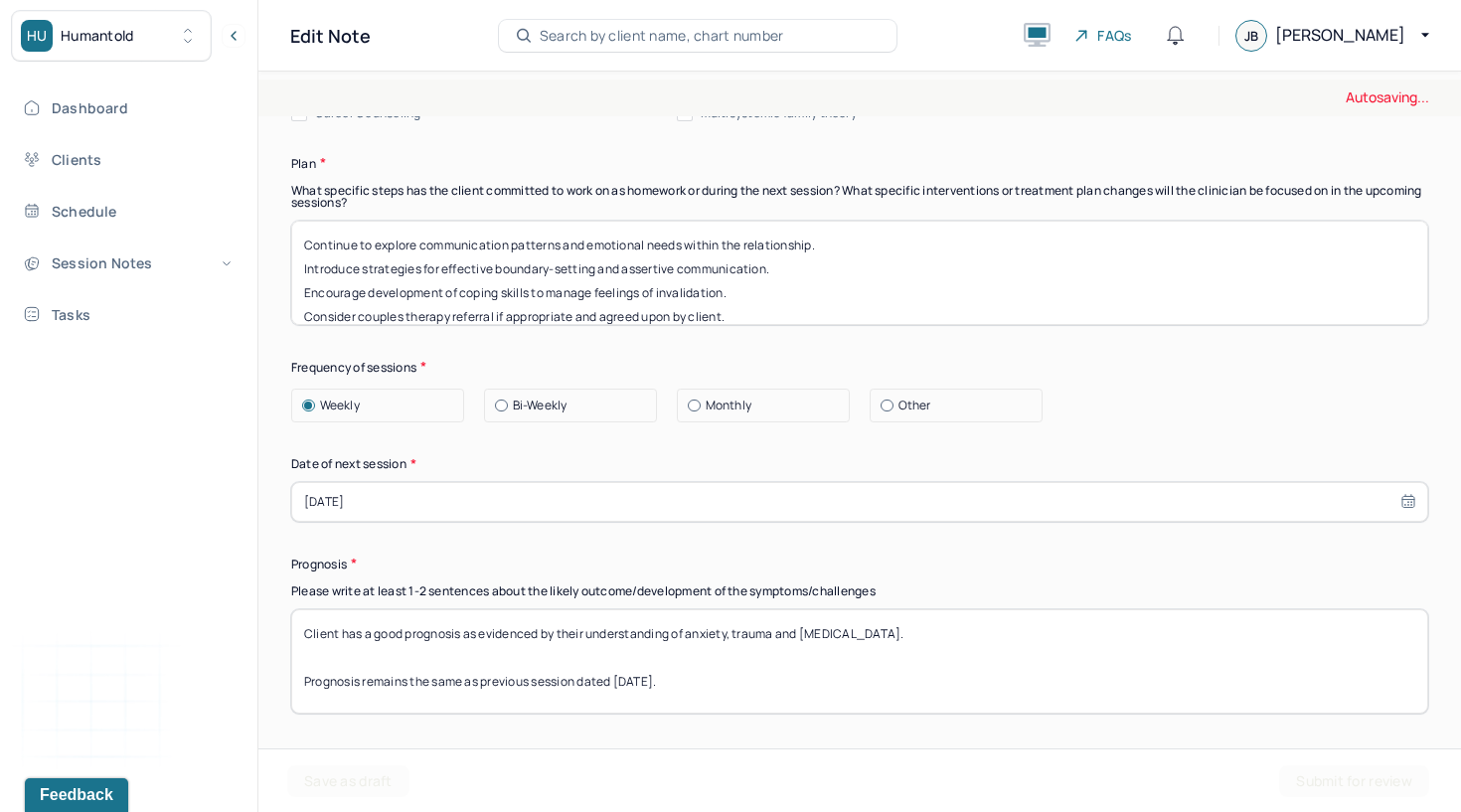scroll, scrollTop: 40, scrollLeft: 0, axis: vertical 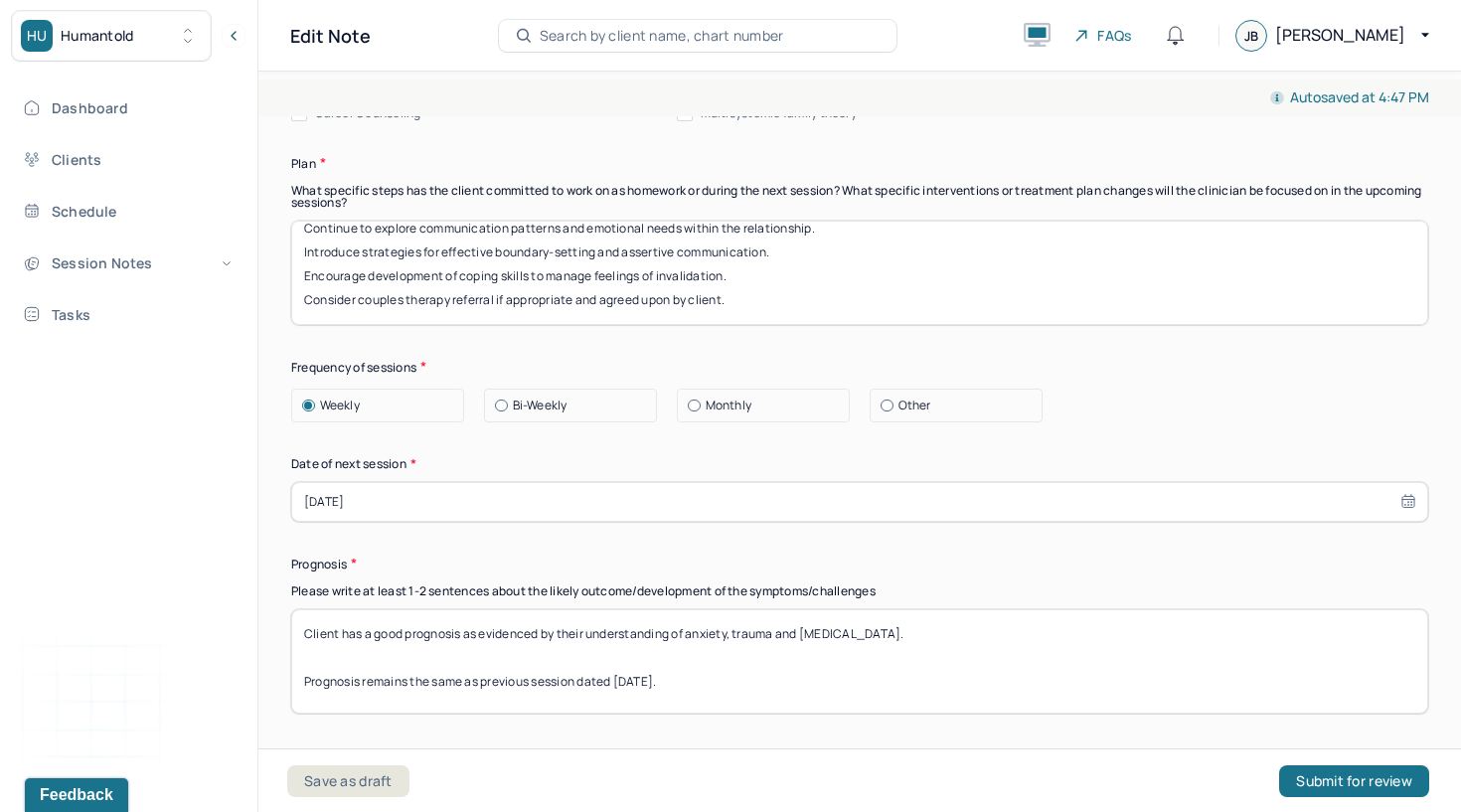 drag, startPoint x: 303, startPoint y: 189, endPoint x: 319, endPoint y: 307, distance: 119.079805 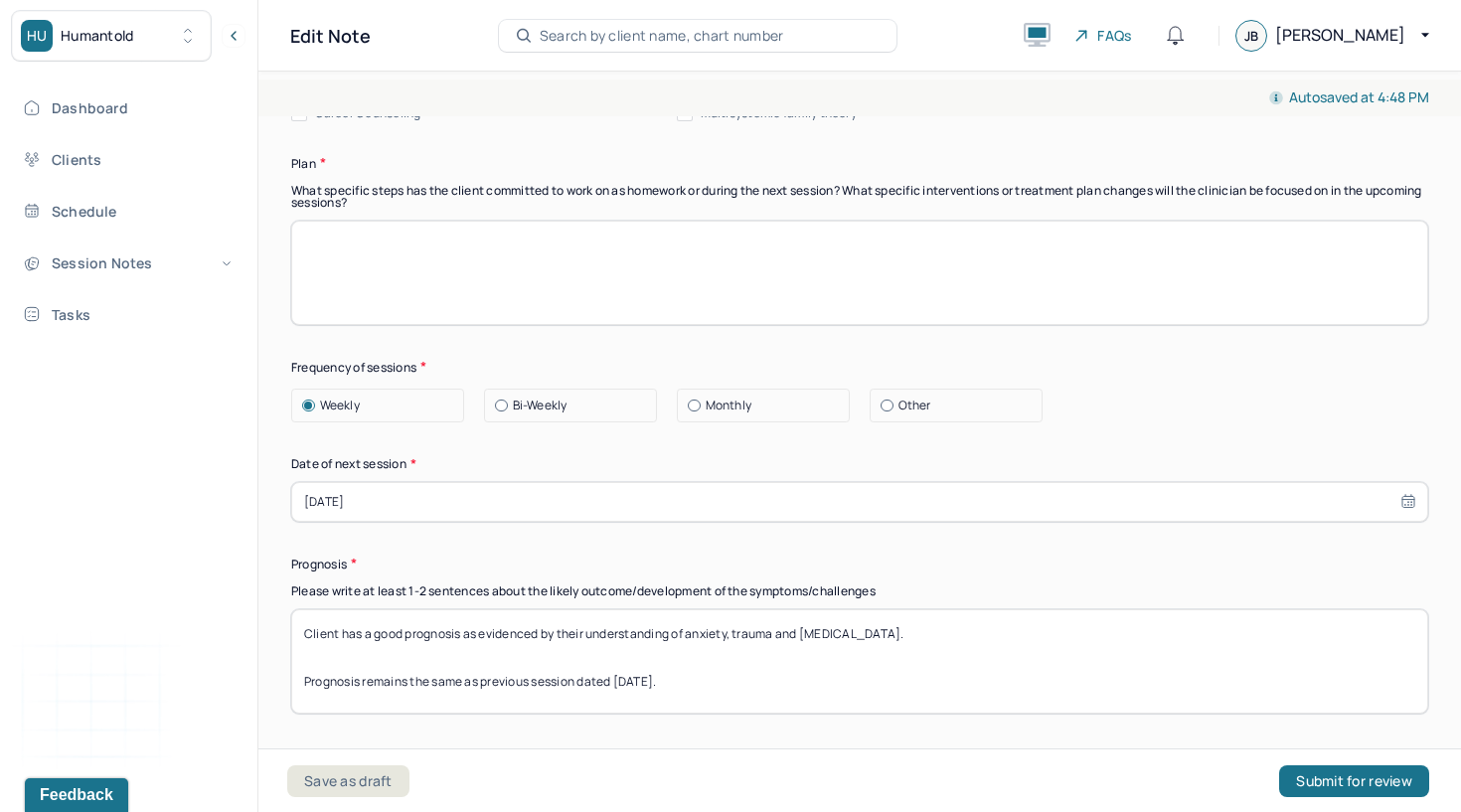 scroll, scrollTop: 0, scrollLeft: 0, axis: both 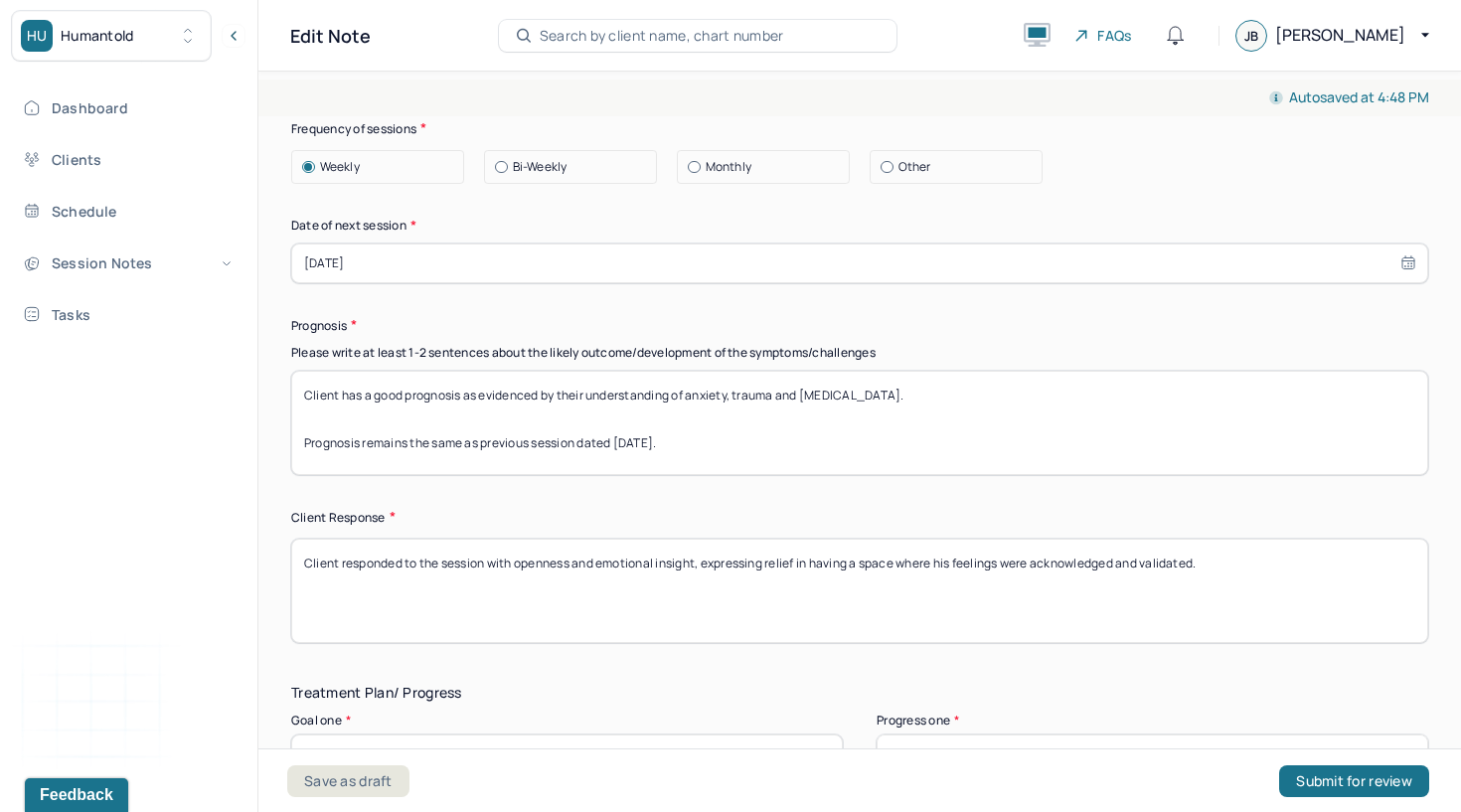 type 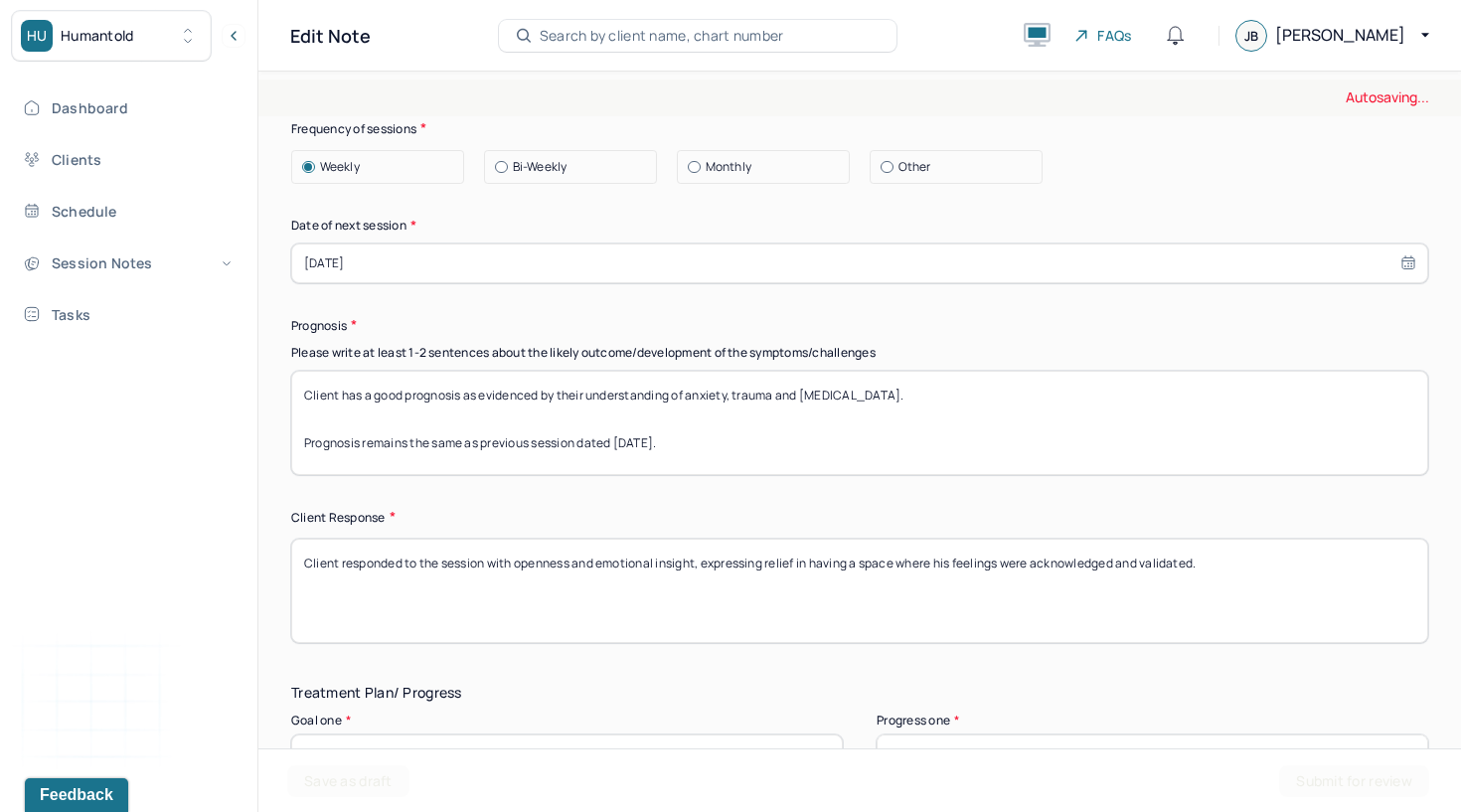 click on "Client responded to the session with openness and emotional insight, expressing relief in having a space where his feelings were acknowledged and validated." at bounding box center (860, 590) 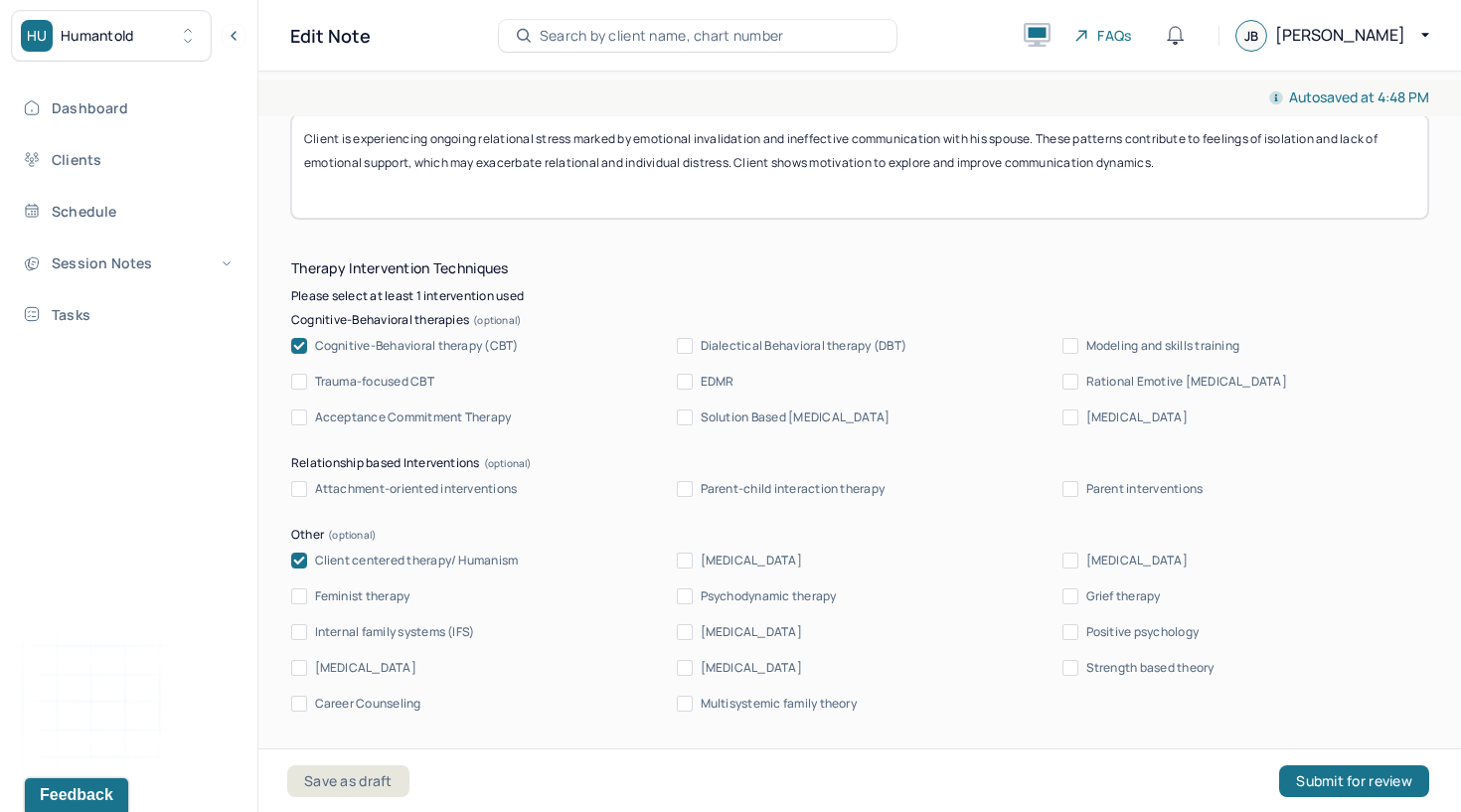 scroll, scrollTop: 1845, scrollLeft: 0, axis: vertical 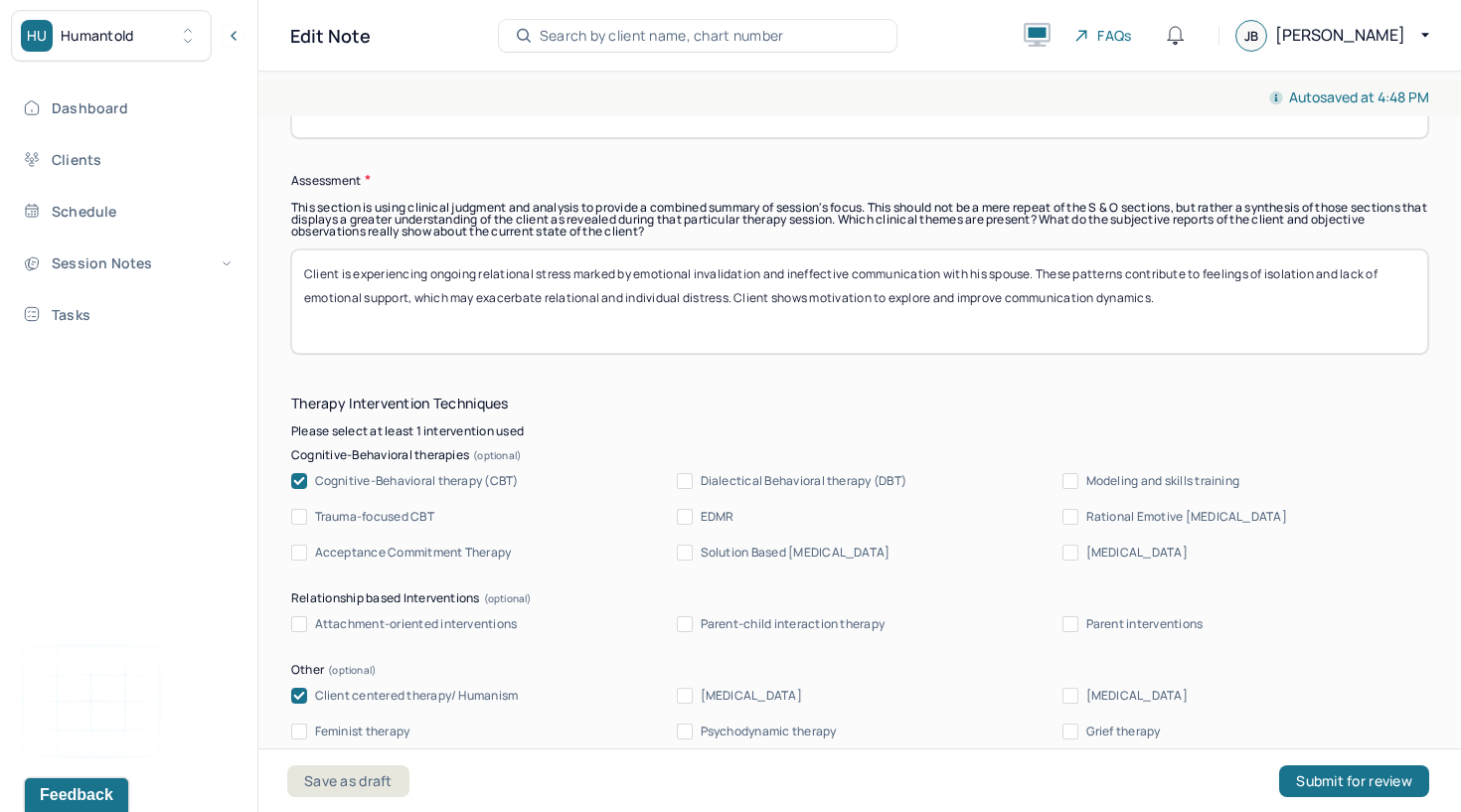 type 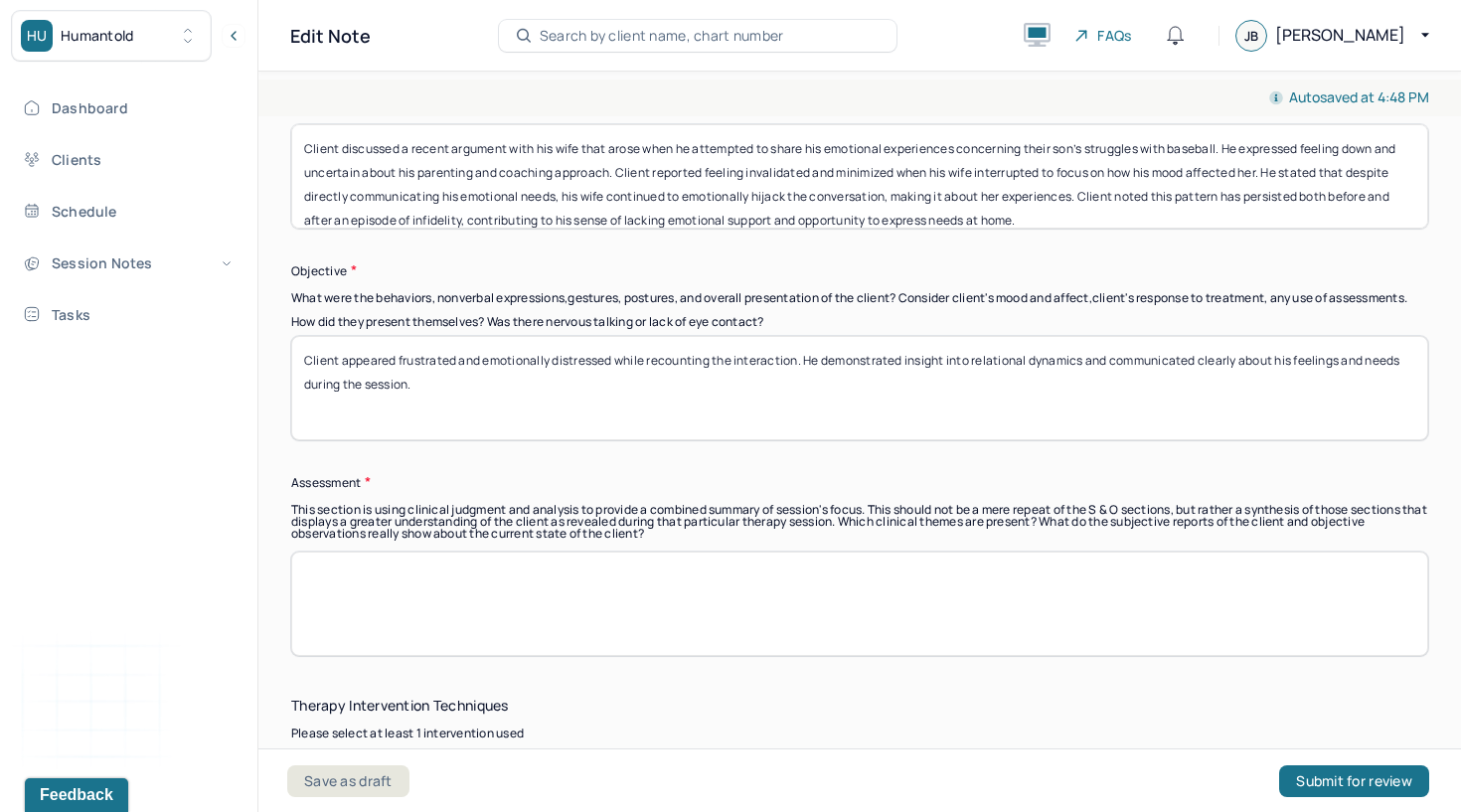 scroll, scrollTop: 1492, scrollLeft: 0, axis: vertical 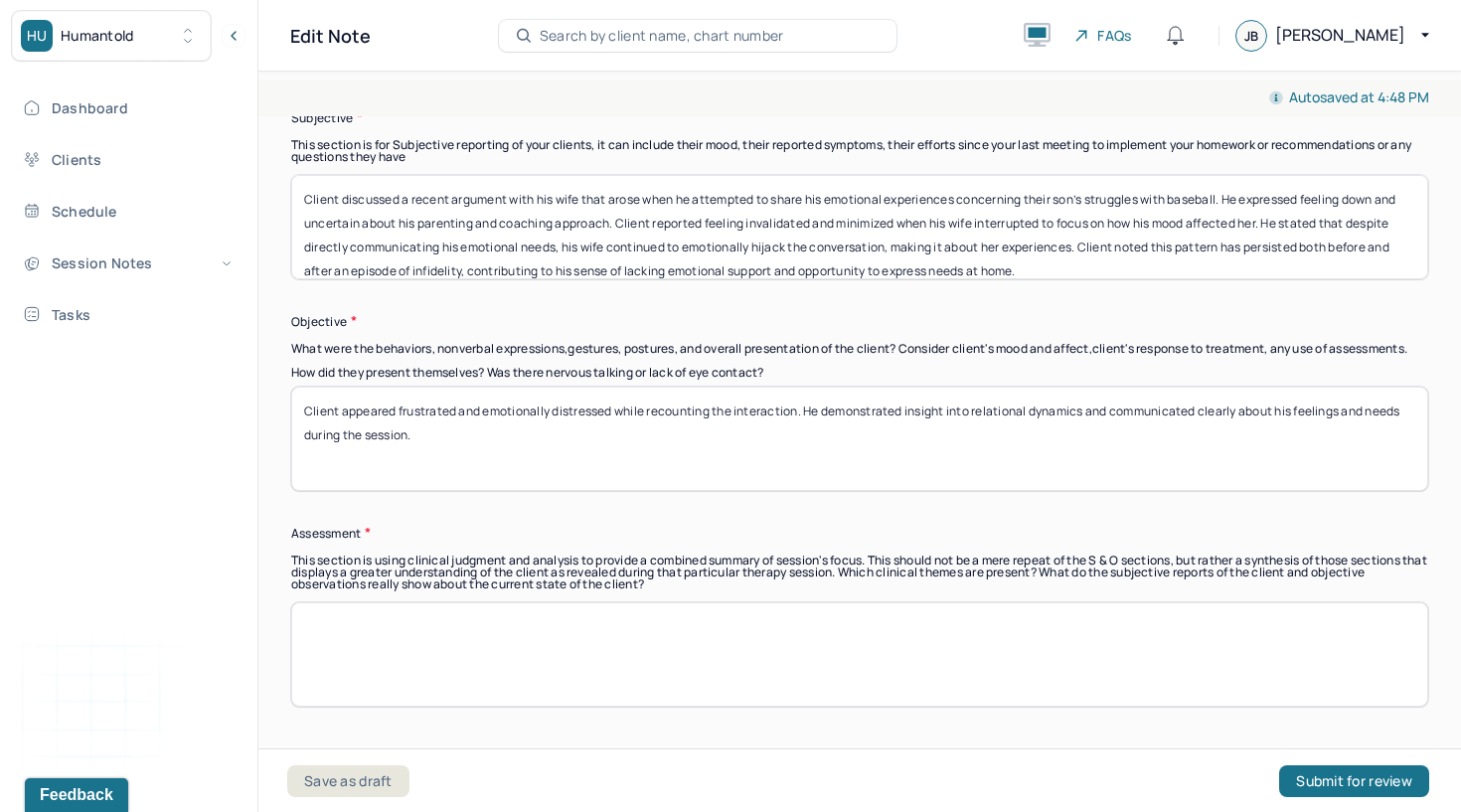 type 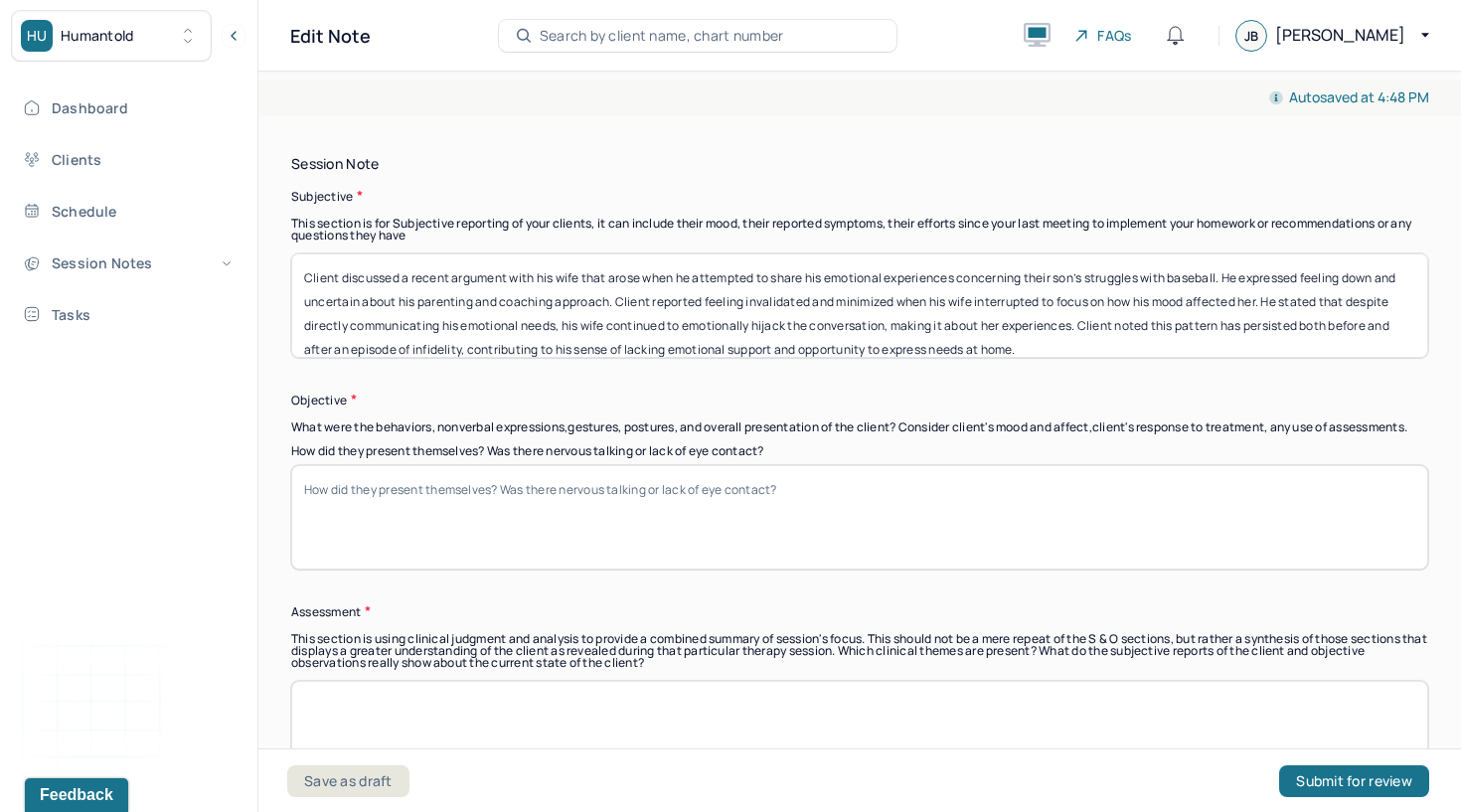 scroll, scrollTop: 1414, scrollLeft: 0, axis: vertical 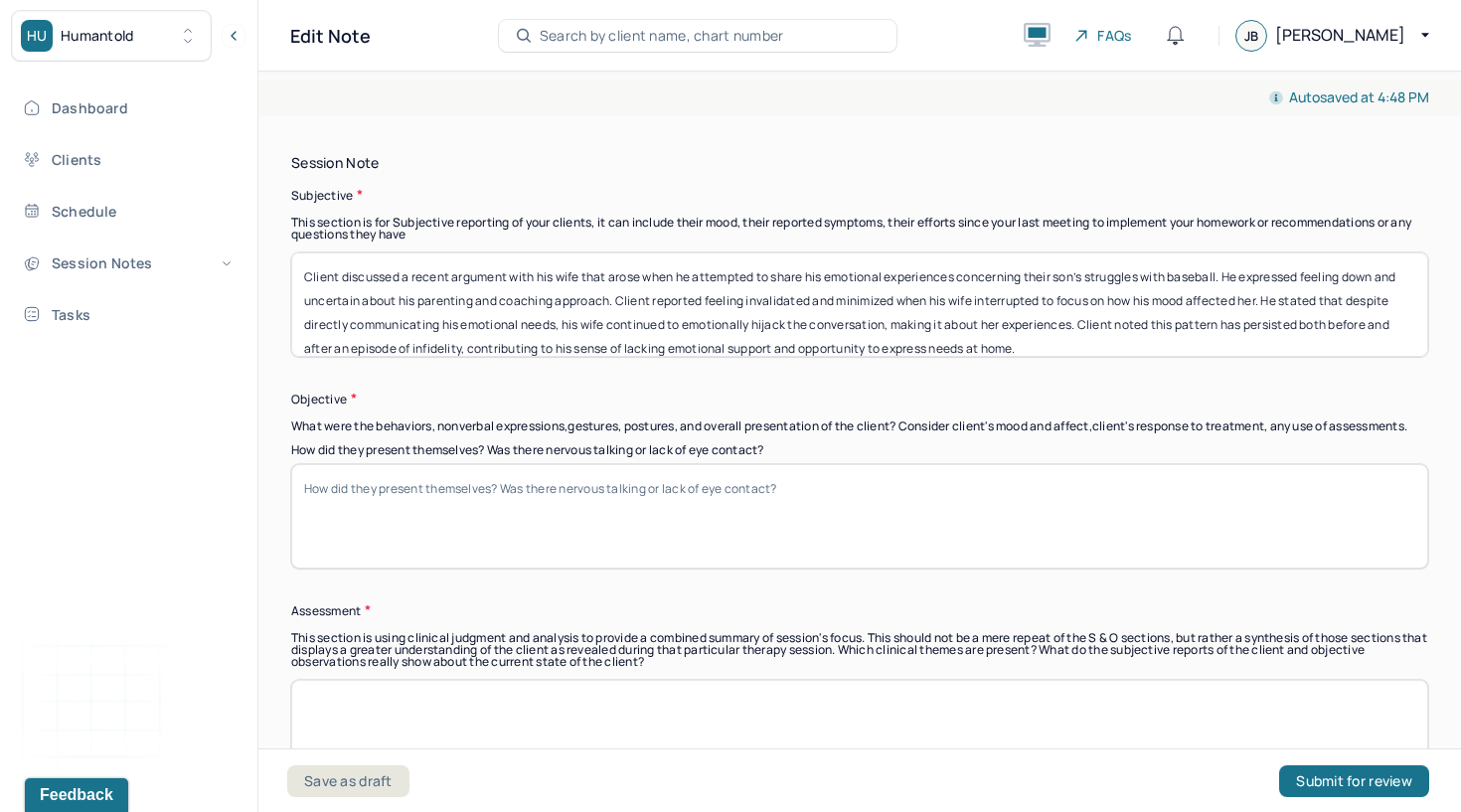 type 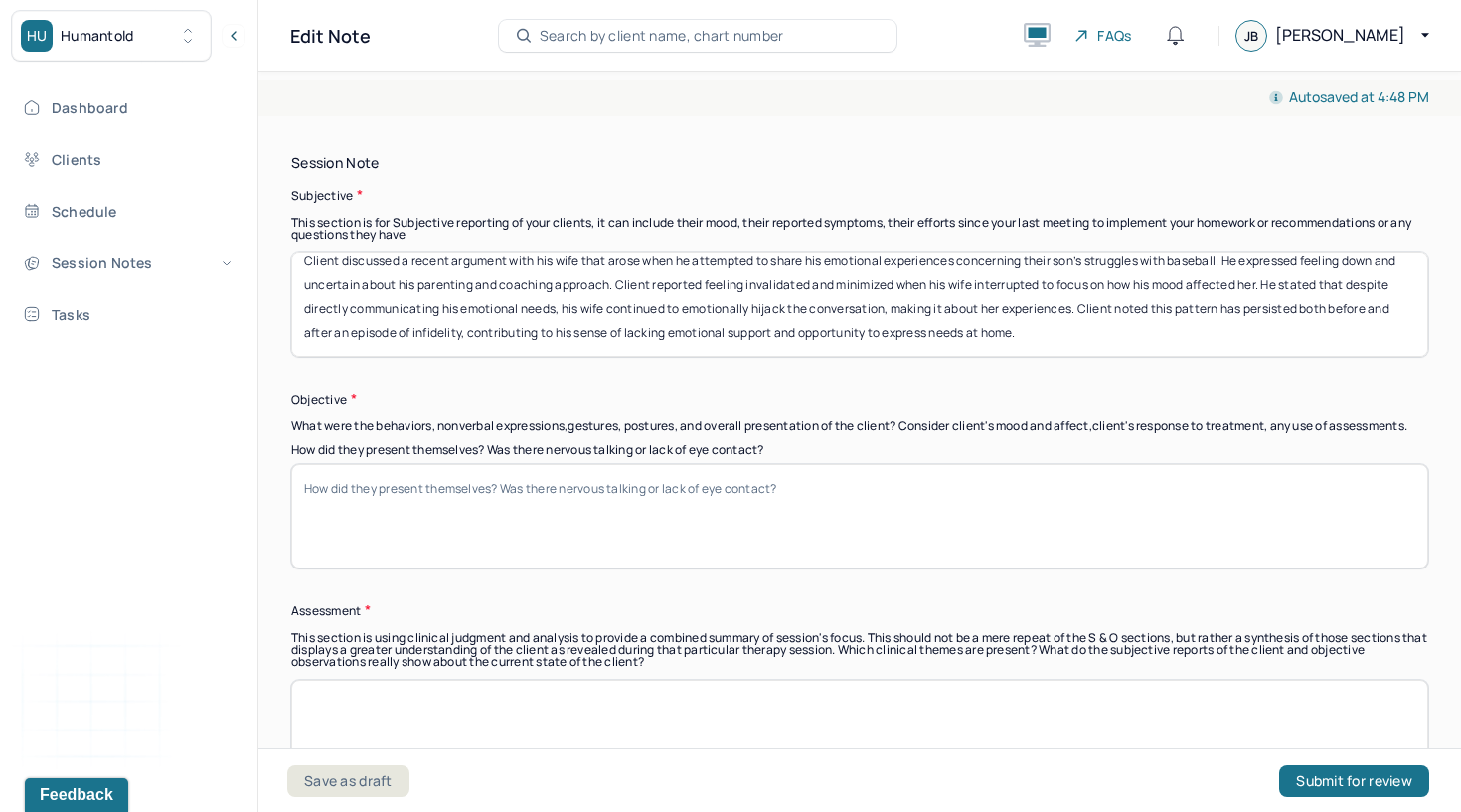 drag, startPoint x: 304, startPoint y: 219, endPoint x: 337, endPoint y: 341, distance: 126.384334 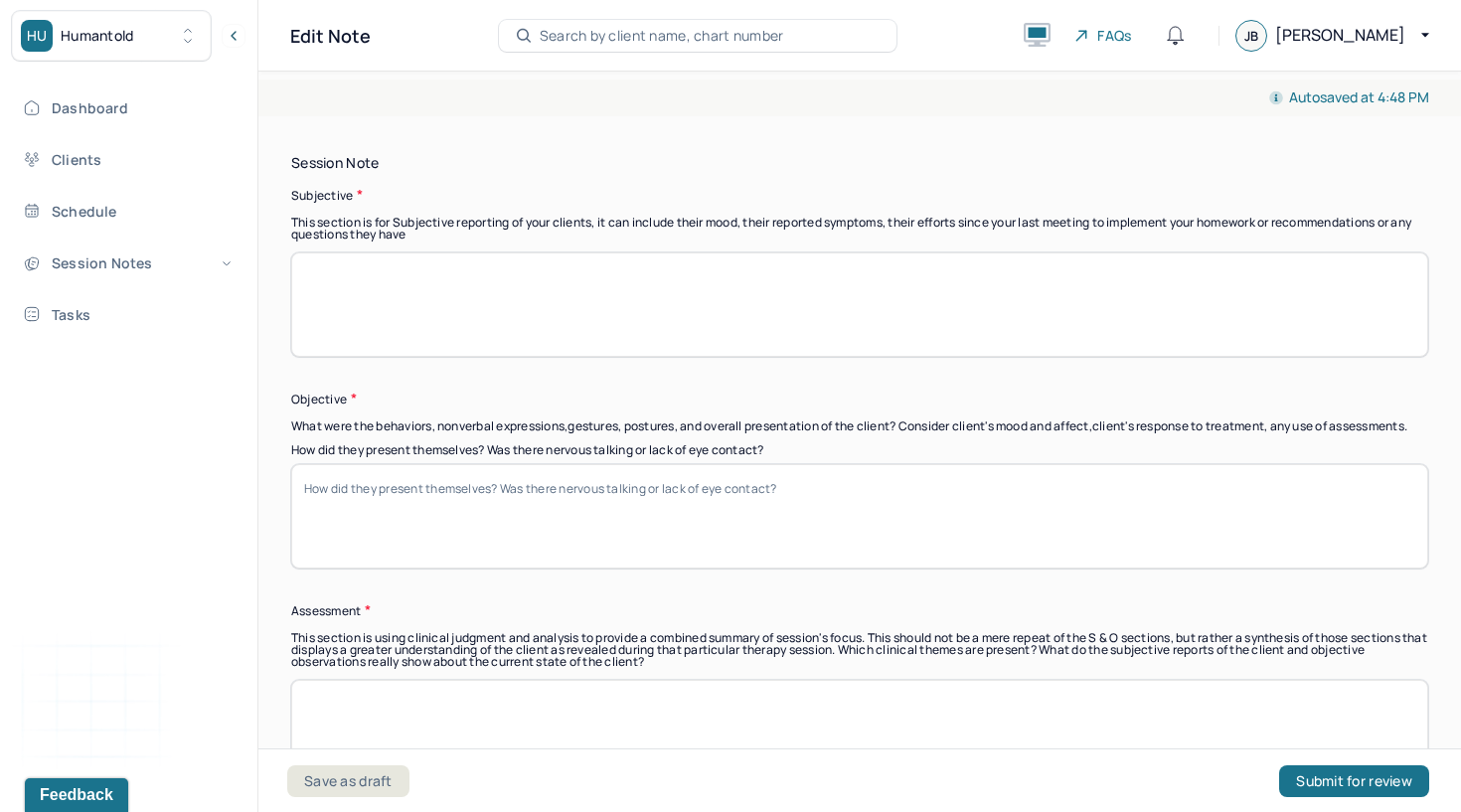 scroll, scrollTop: 0, scrollLeft: 0, axis: both 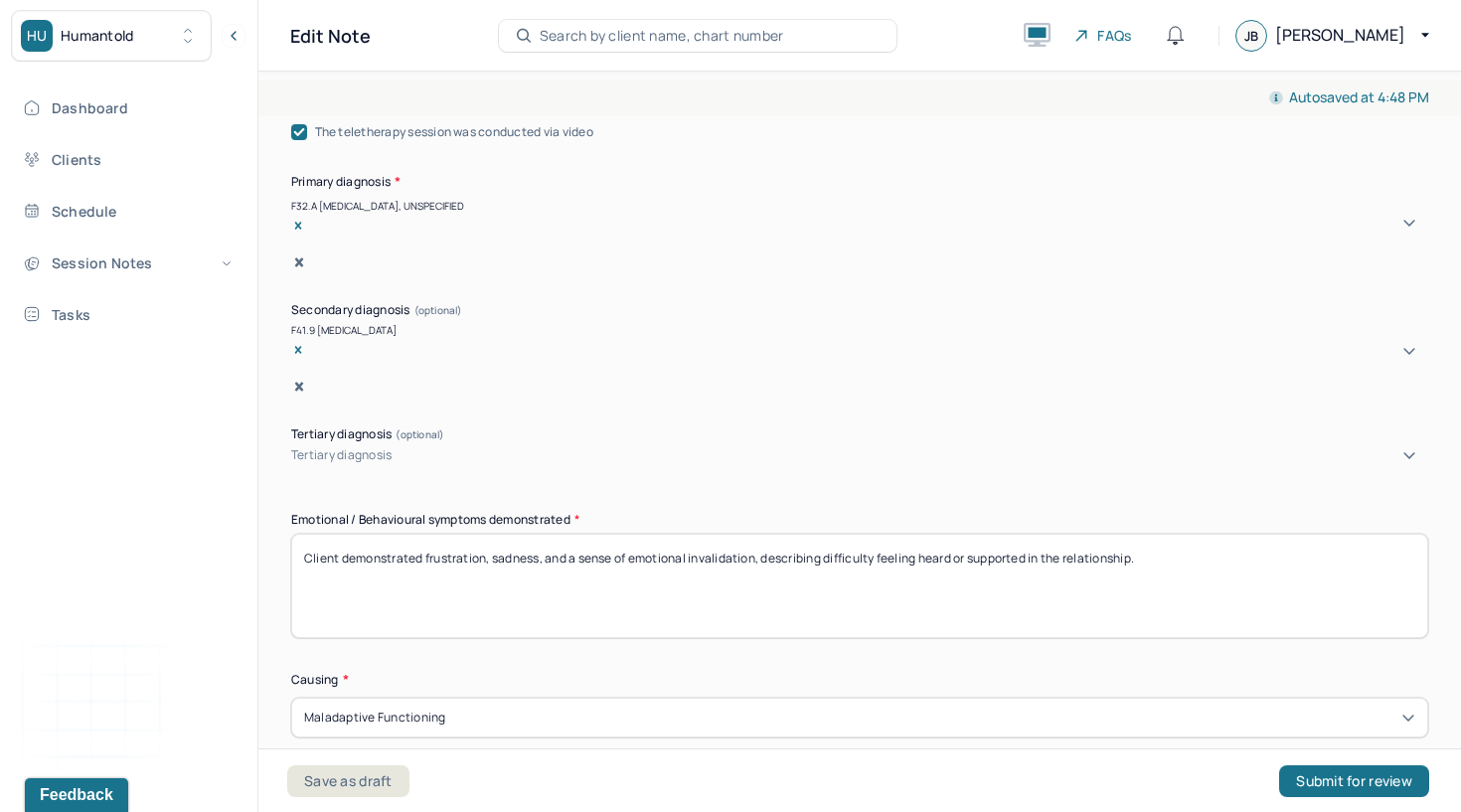 type 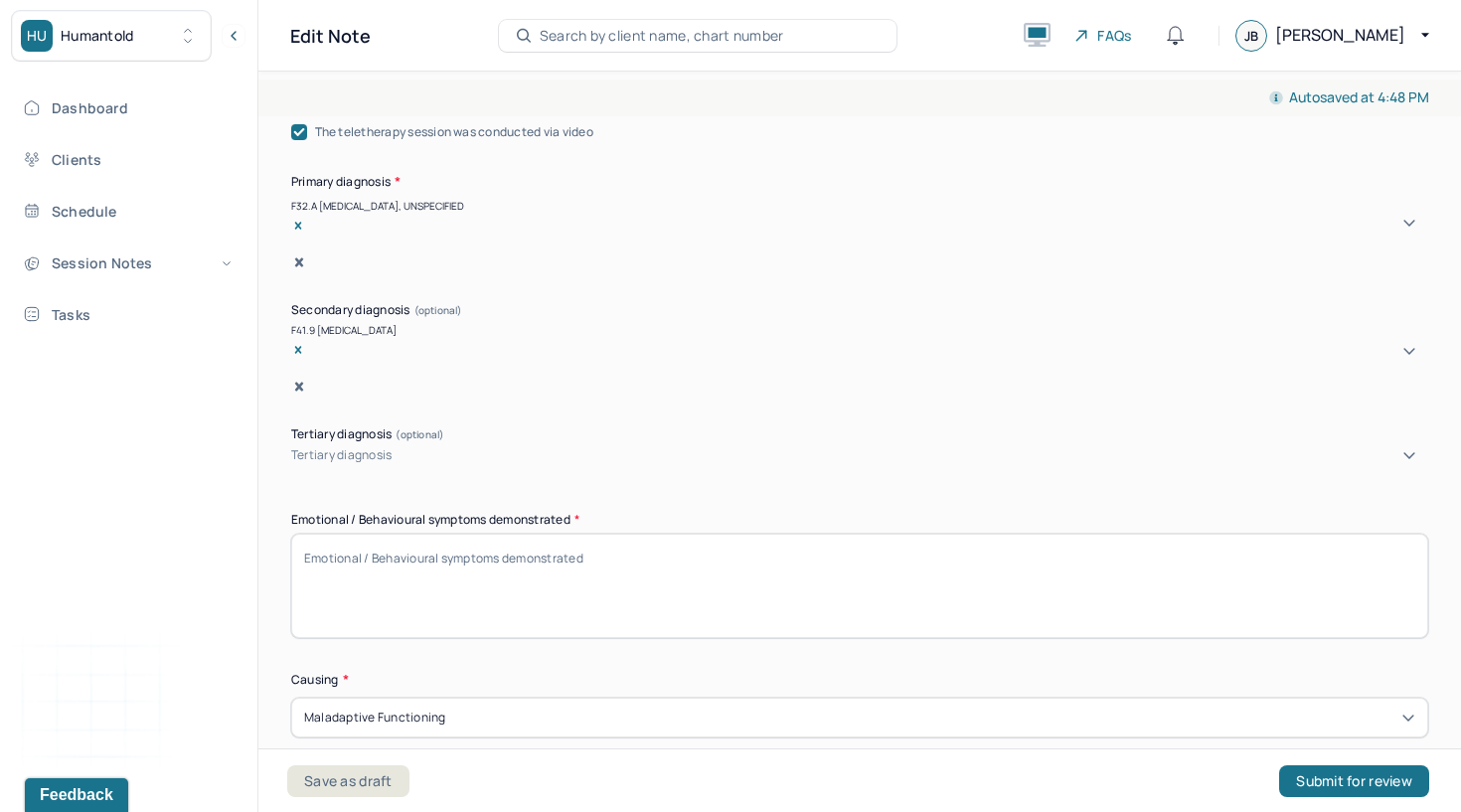 paste on "Client demonstrated resentment about marital challenges and insightful reflection on his tendency to project emotional stress onto his son’s baseball success." 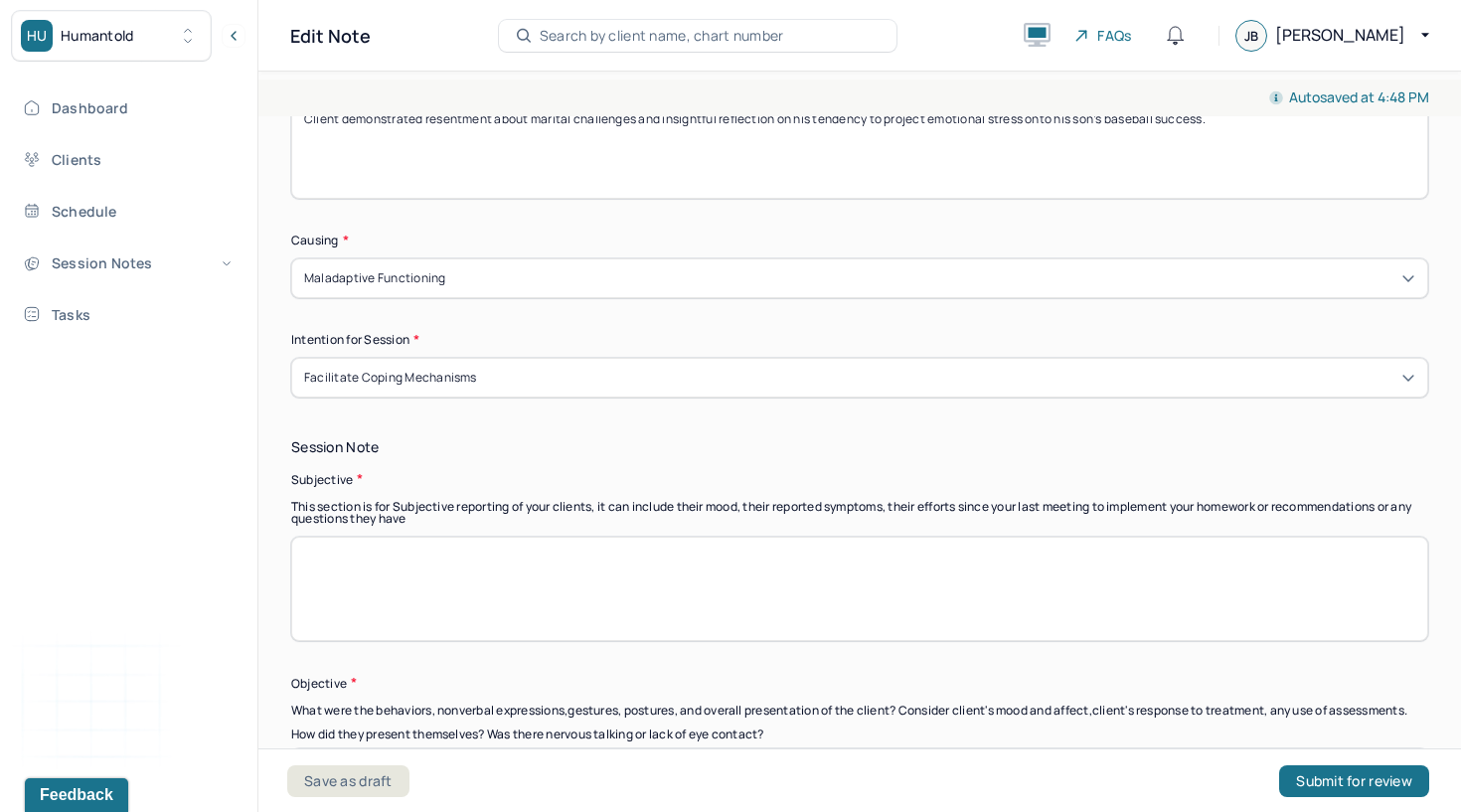 scroll, scrollTop: 1135, scrollLeft: 0, axis: vertical 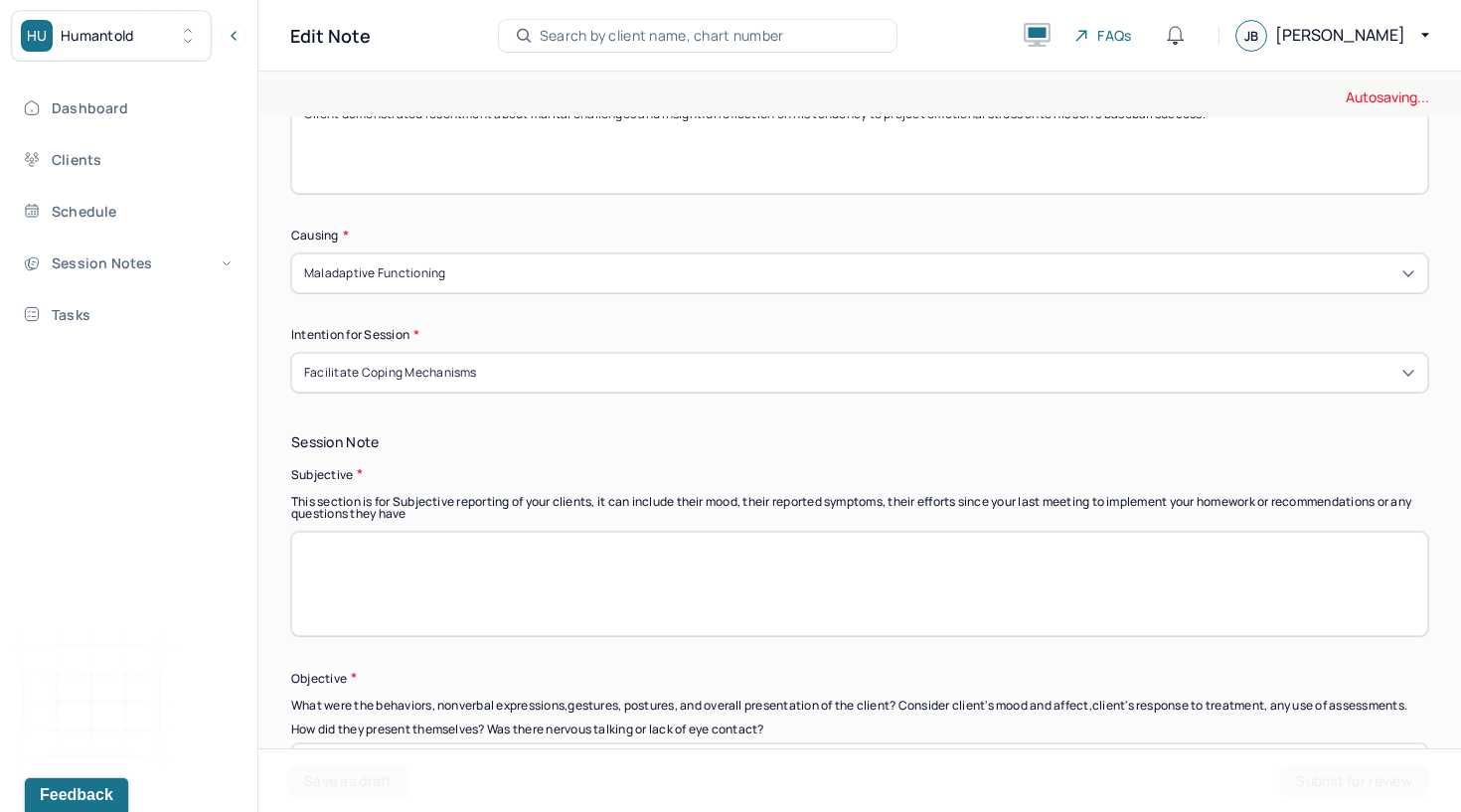 type on "Client demonstrated resentment about marital challenges and insightful reflection on his tendency to project emotional stress onto his son’s baseball success." 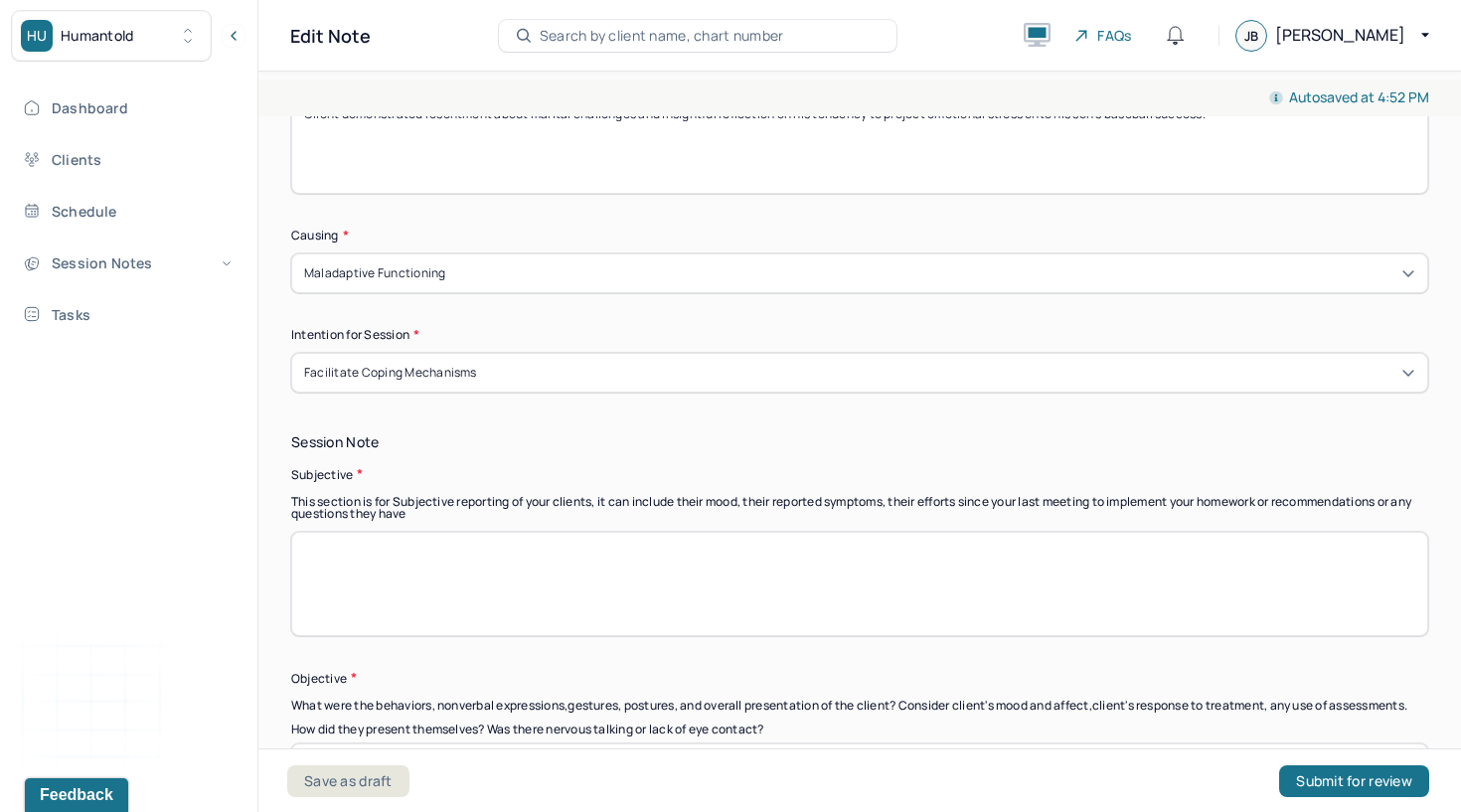 paste on "Client explored ongoing frustration within his marriage, particularly related to difficulty expressing emotions tied to his wife’s past infidelity. He shared that while he has decided to remain in the home for the sake of his children and his relationship with them, he struggles to experience moments of peace or happiness with his wife as genuine, citing a loss of trust and lingering emotional pain. Client described feeling resentful about “having to take it on the chin,” noting that his wife becomes emotionally dysregulated when he attempts to initiate difficult conversations. He also acknowledged projecting emotional weight onto his son’s success in baseball, linking it to his wife’s emotional state, and recognized the unfairness of that connection. Client expressed motivation to change this dynamic and avoid placing pressure on his son." 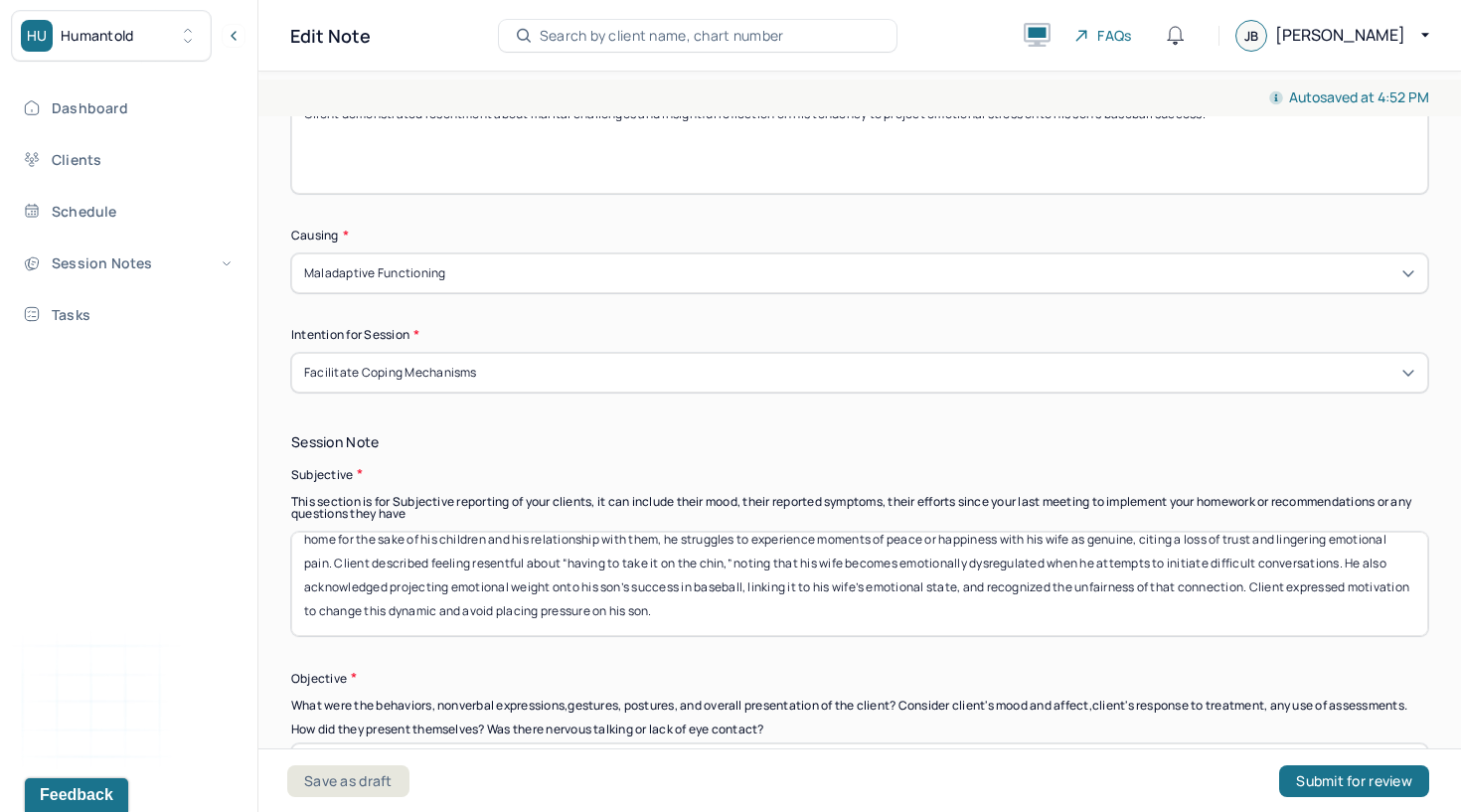 scroll, scrollTop: 40, scrollLeft: 0, axis: vertical 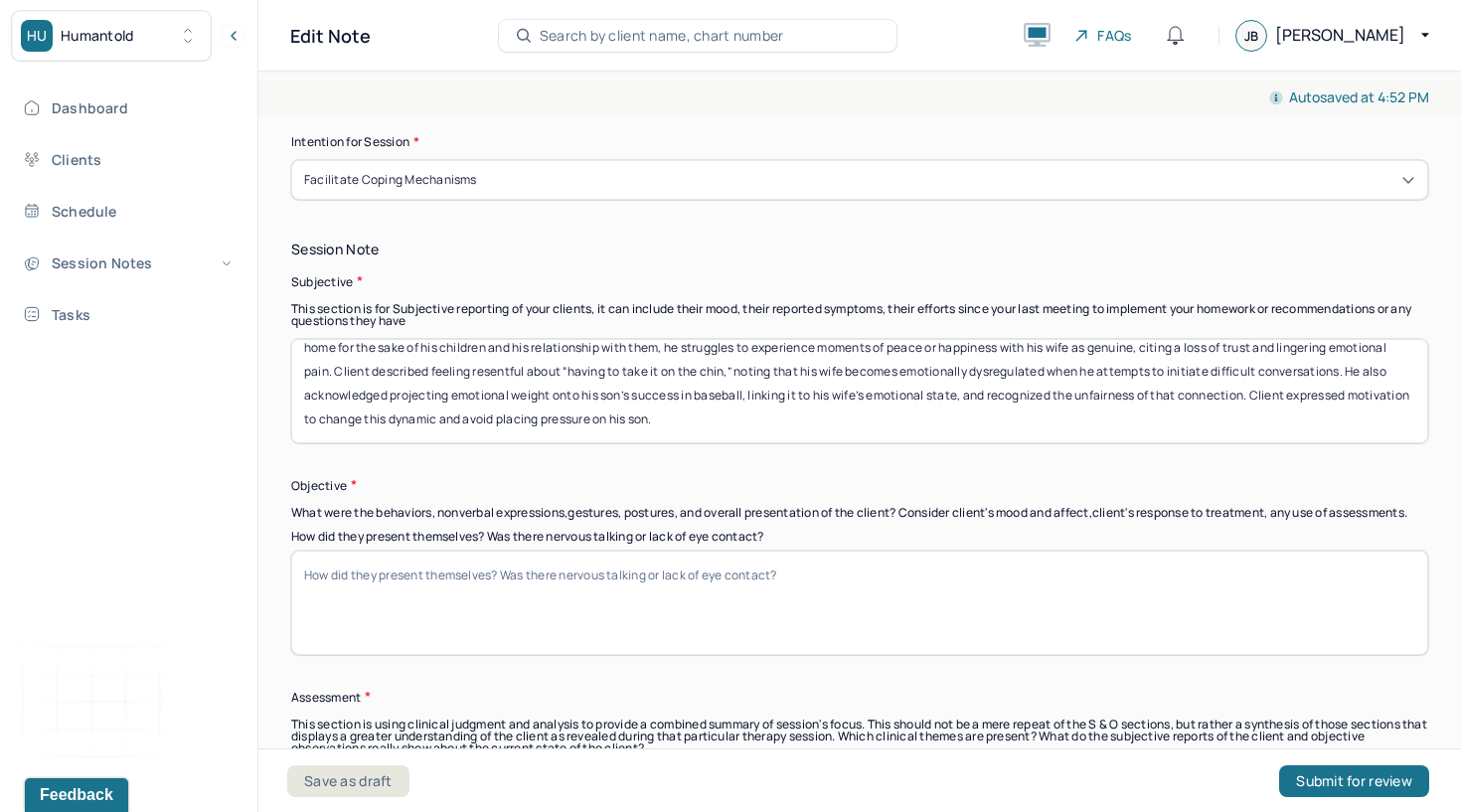 type on "Client explored ongoing frustration within his marriage, particularly related to difficulty expressing emotions tied to his wife’s past infidelity. He shared that while he has decided to remain in the home for the sake of his children and his relationship with them, he struggles to experience moments of peace or happiness with his wife as genuine, citing a loss of trust and lingering emotional pain. Client described feeling resentful about “having to take it on the chin,” noting that his wife becomes emotionally dysregulated when he attempts to initiate difficult conversations. He also acknowledged projecting emotional weight onto his son’s success in baseball, linking it to his wife’s emotional state, and recognized the unfairness of that connection. Client expressed motivation to change this dynamic and avoid placing pressure on his son." 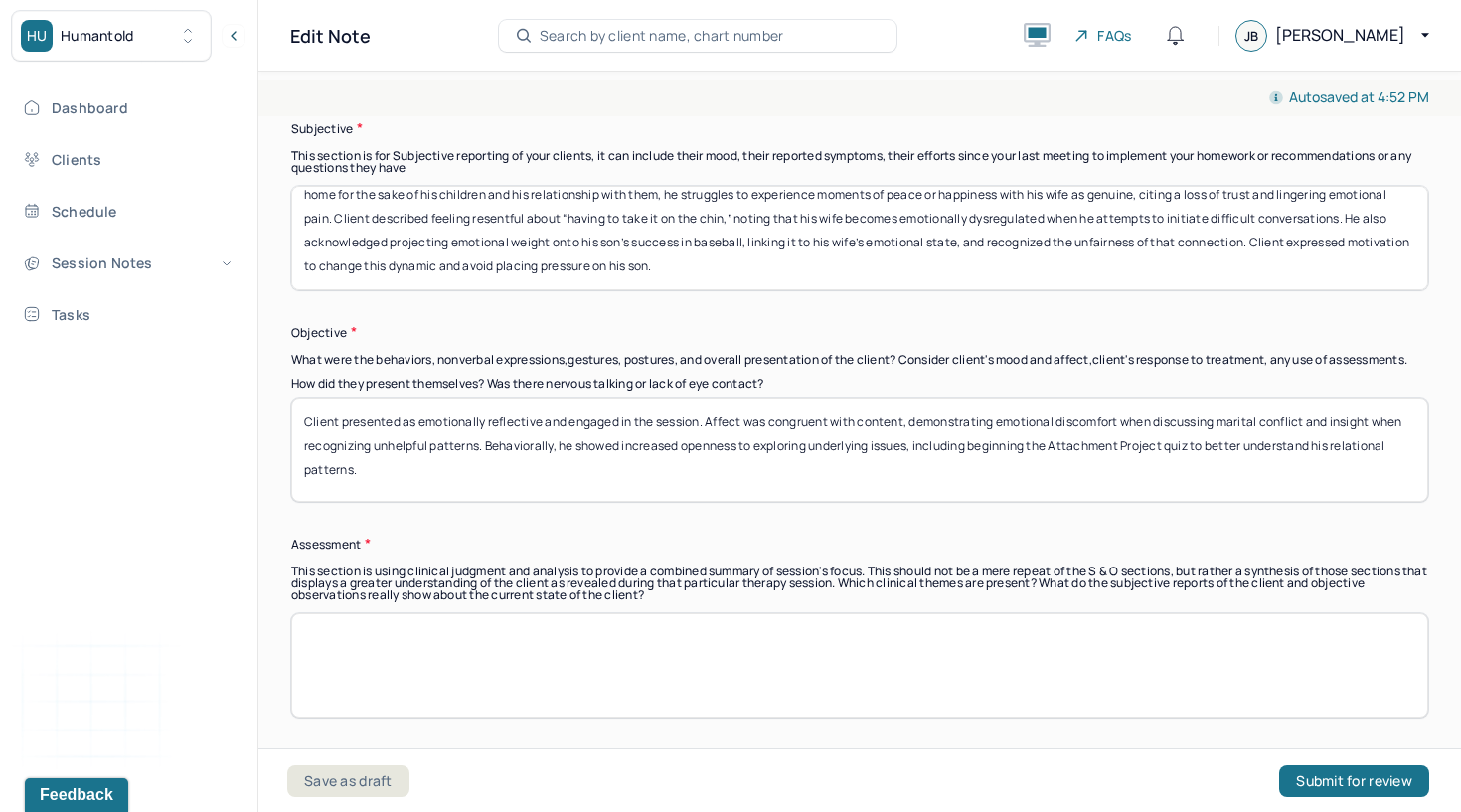 scroll, scrollTop: 1484, scrollLeft: 0, axis: vertical 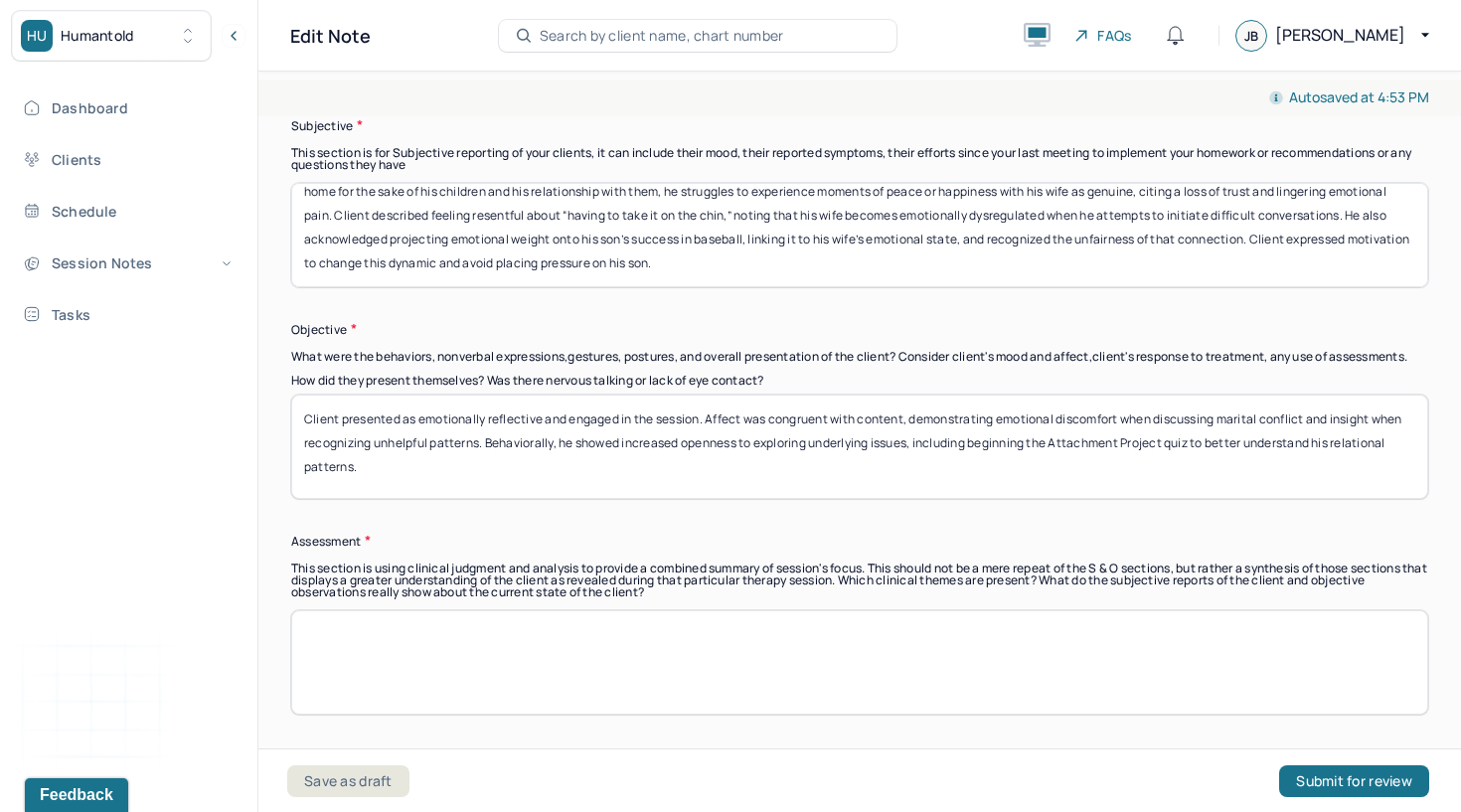 type on "Client presented as emotionally reflective and engaged in the session. Affect was congruent with content, demonstrating emotional discomfort when discussing marital conflict and insight when recognizing unhelpful patterns. Behaviorally, he showed increased openness to exploring underlying issues, including beginning the Attachment Project quiz to better understand his relational patterns." 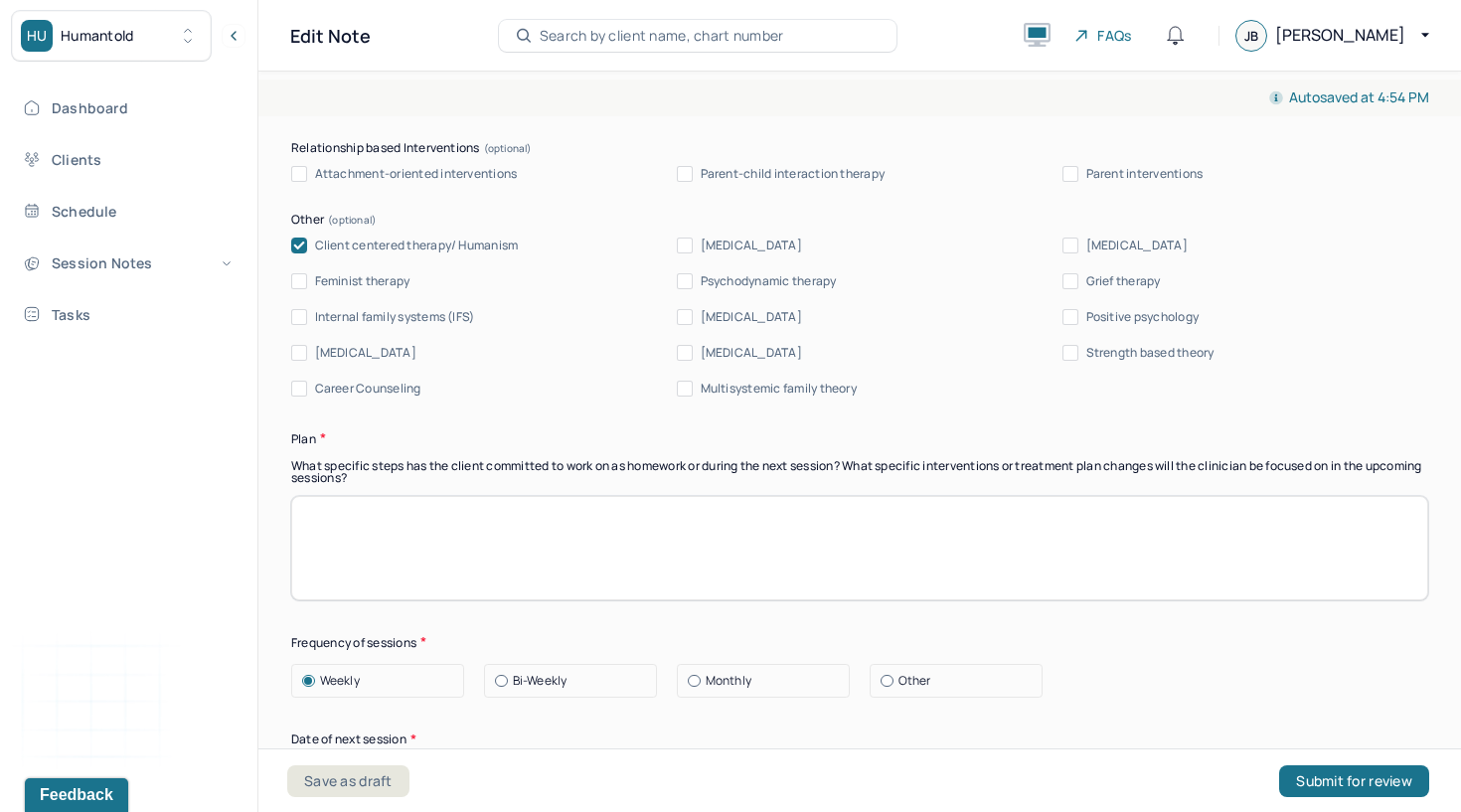 scroll, scrollTop: 2347, scrollLeft: 0, axis: vertical 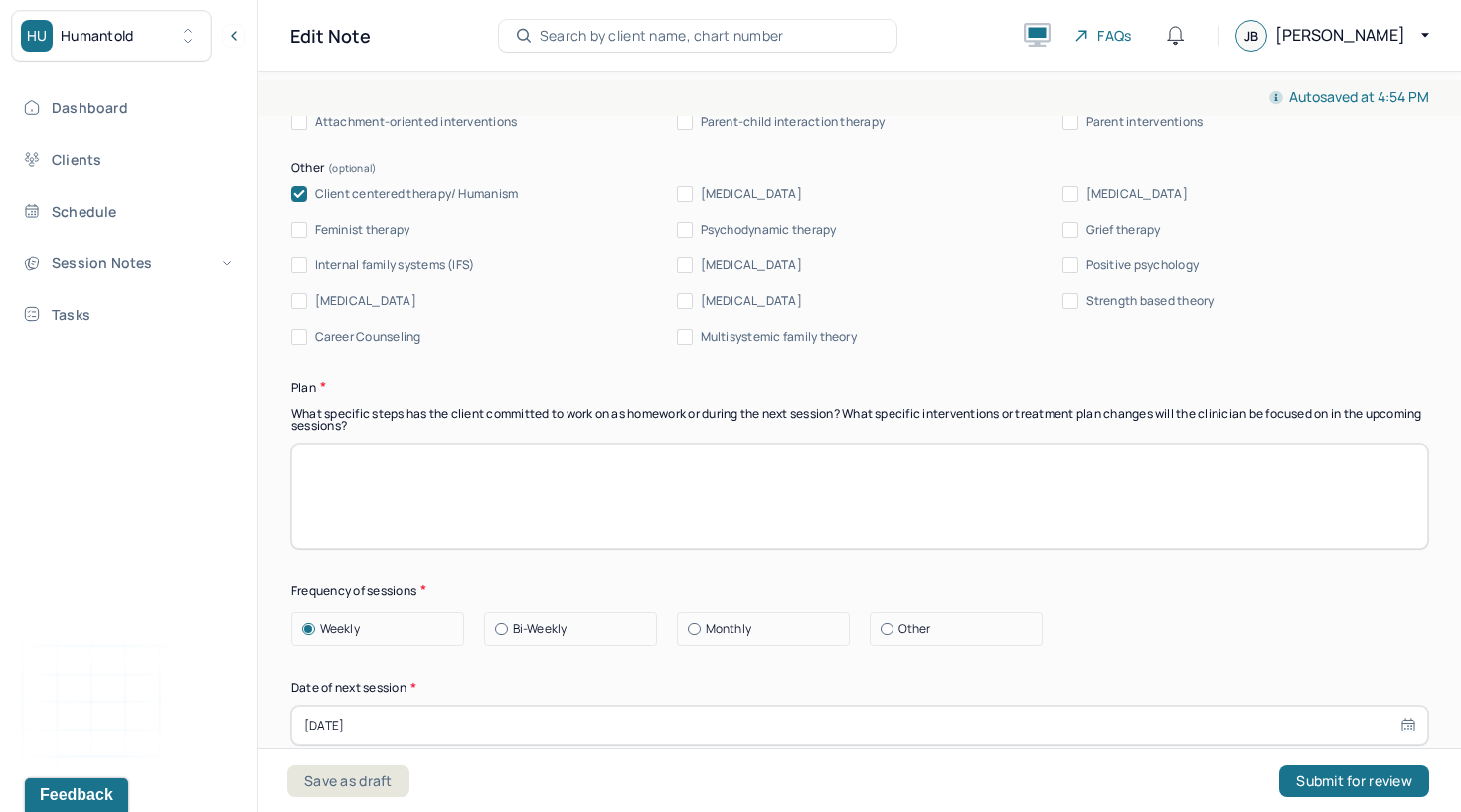 type on "Client is demonstrating increased emotional insight, particularly into how unresolved betrayal and emotional suppression are impacting his marriage, parenting, and personal stress. Emotional responses of resentment and distrust are central and influencing communication avoidance and emotional distance from his partner. Client’s willingness to examine projection and take accountability for pressure placed on his son reflects growth in self-awareness. Engagement in attachment-focused exploration indicates readiness to deepen insight into relationship patterns." 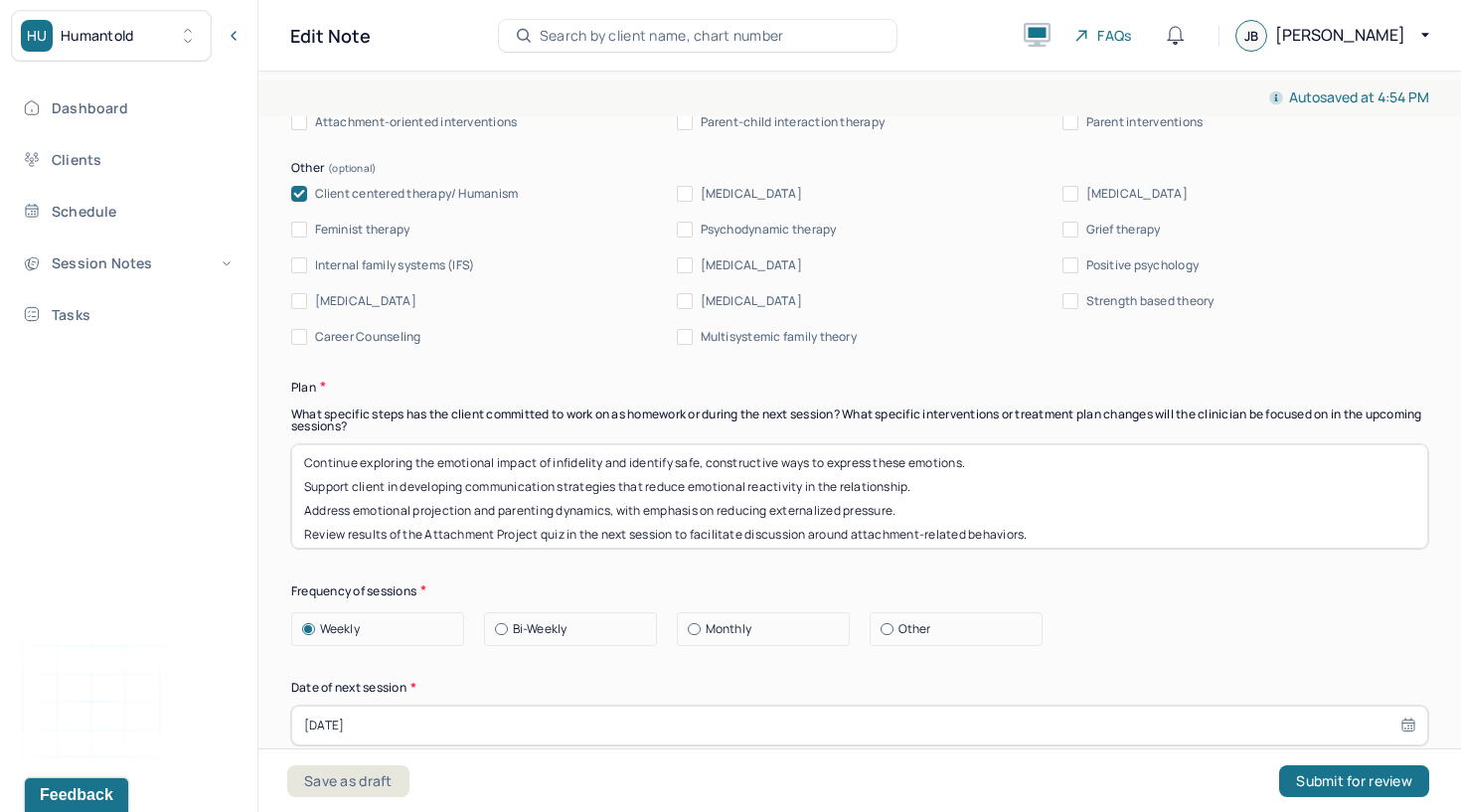 scroll, scrollTop: 0, scrollLeft: 0, axis: both 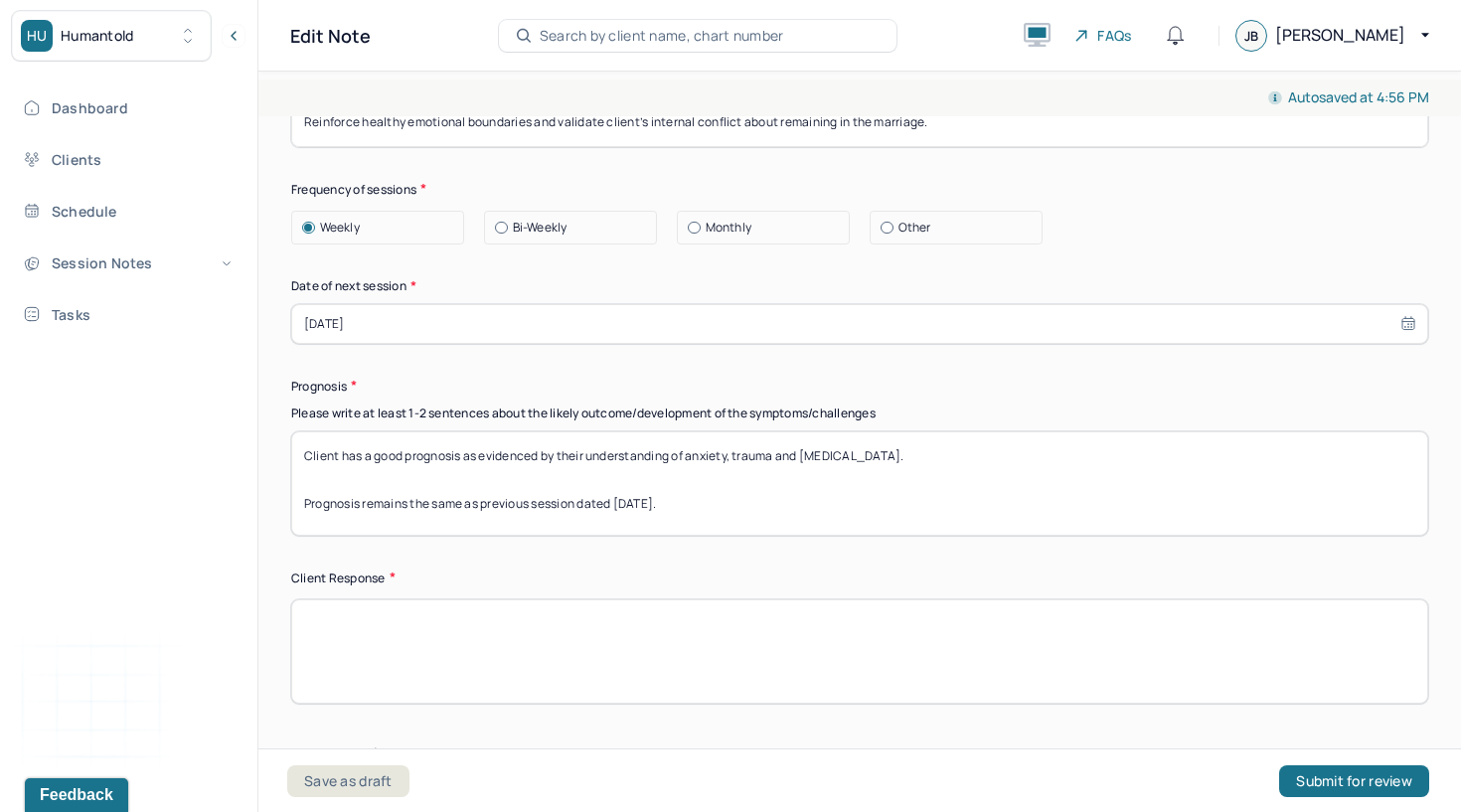 type on "Continue exploring the emotional impact of infidelity and identify safe, constructive ways to express these emotions.
Support client in developing communication strategies that reduce emotional reactivity in the relationship.
Address emotional projection and parenting dynamics, with emphasis on reducing externalized pressure.
Review results of the Attachment Project quiz in the next session to facilitate discussion around attachment-related behaviors.
Reinforce healthy emotional boundaries and validate client’s internal conflict about remaining in the marriage." 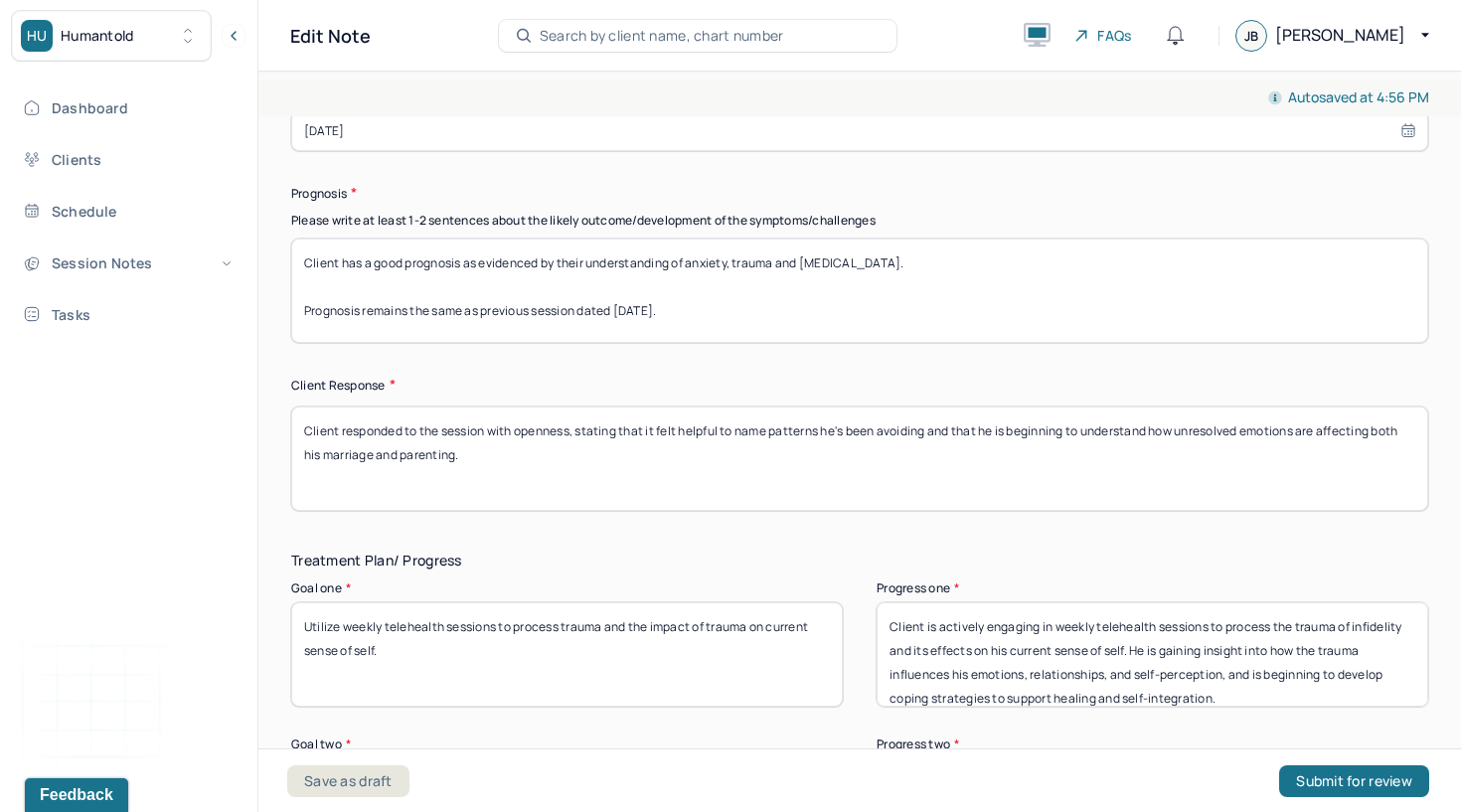 scroll, scrollTop: 2949, scrollLeft: 0, axis: vertical 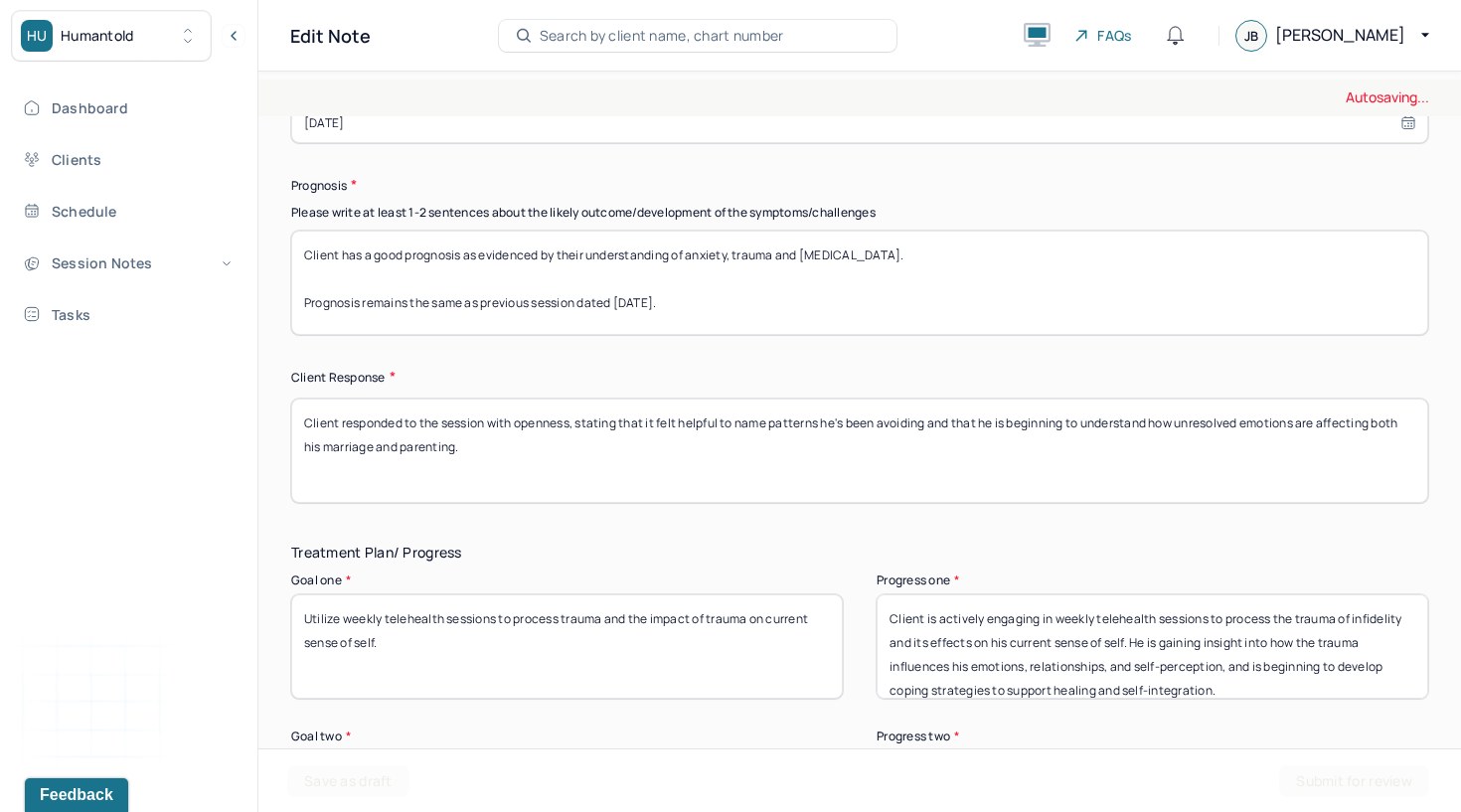 type on "Client responded to the session with openness, stating that it felt helpful to name patterns he's been avoiding and that he is beginning to understand how unresolved emotions are affecting both his marriage and parenting." 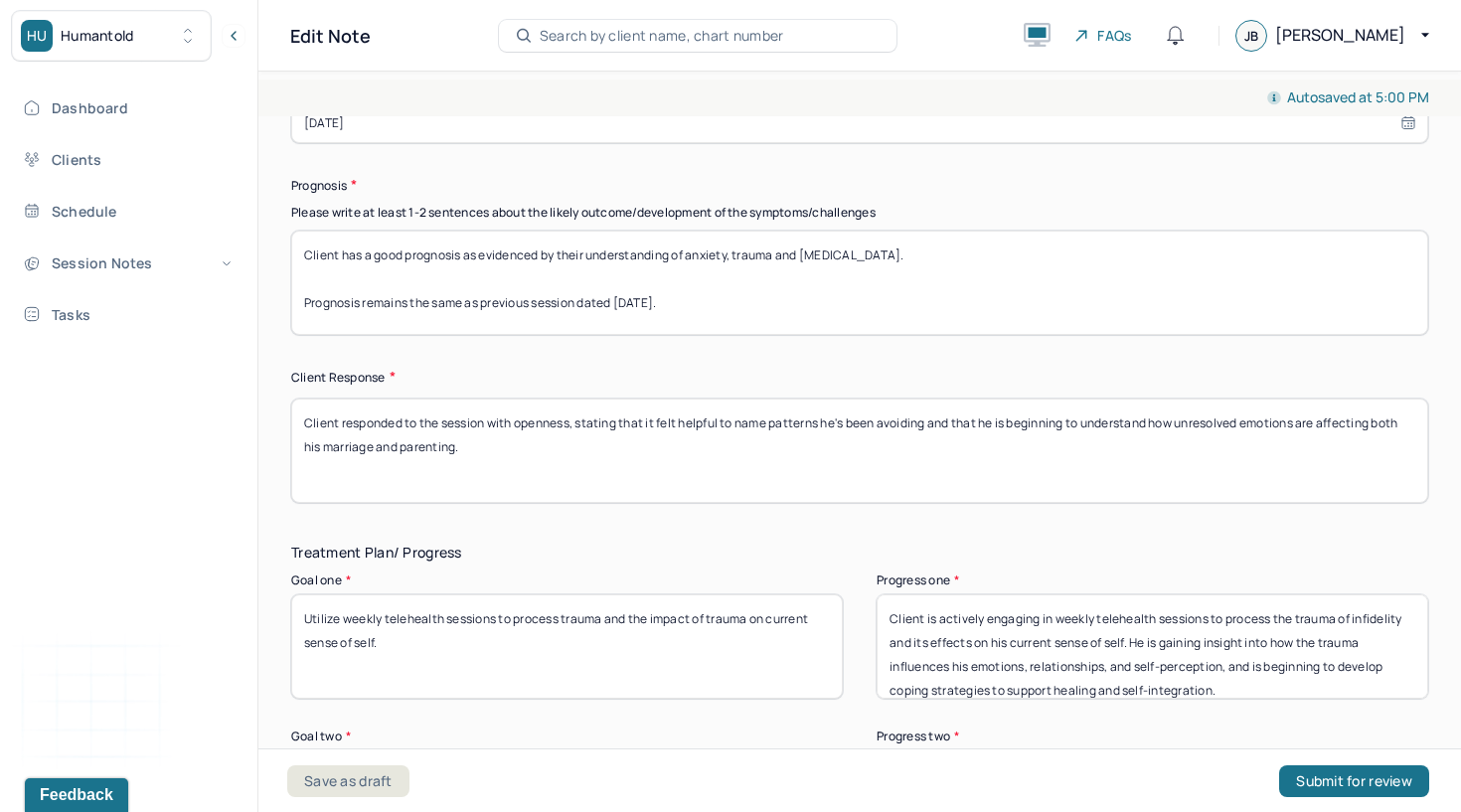 click on "Client is actively engaging in weekly telehealth sessions to process the trauma of infidelity and its effects on his current sense of self. He is gaining insight into how the trauma influences his emotions, relationships, and self-perception, and is beginning to develop coping strategies to support healing and self-integration." at bounding box center [1152, 646] 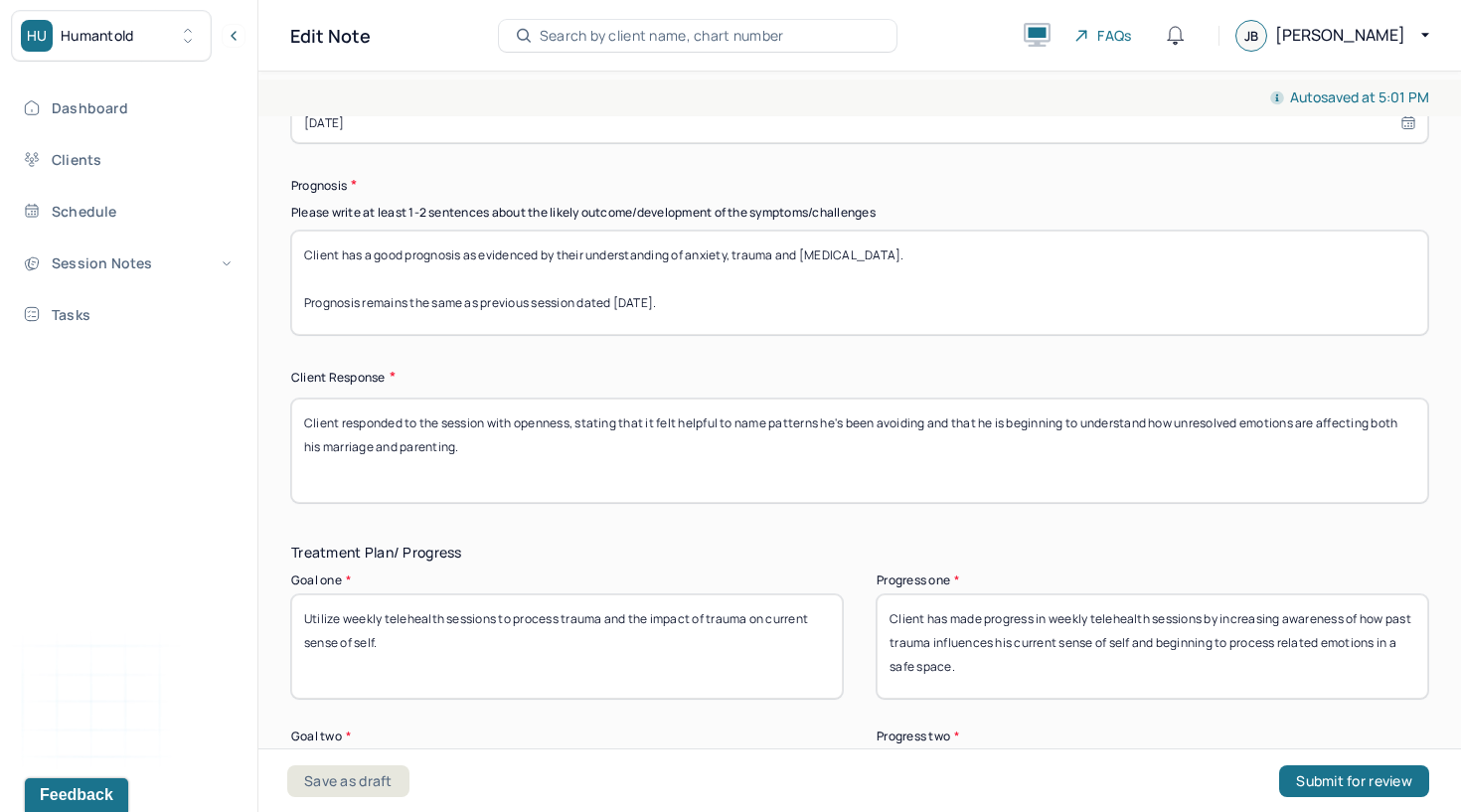 scroll, scrollTop: 0, scrollLeft: 0, axis: both 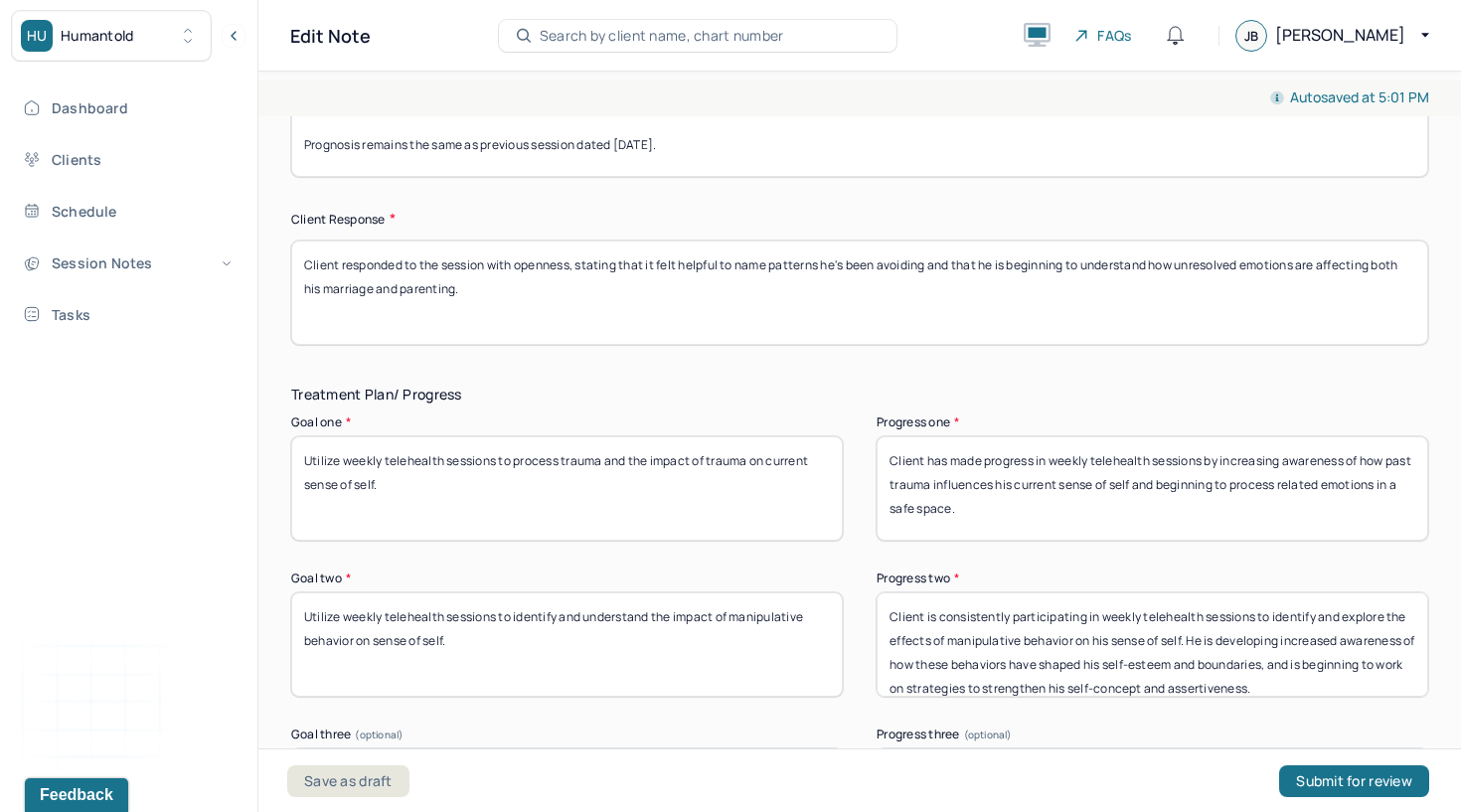 type on "Client has made progress in weekly telehealth sessions by increasing awareness of how past trauma influences his current sense of self and beginning to process related emotions in a safe space." 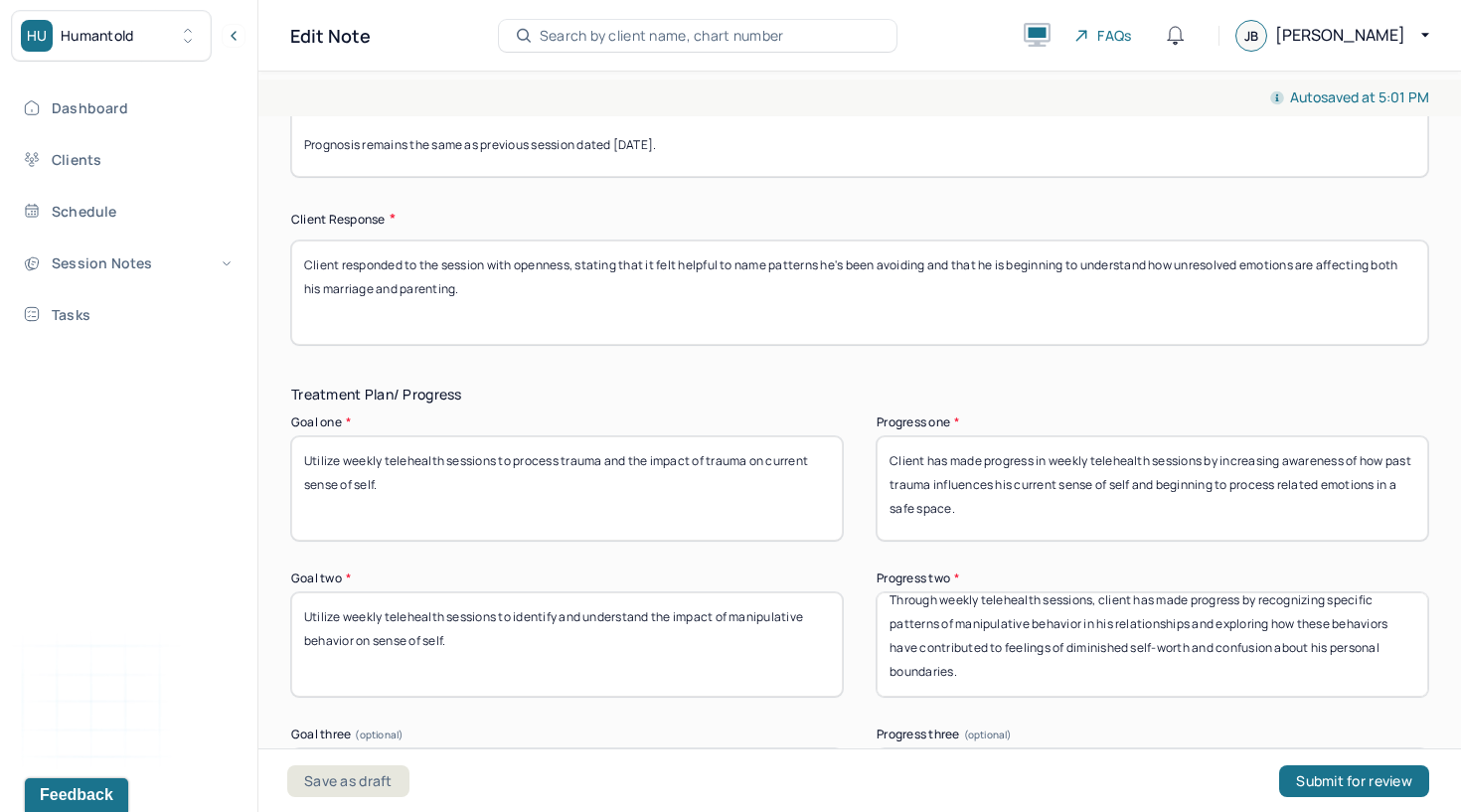 scroll, scrollTop: 16, scrollLeft: 0, axis: vertical 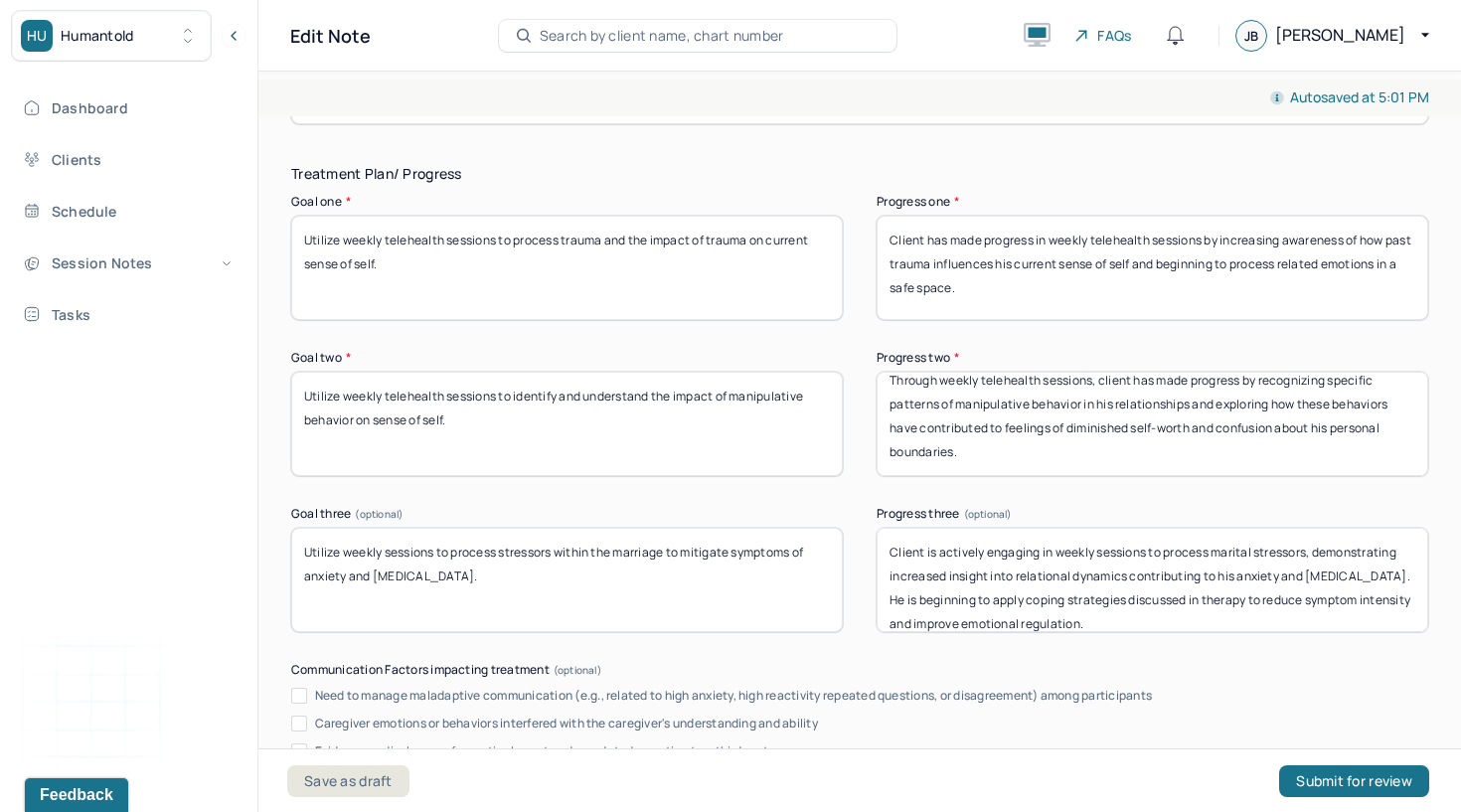 type on "Through weekly telehealth sessions, client has made progress by recognizing specific patterns of manipulative behavior in his relationships and exploring how these behaviors have contributed to feelings of diminished self-worth and confusion about his personal boundaries." 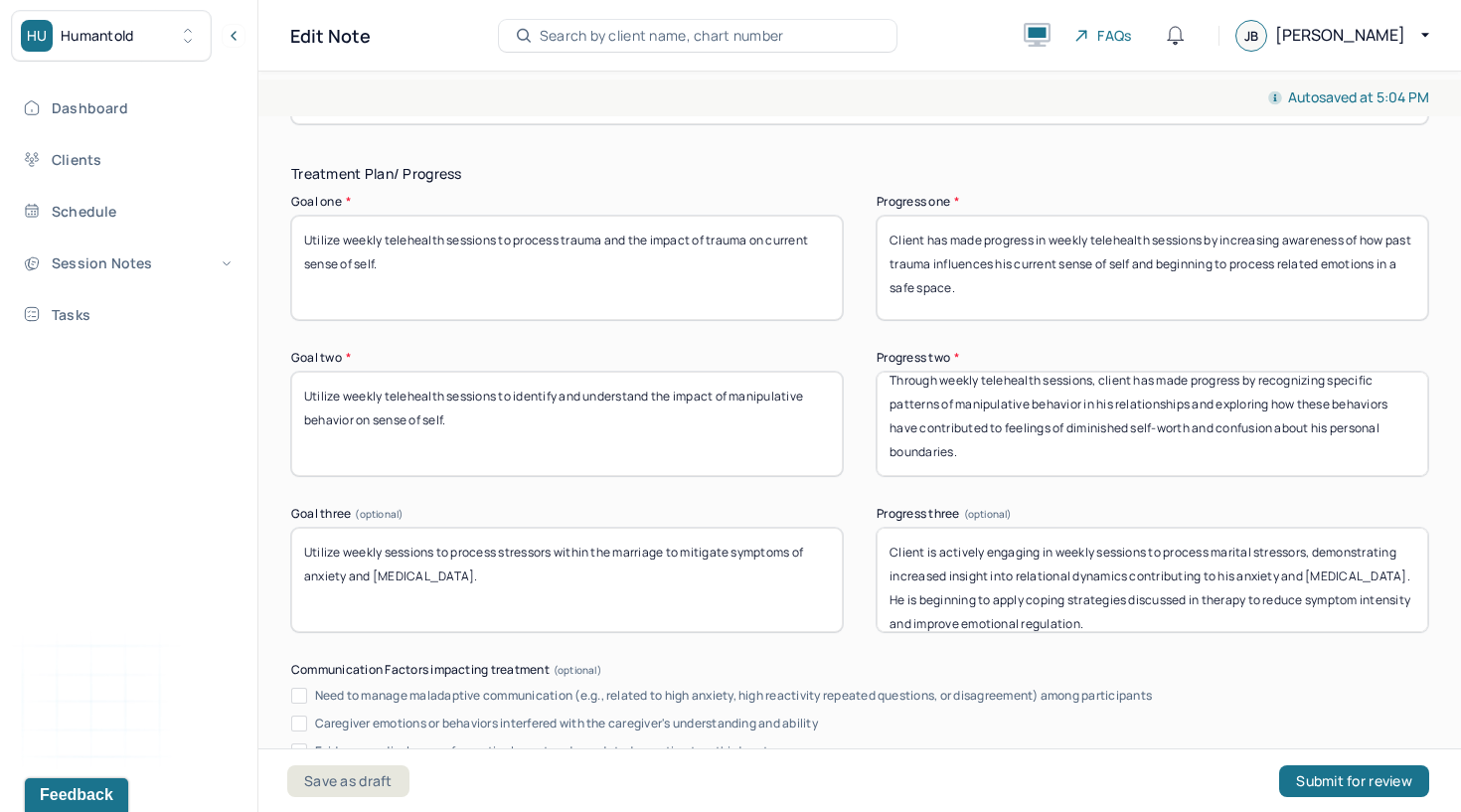click on "Utilize weekly sessions to process stressors within the marriage to mitigate symptoms of anxiety and [MEDICAL_DATA]." at bounding box center (567, 579) 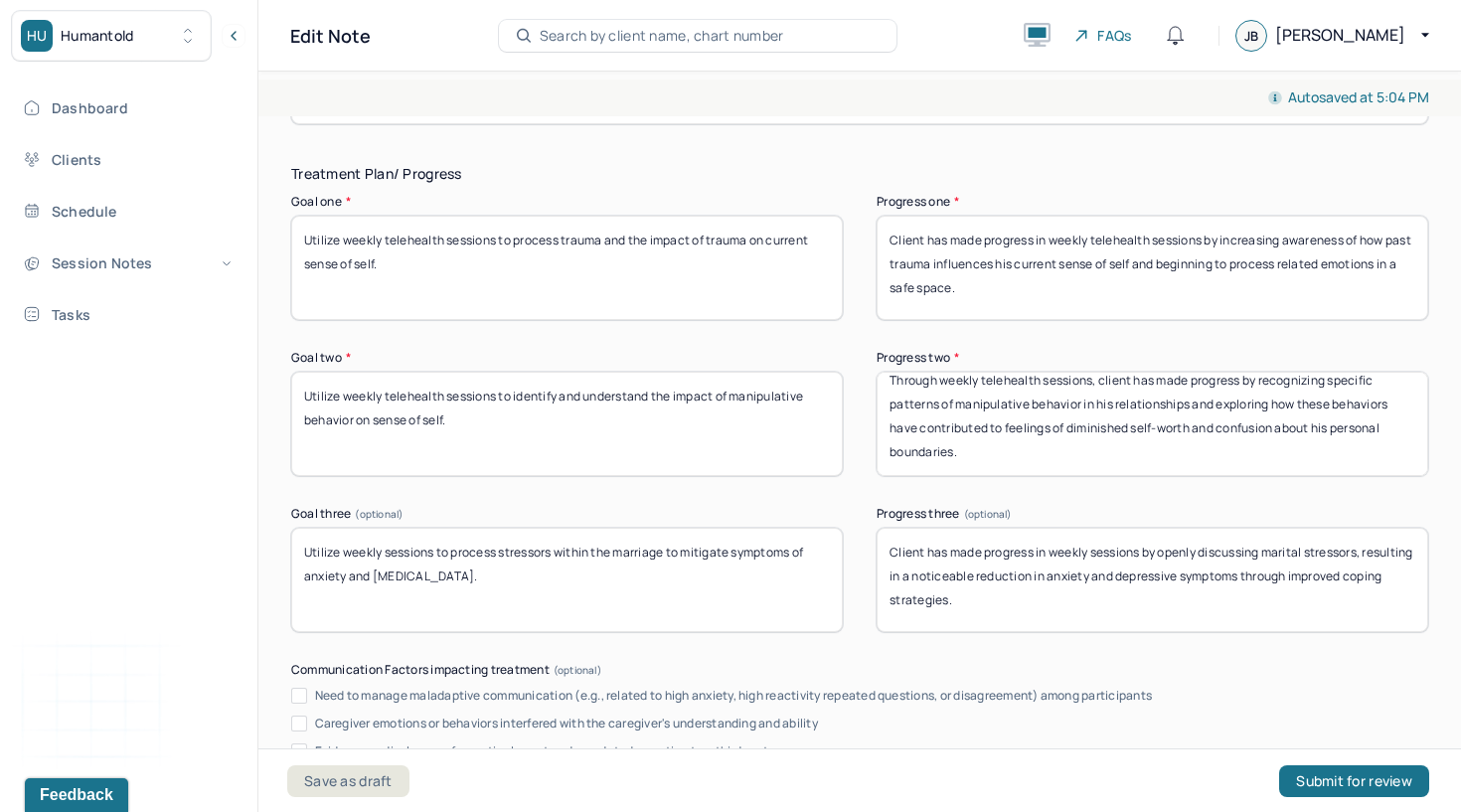 type on "Client has made progress in weekly sessions by openly discussing marital stressors, resulting in a noticeable reduction in anxiety and depressive symptoms through improved coping strategies." 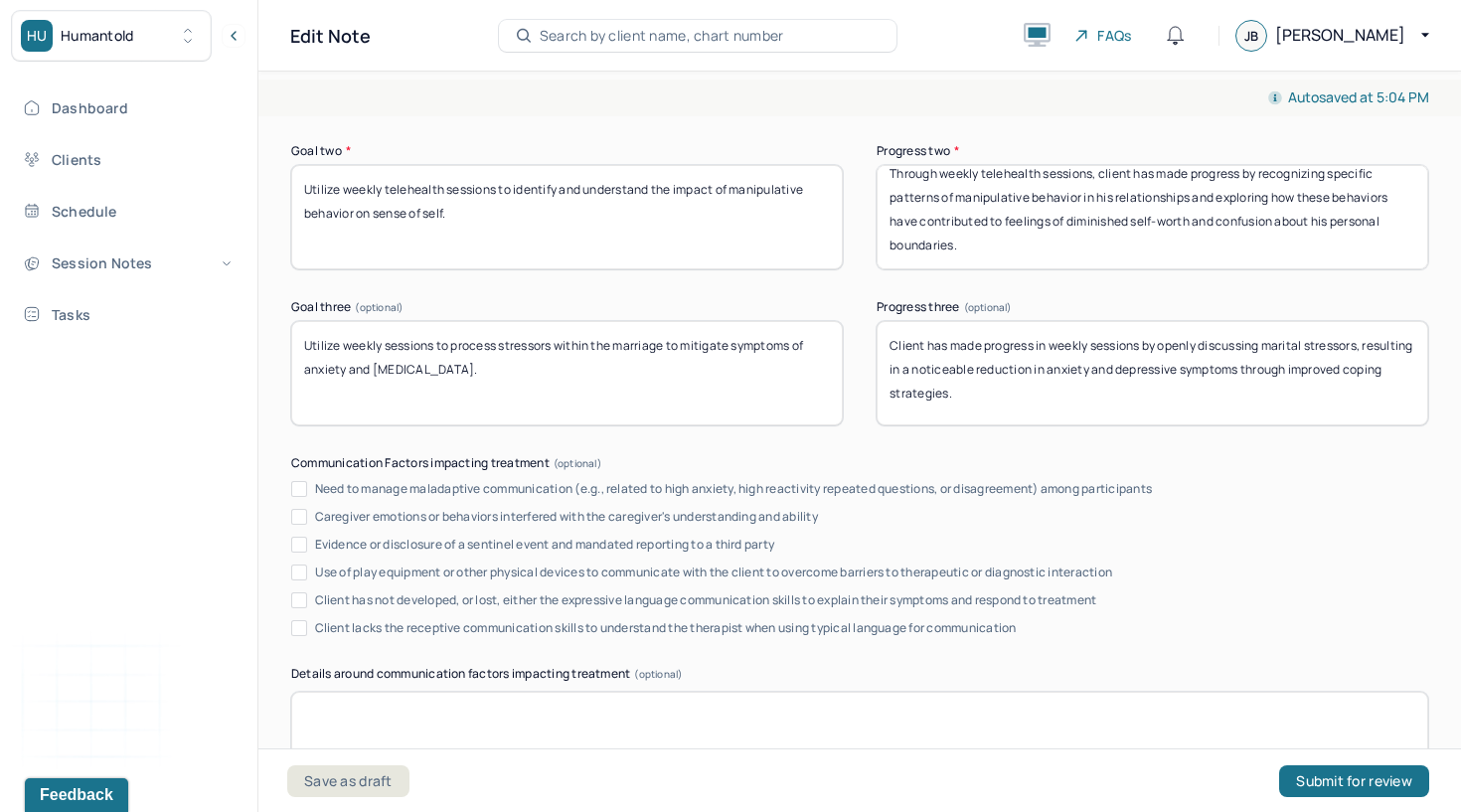 scroll, scrollTop: 3782, scrollLeft: 0, axis: vertical 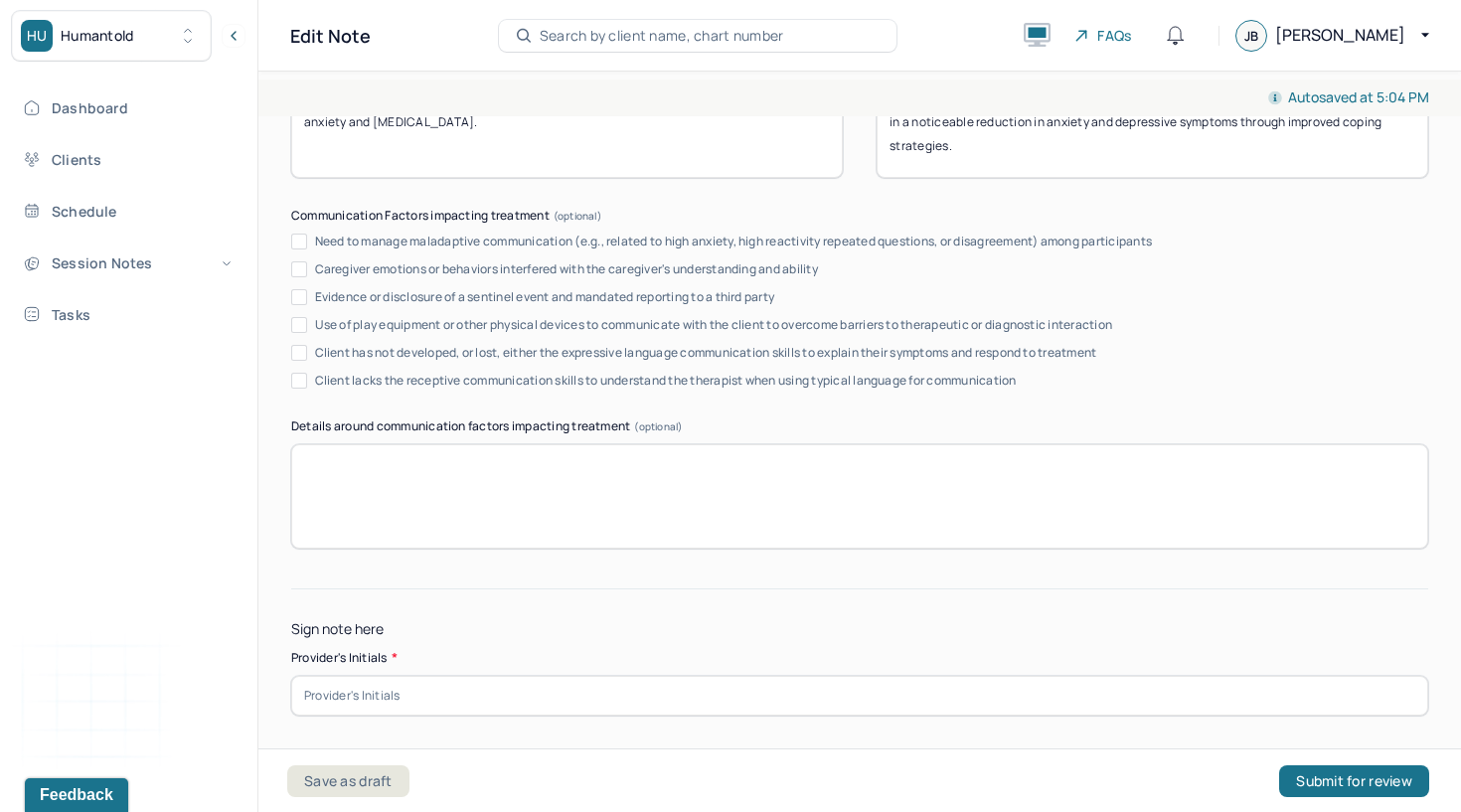 click at bounding box center (860, 696) 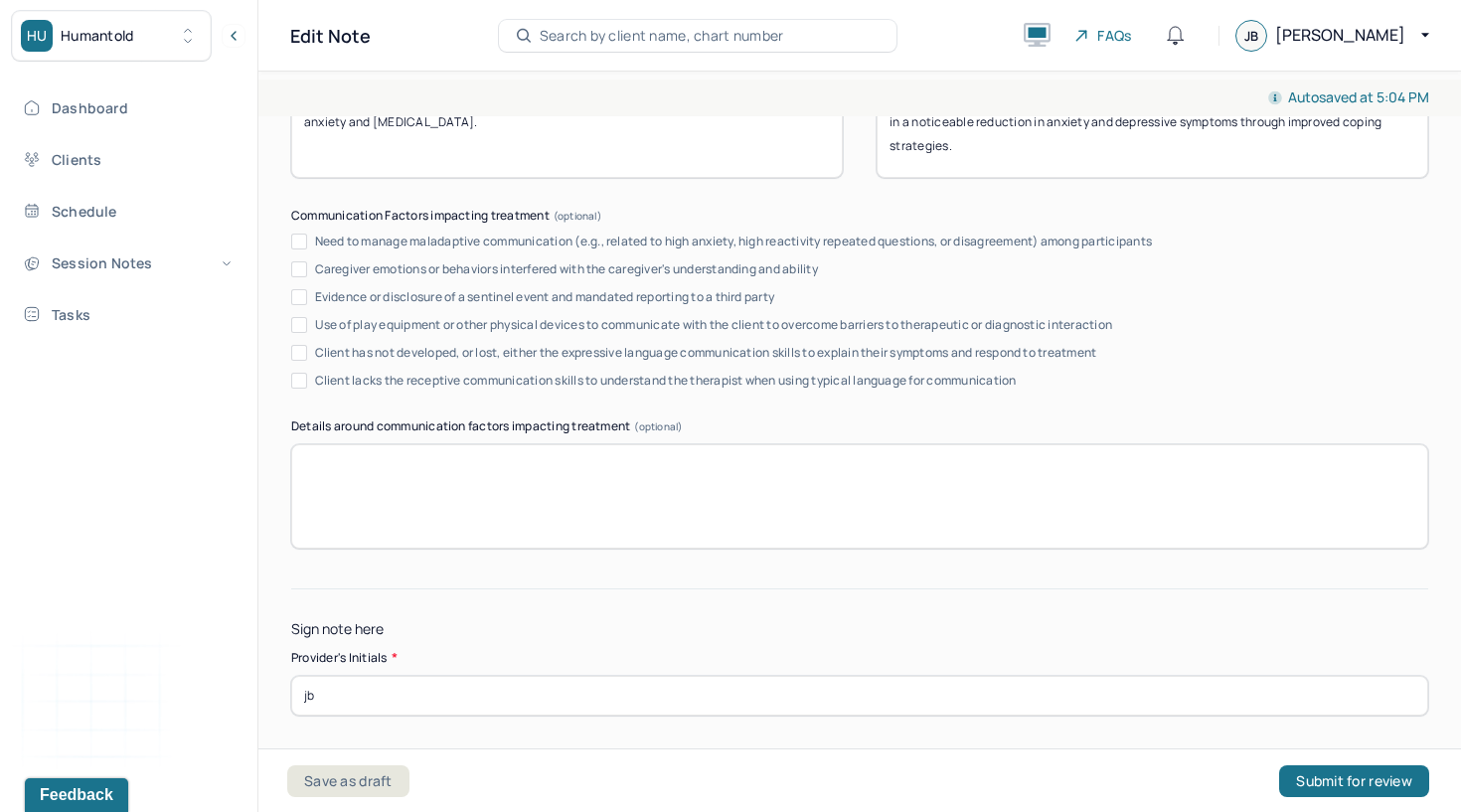 type on "jb" 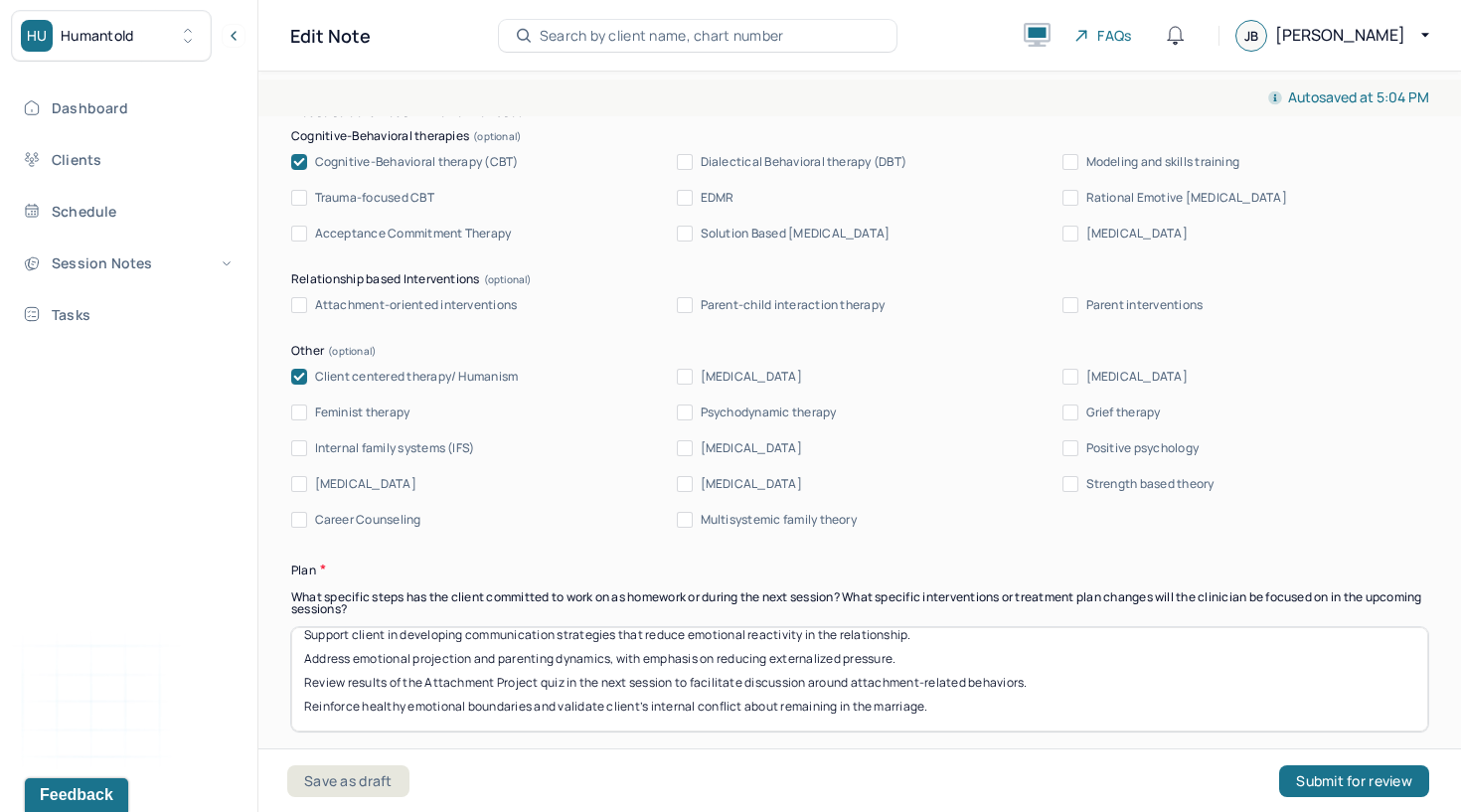 scroll, scrollTop: 2163, scrollLeft: 0, axis: vertical 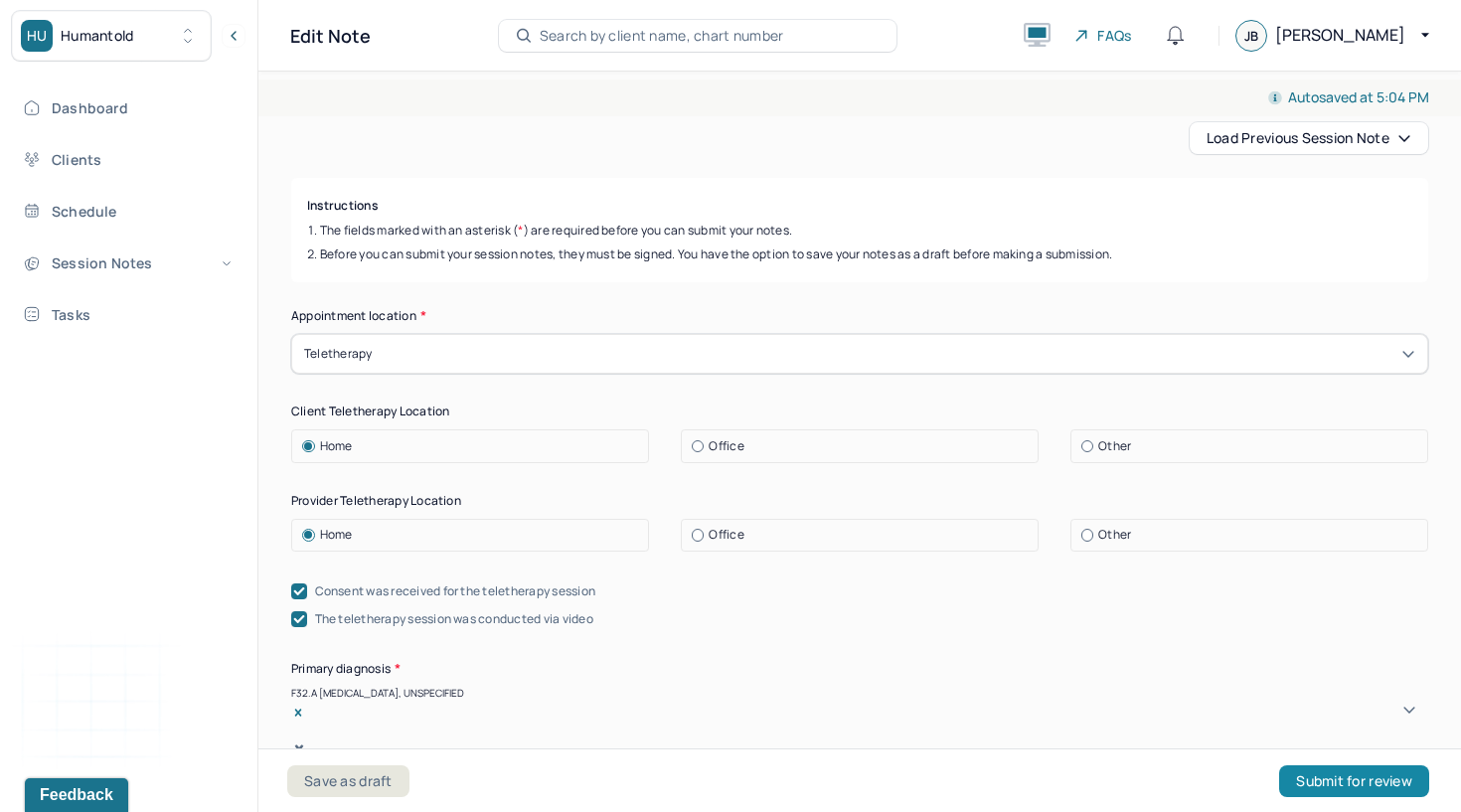 click on "Submit for review" at bounding box center (1354, 781) 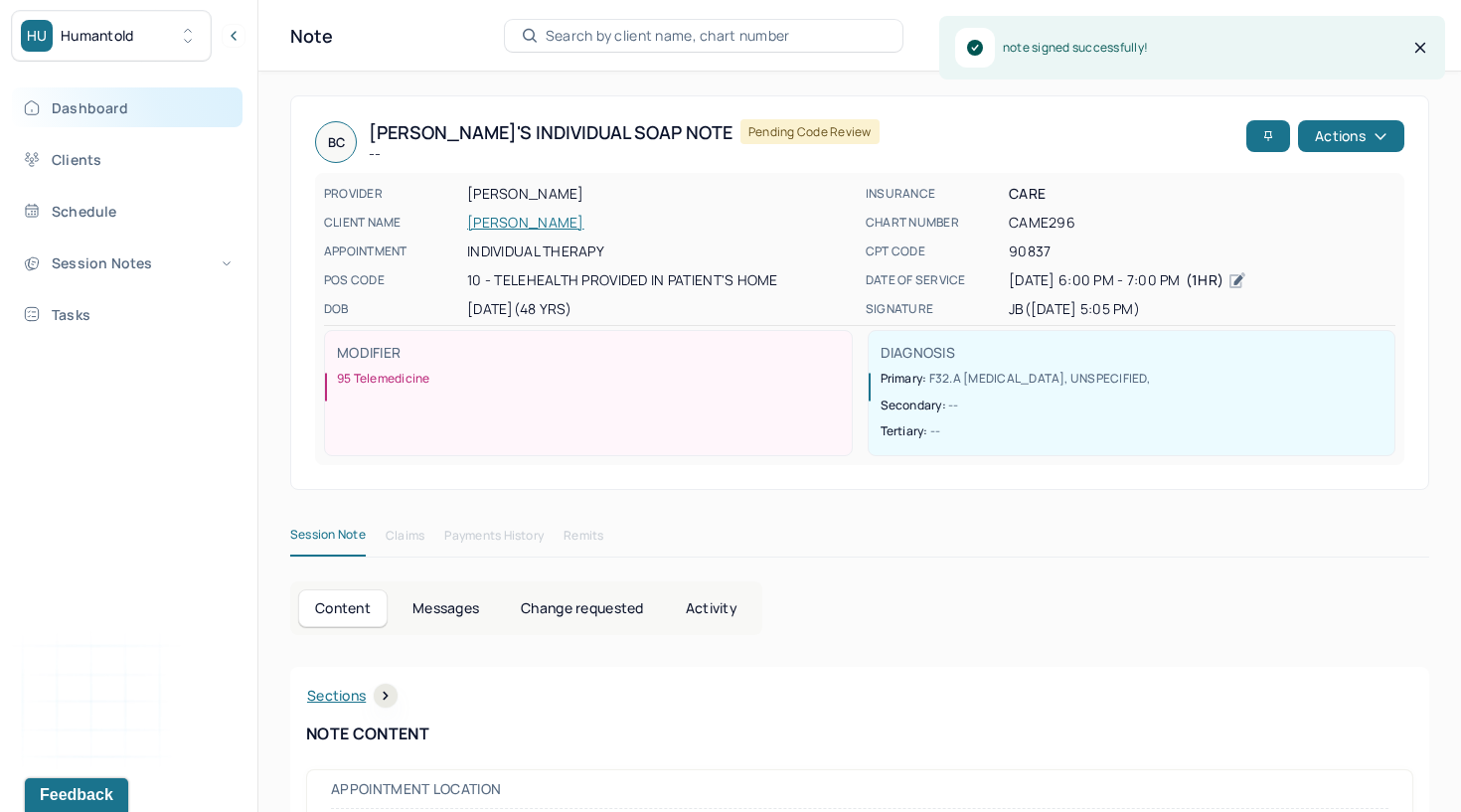 click on "Dashboard" at bounding box center [127, 107] 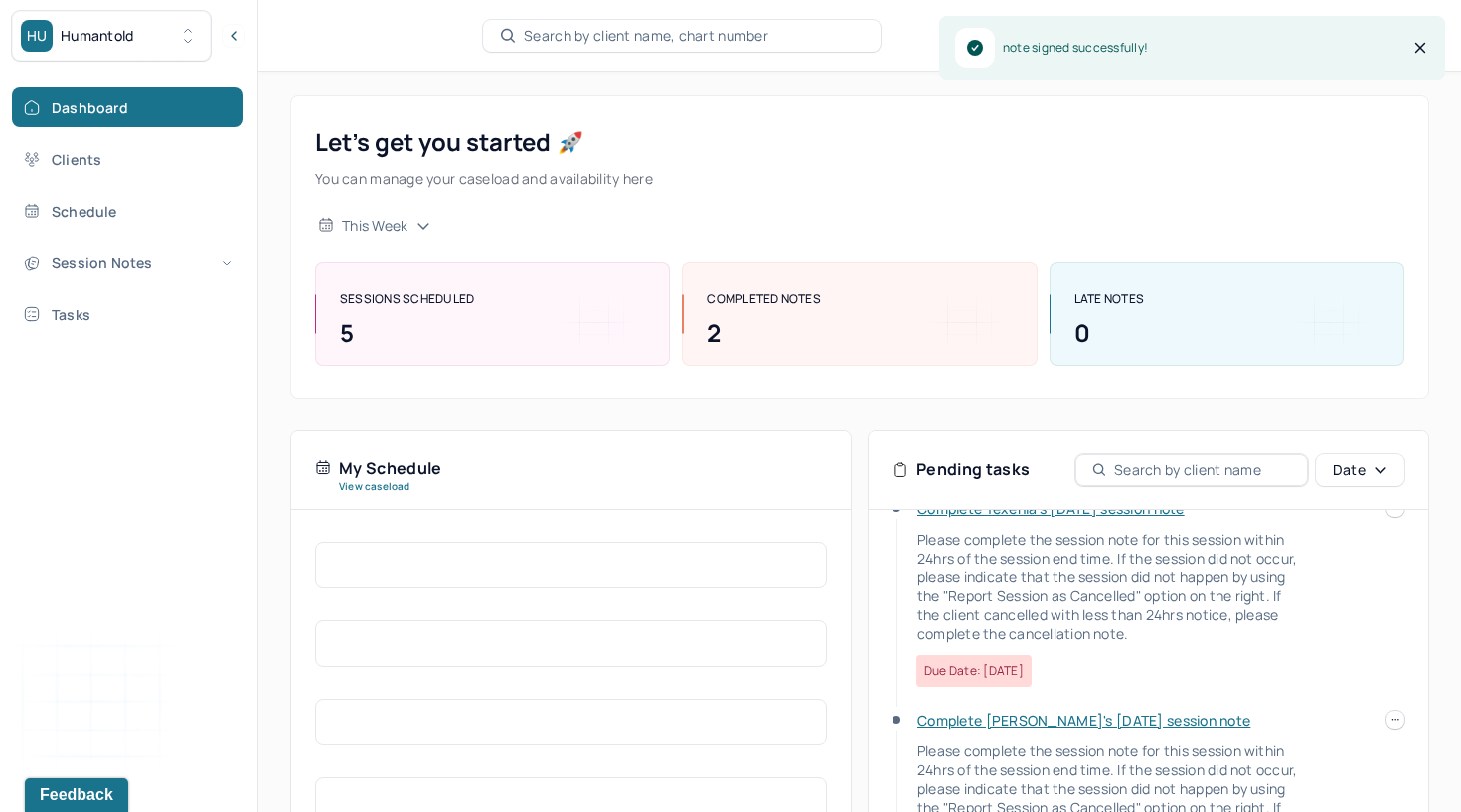 scroll, scrollTop: 43, scrollLeft: 0, axis: vertical 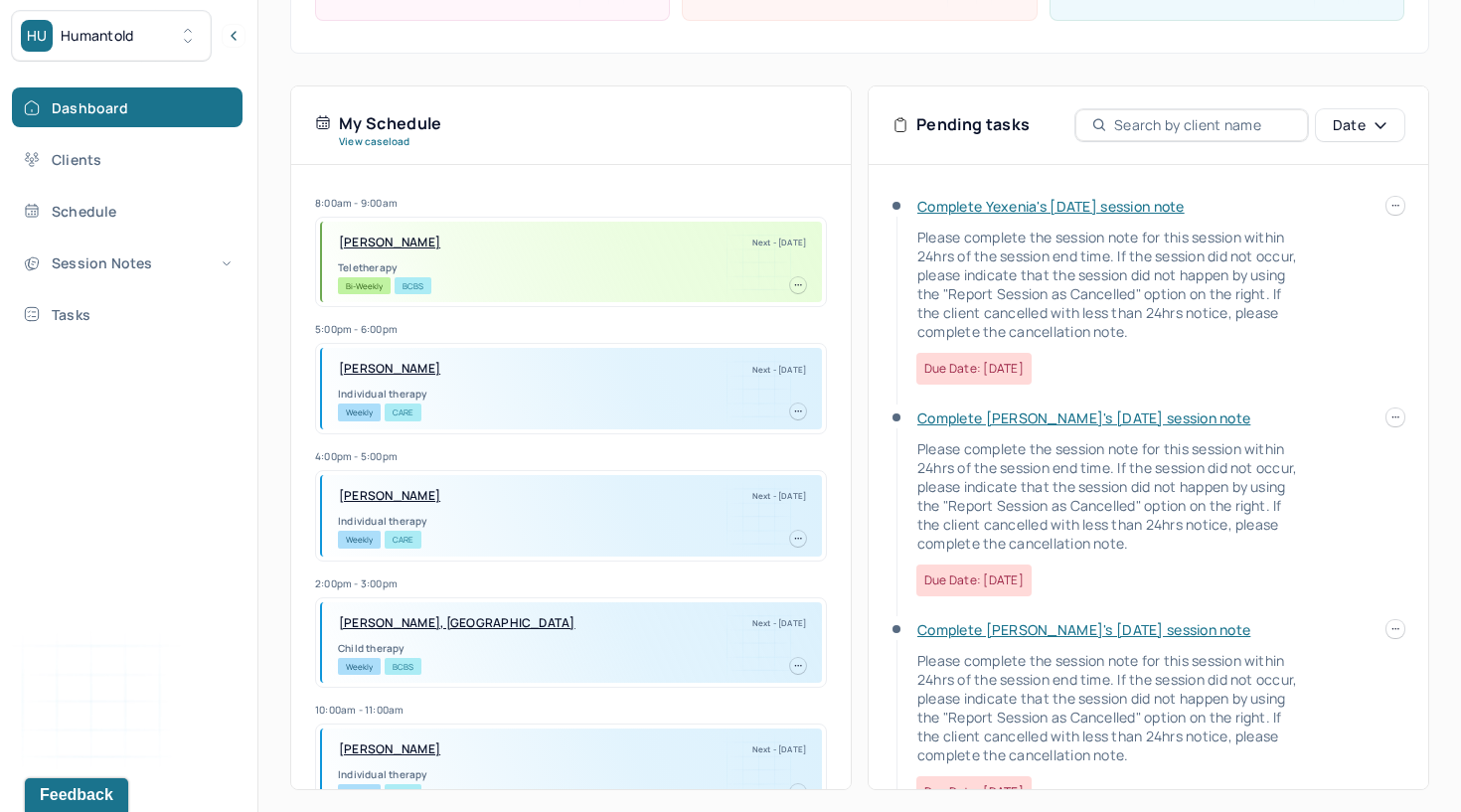click on "Complete Yexenia's [DATE] session note" at bounding box center [1051, 206] 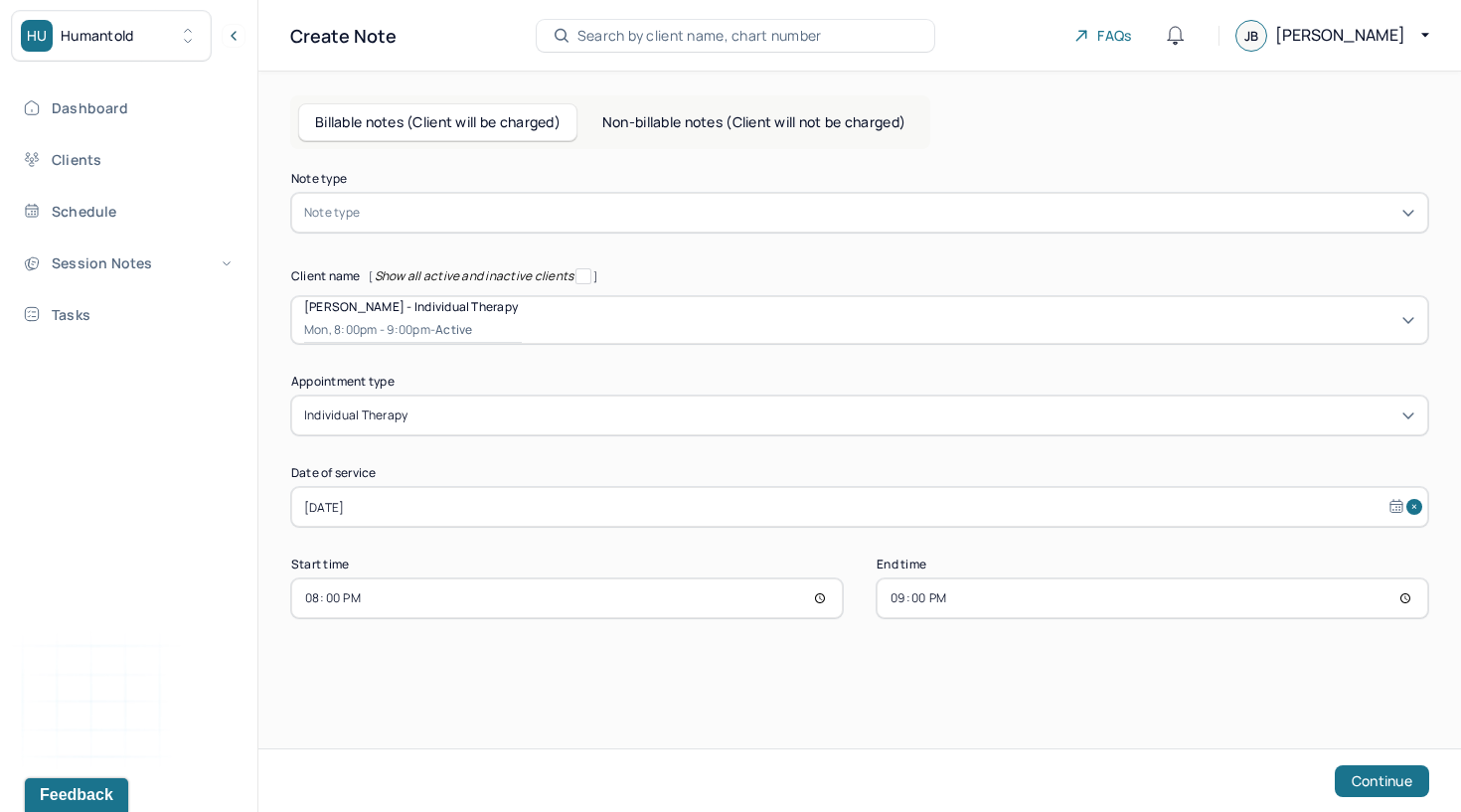 click at bounding box center [890, 213] 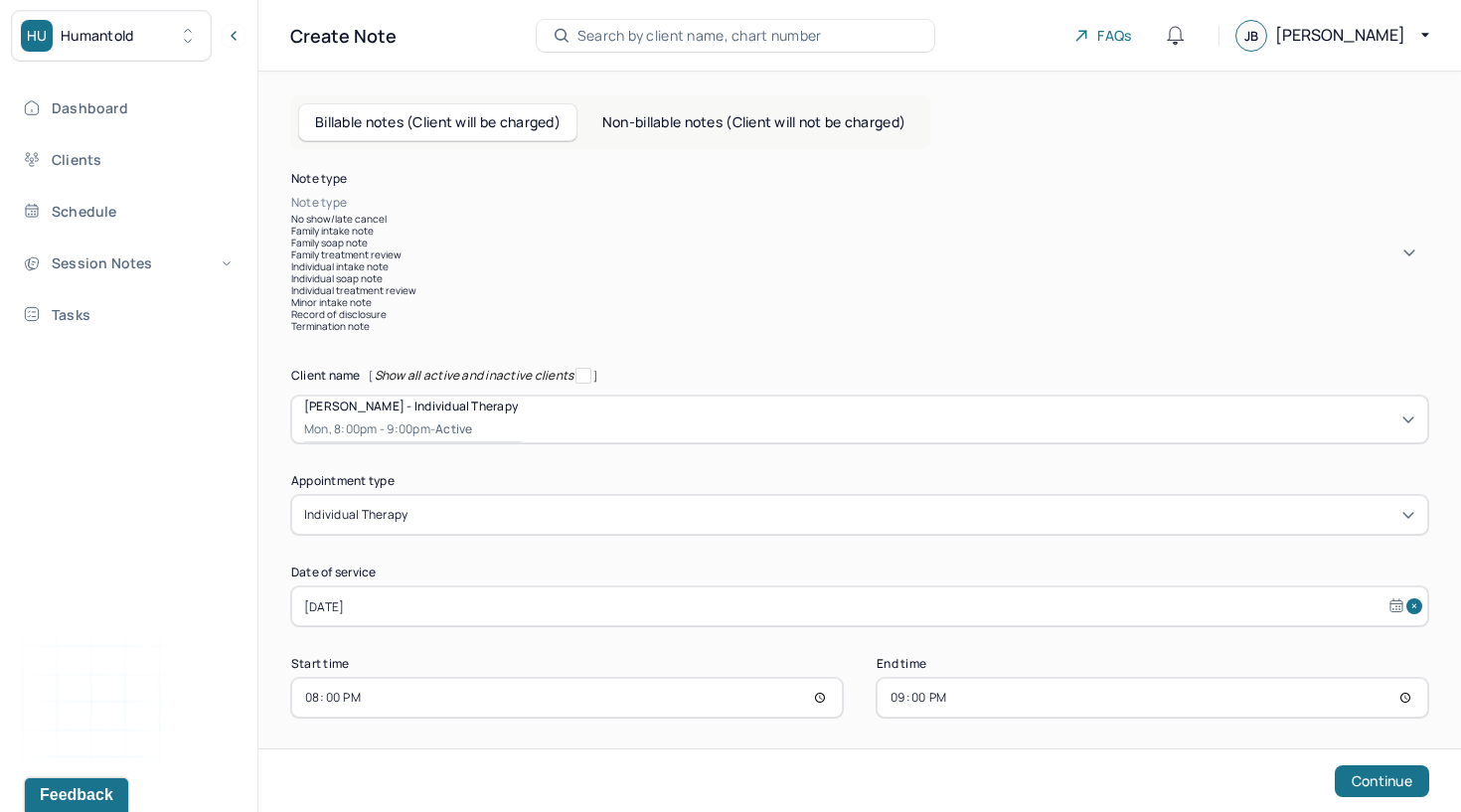 click on "Individual soap note" at bounding box center [860, 278] 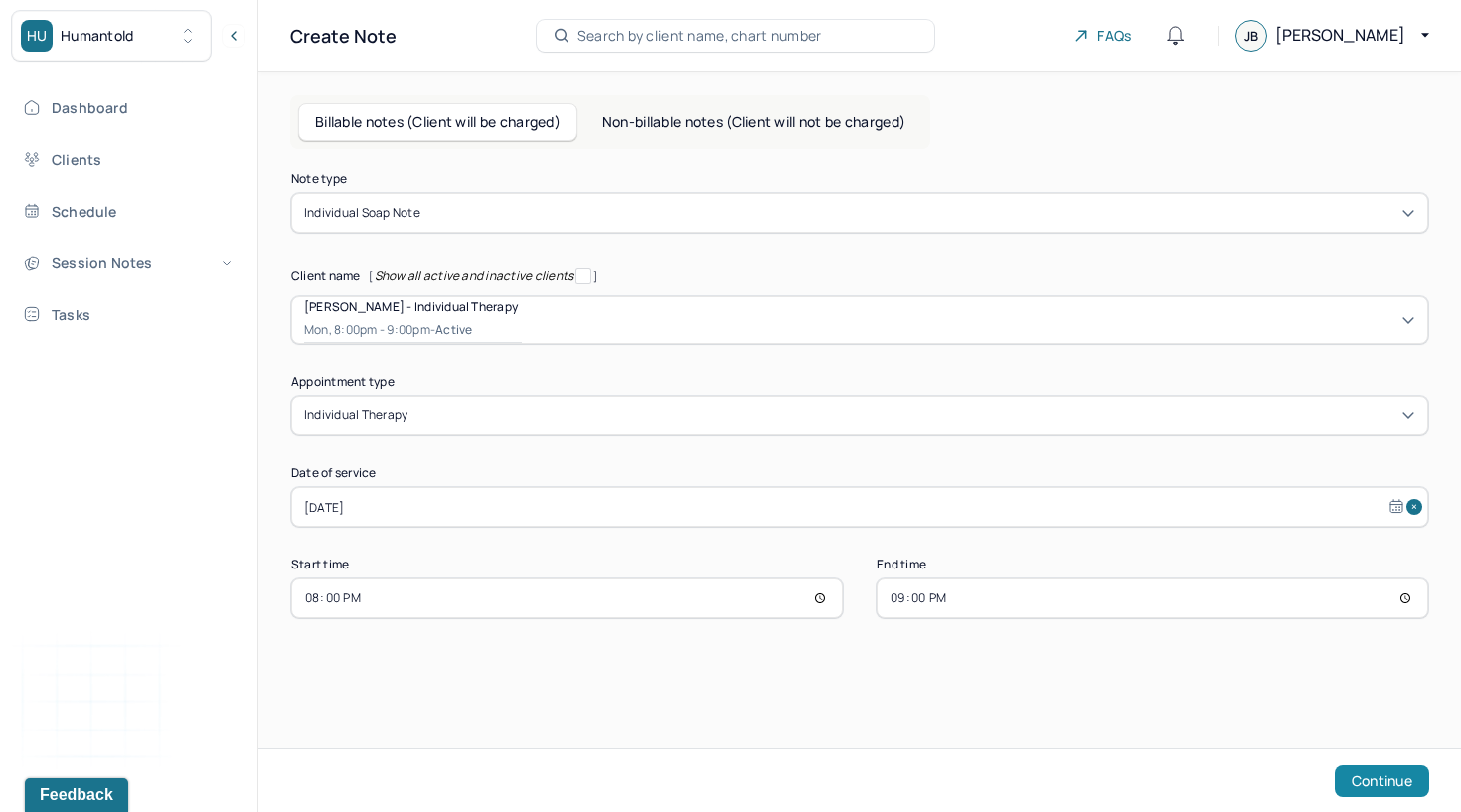 click on "Continue" at bounding box center (1381, 781) 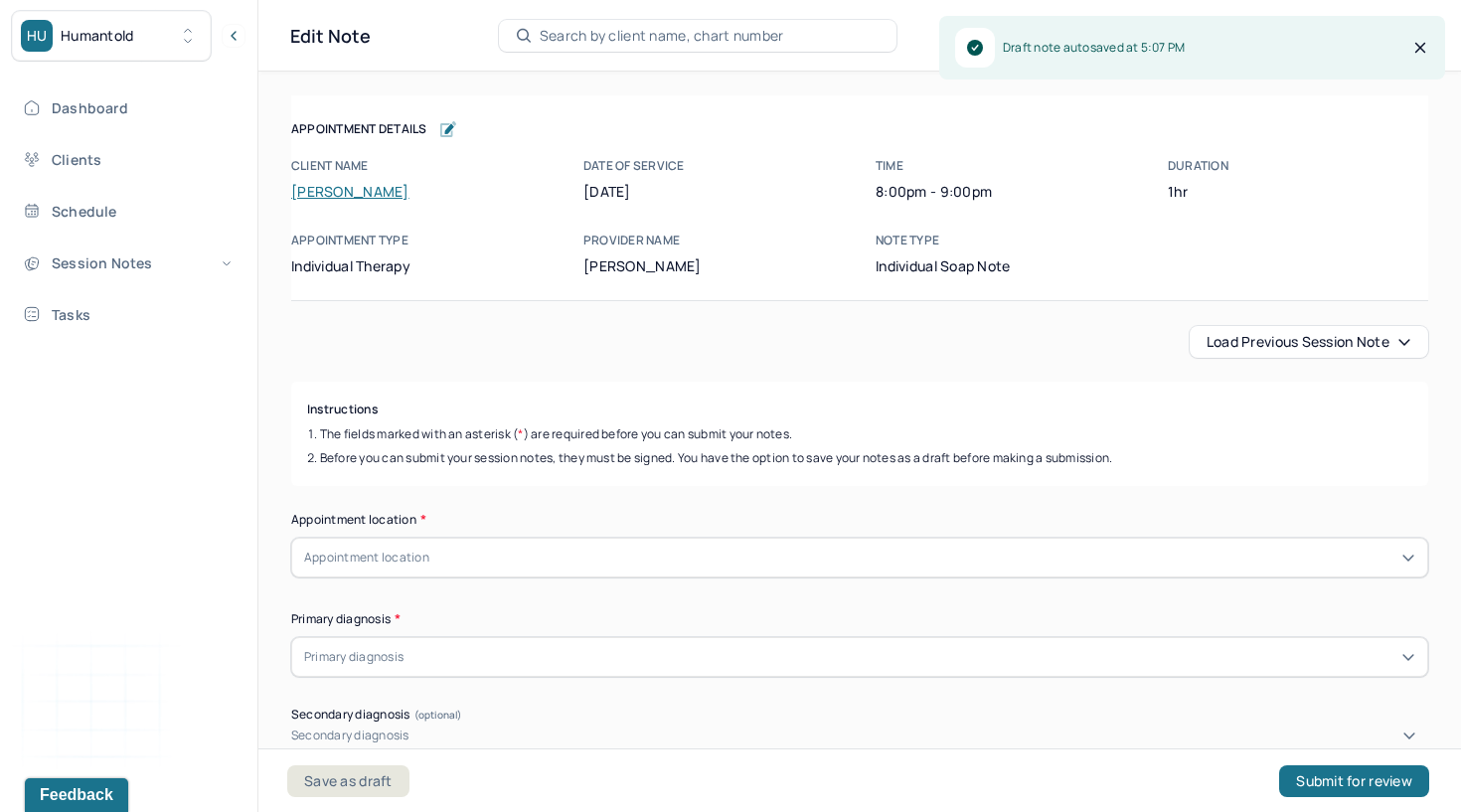 click on "Load previous session note" at bounding box center [1309, 342] 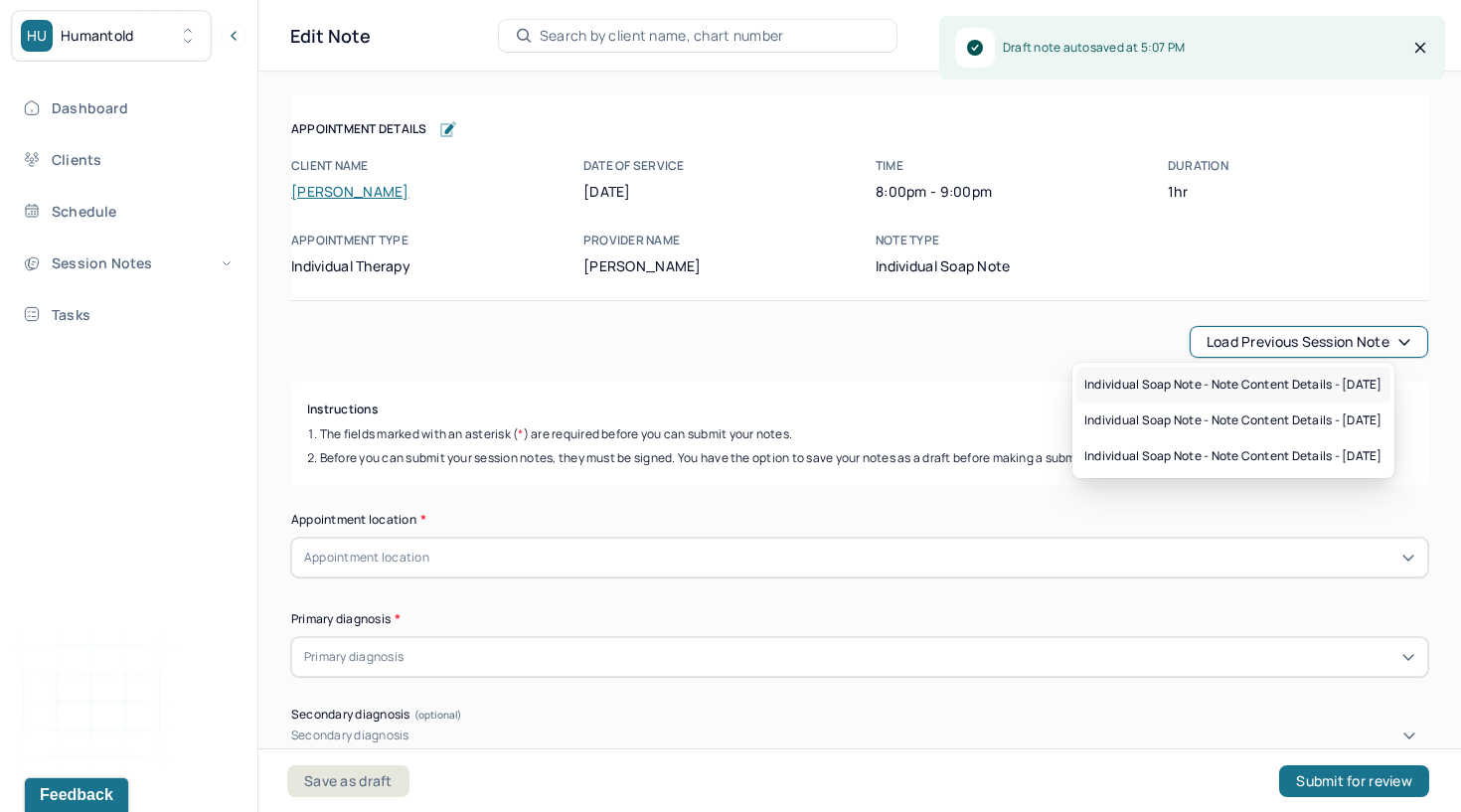 click on "Individual soap note   - Note content Details -   [DATE]" at bounding box center (1233, 385) 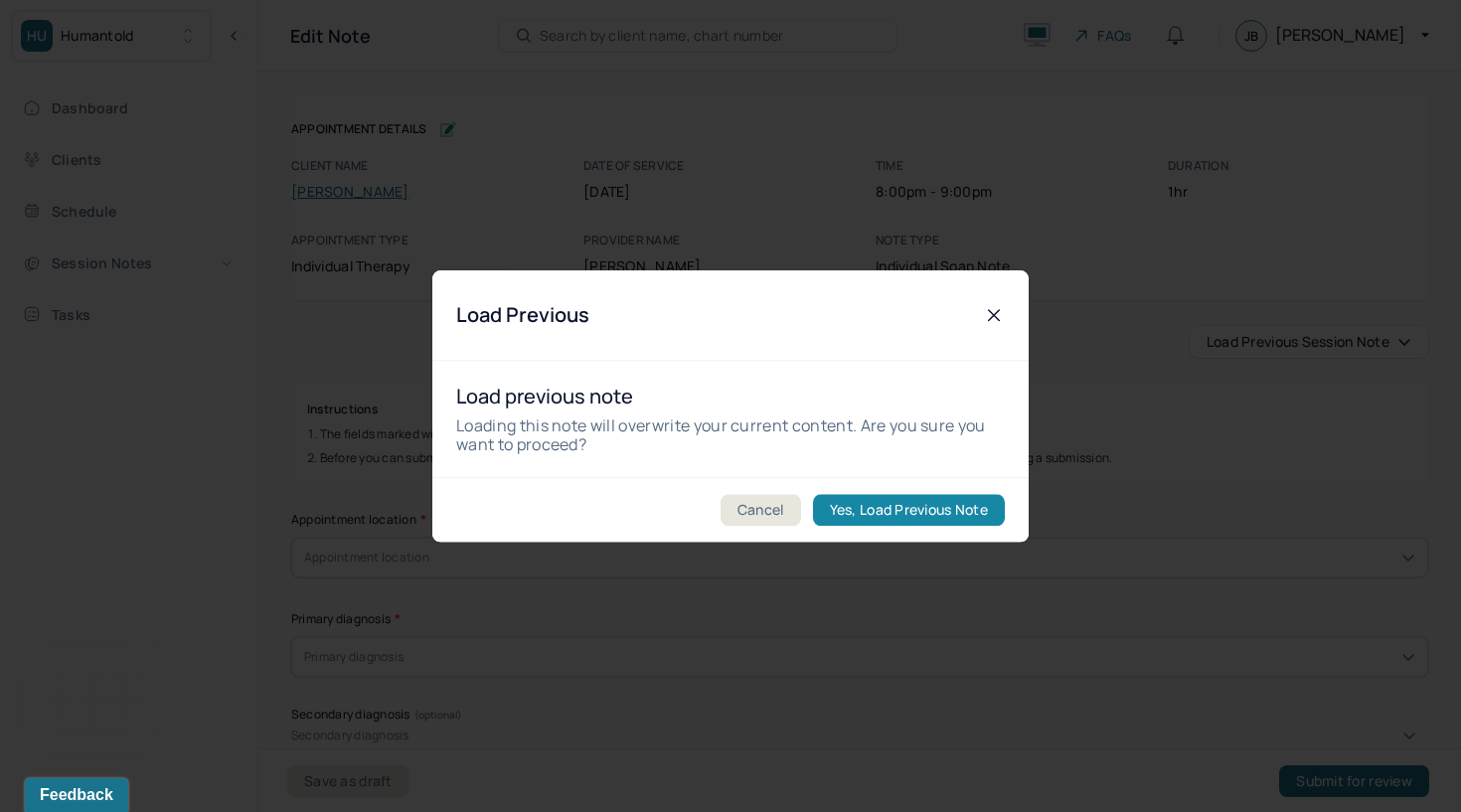 click on "Yes, Load Previous Note" at bounding box center [908, 510] 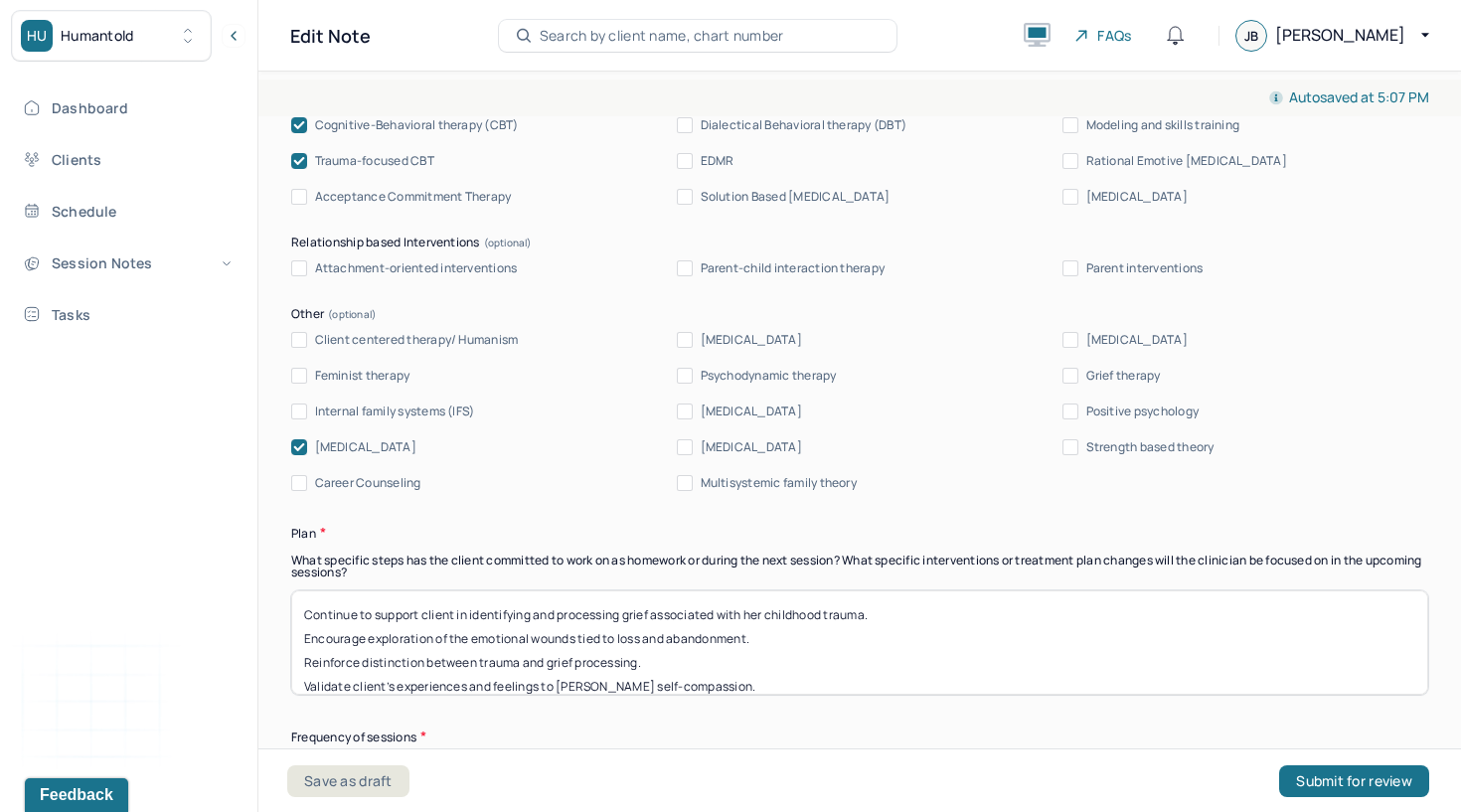 scroll, scrollTop: 2612, scrollLeft: 0, axis: vertical 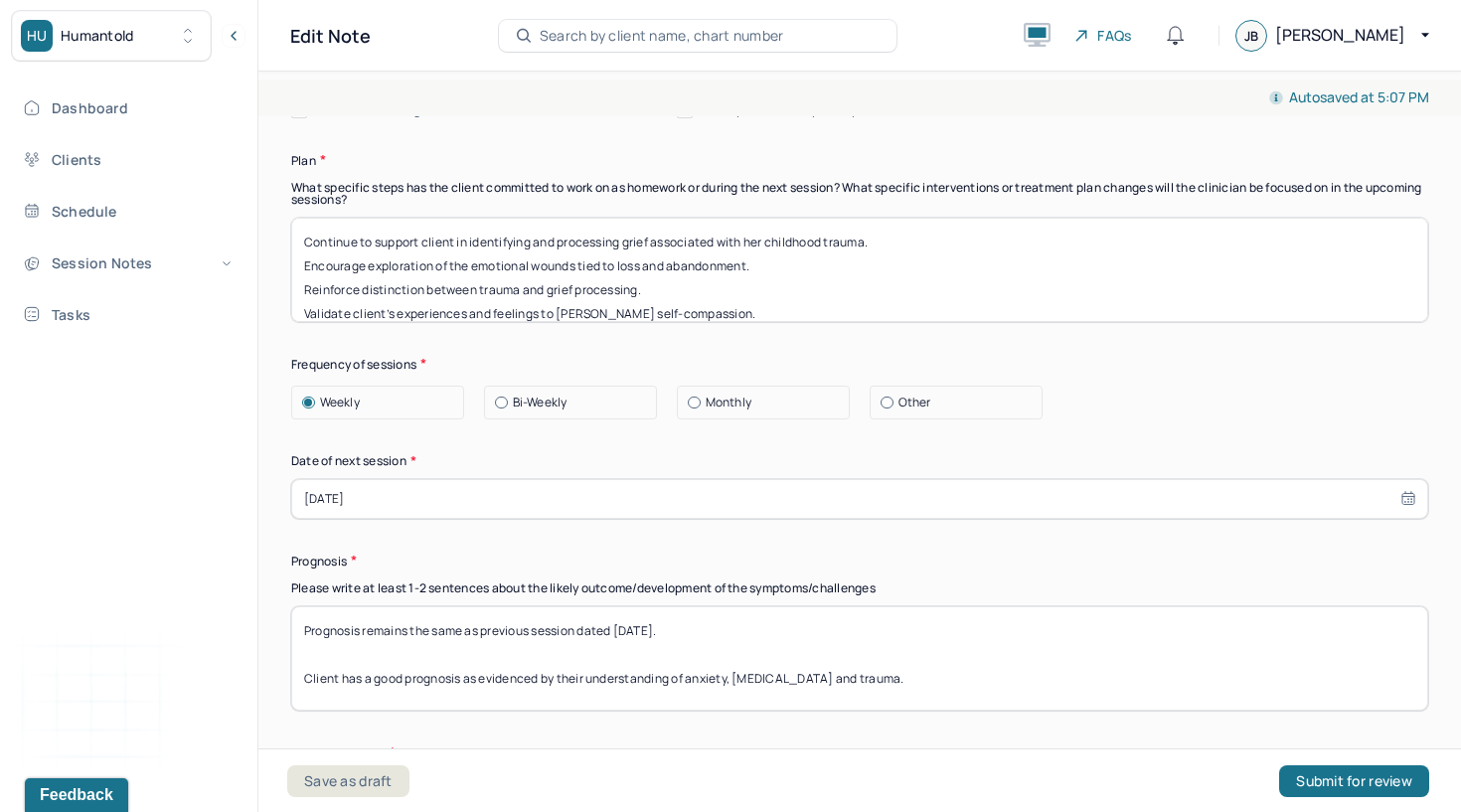 click on "Prognosis remains the same as previous session dated [DATE].
Client has a good prognosis as evidenced by their understanding of anxiety, [MEDICAL_DATA] and trauma." at bounding box center [860, 658] 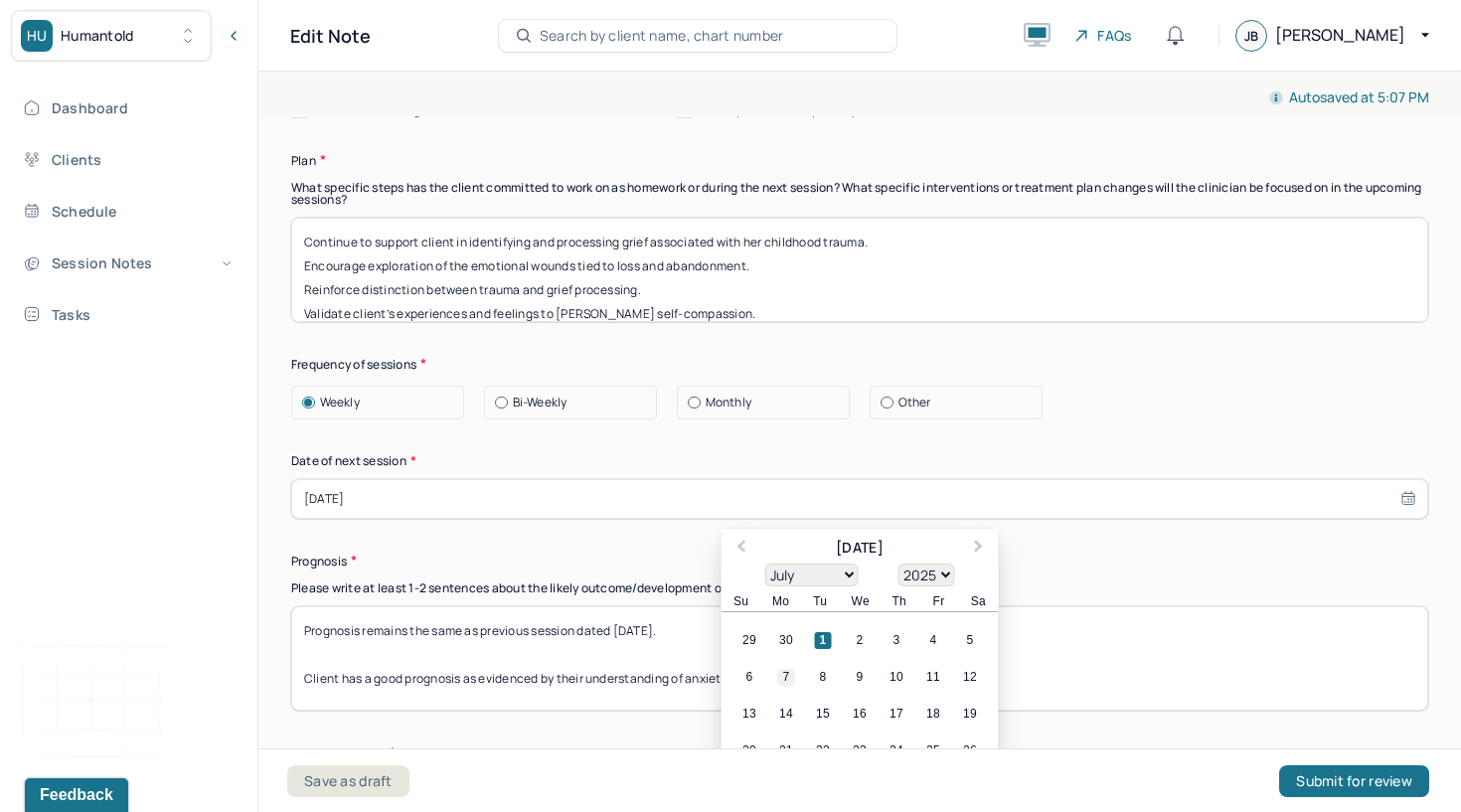 click on "7" at bounding box center (786, 677) 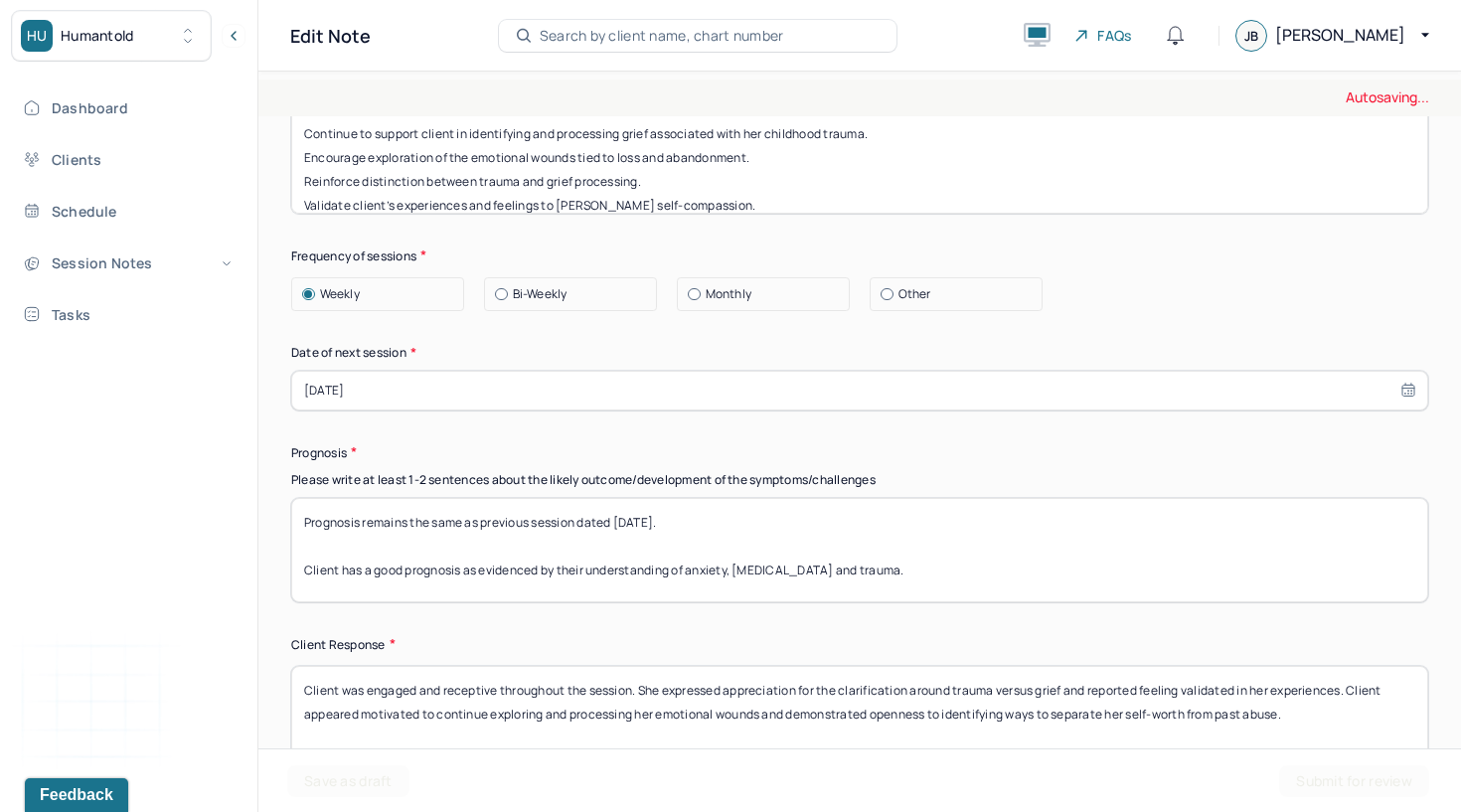scroll, scrollTop: 2721, scrollLeft: 0, axis: vertical 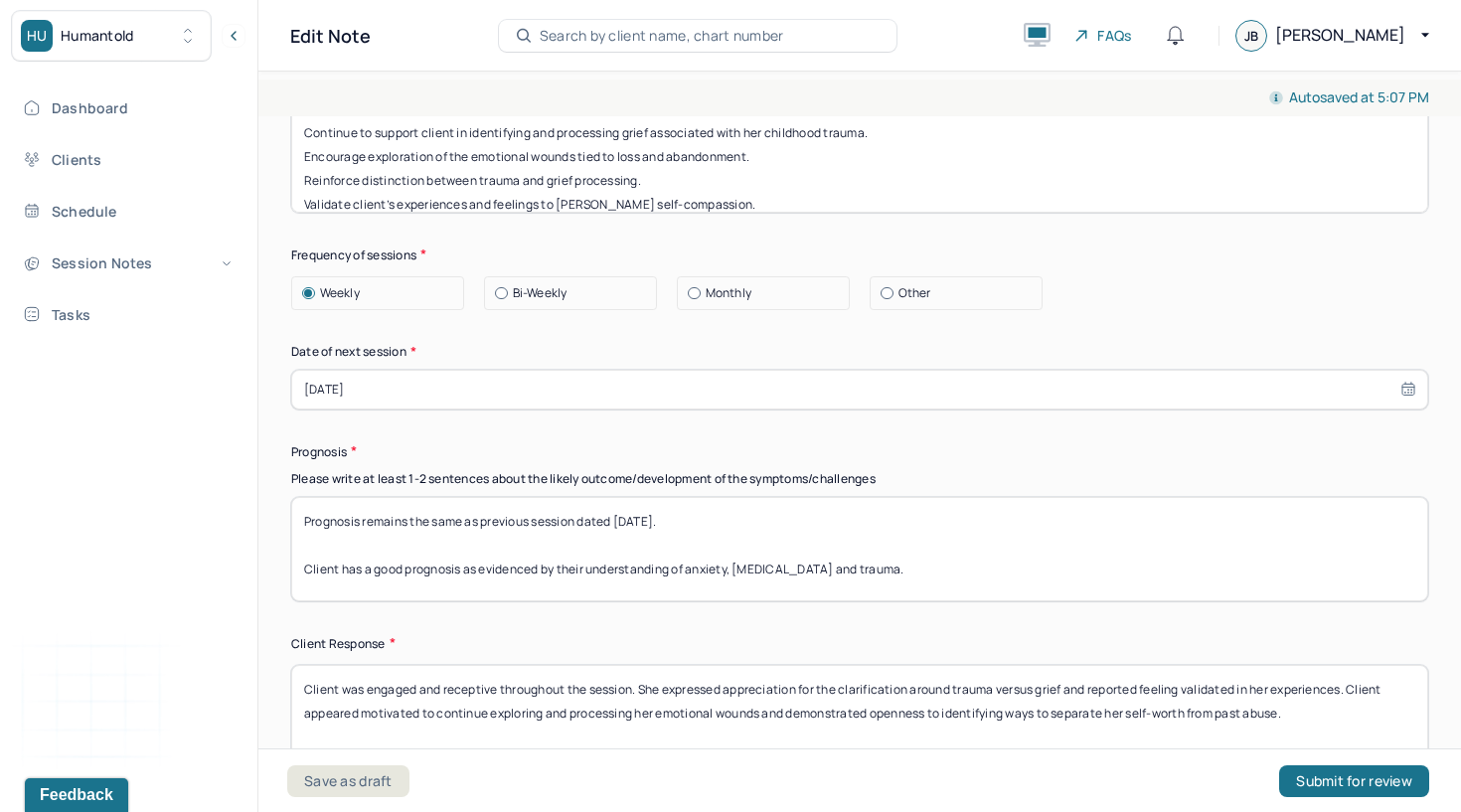 click on "Client was engaged and receptive throughout the session. She expressed appreciation for the clarification around trauma versus grief and reported feeling validated in her experiences. Client appeared motivated to continue exploring and processing her emotional wounds and demonstrated openness to identifying ways to separate her self-worth from past abuse." at bounding box center (860, 717) 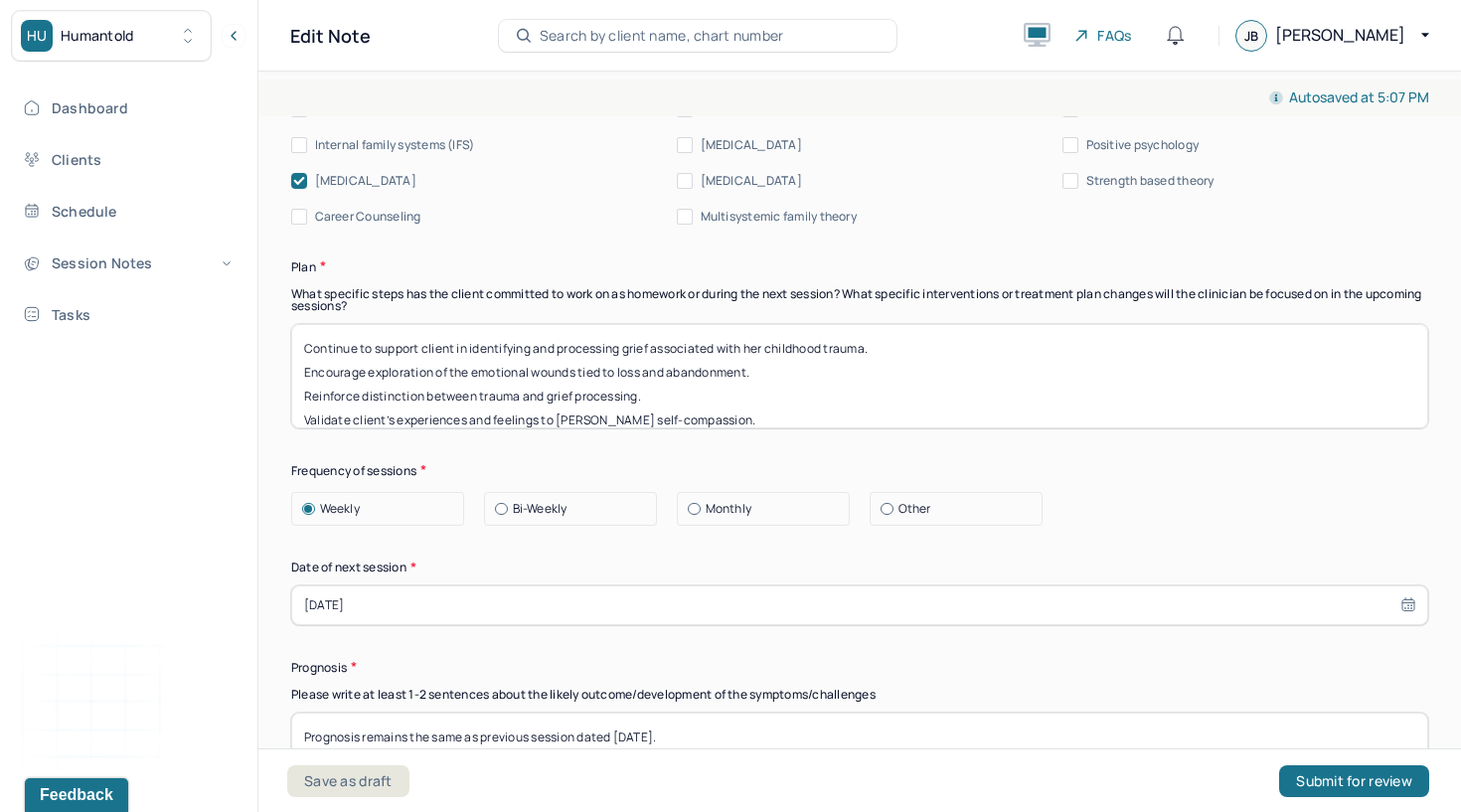 scroll, scrollTop: 2499, scrollLeft: 0, axis: vertical 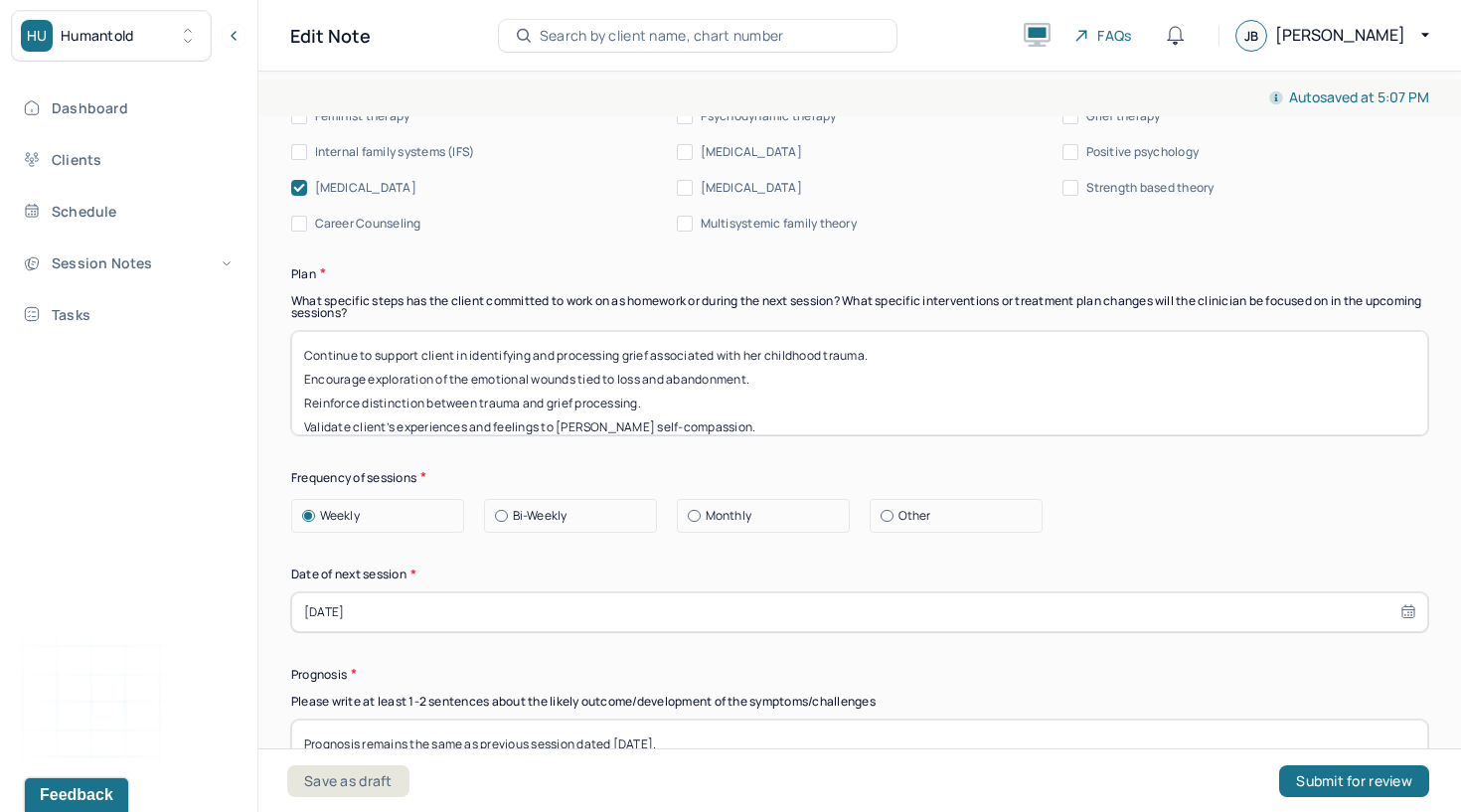 type 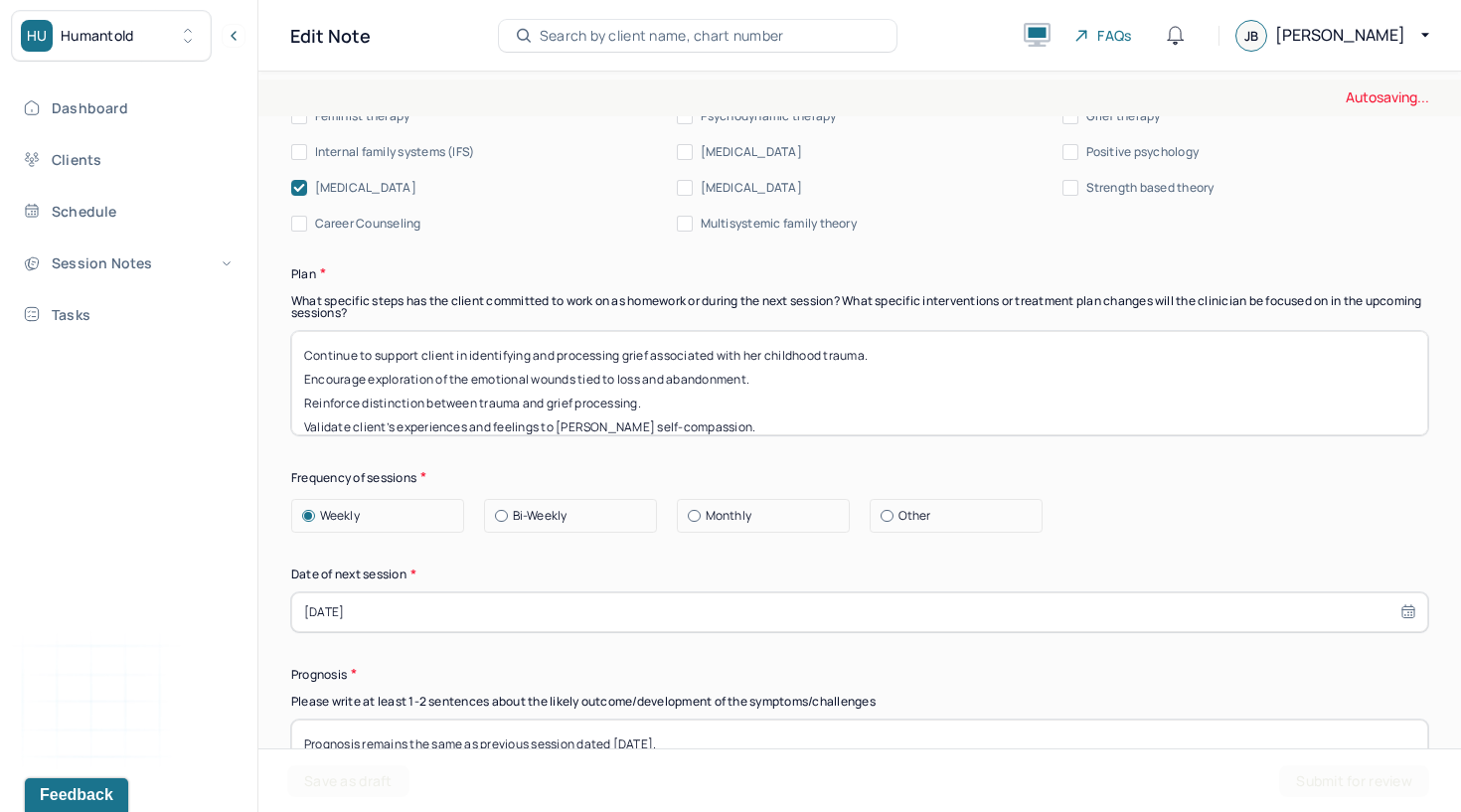 click on "Continue to support client in identifying and processing grief associated with her childhood trauma.
Encourage exploration of the emotional wounds tied to loss and abandonment.
Reinforce distinction between trauma and grief processing.
Validate client’s experiences and feelings to [PERSON_NAME] self-compassion.
Monitor emotional responses and provide coping strategies as needed." at bounding box center (860, 383) 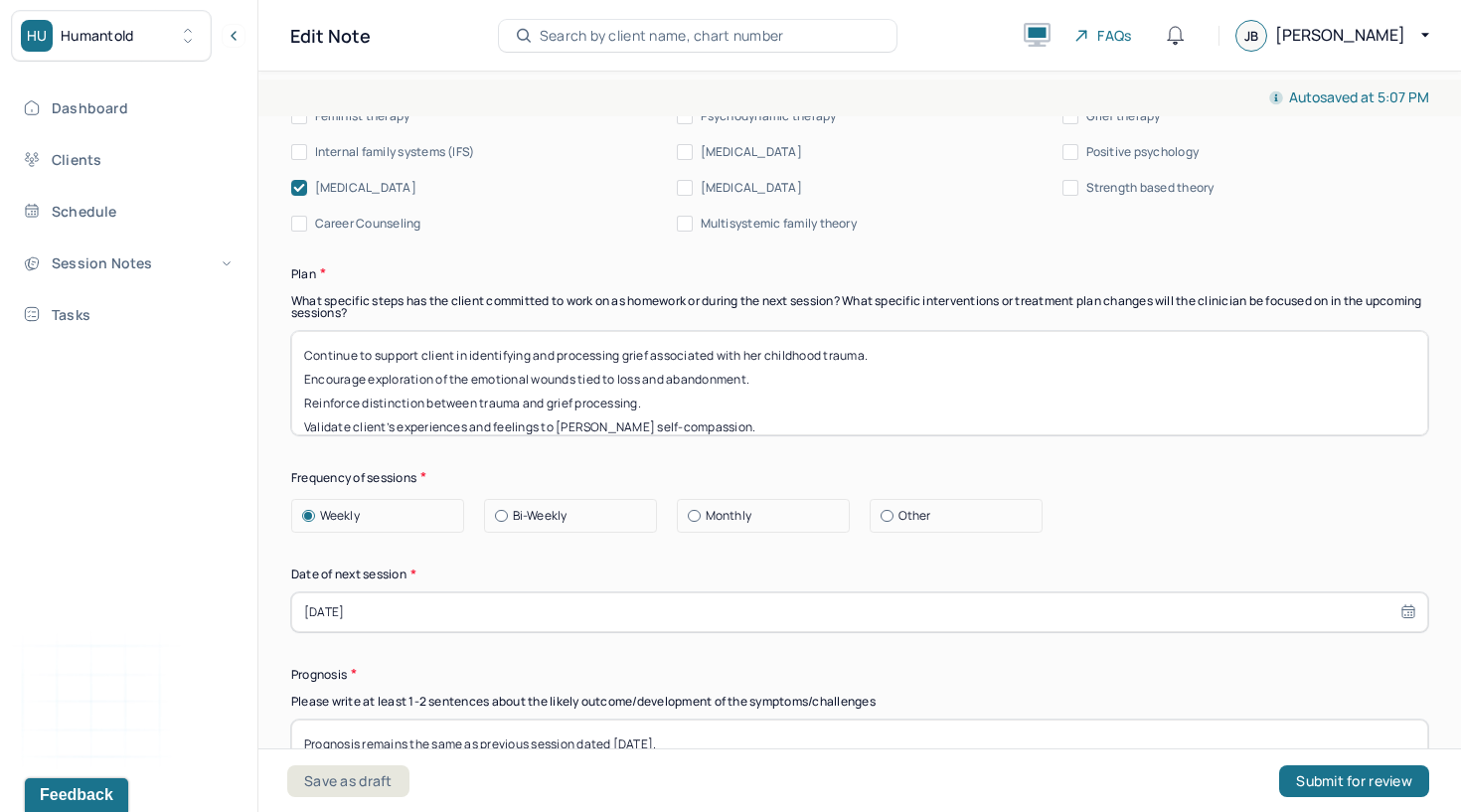 scroll, scrollTop: 64, scrollLeft: 0, axis: vertical 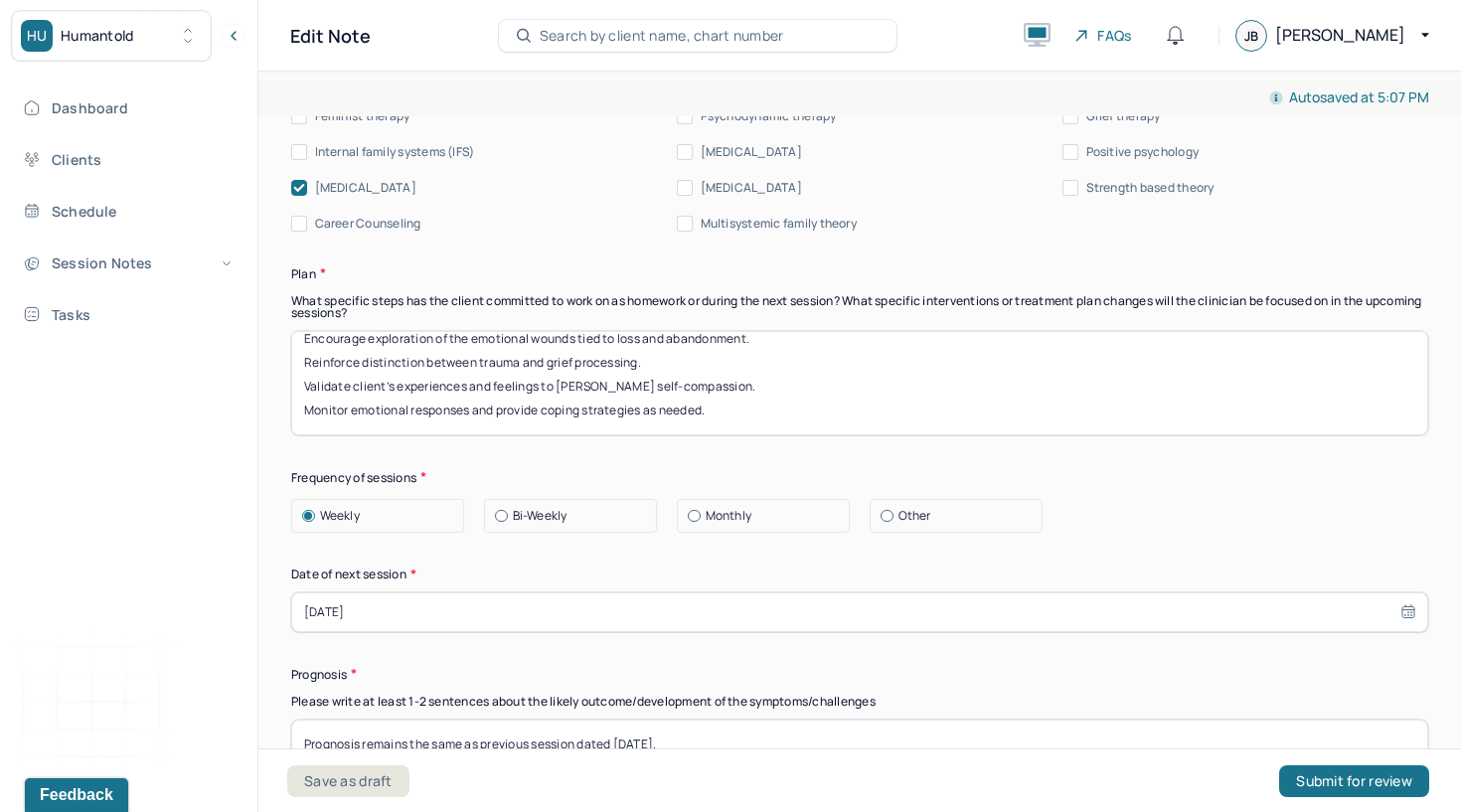 drag, startPoint x: 304, startPoint y: 263, endPoint x: 319, endPoint y: 418, distance: 155.7241 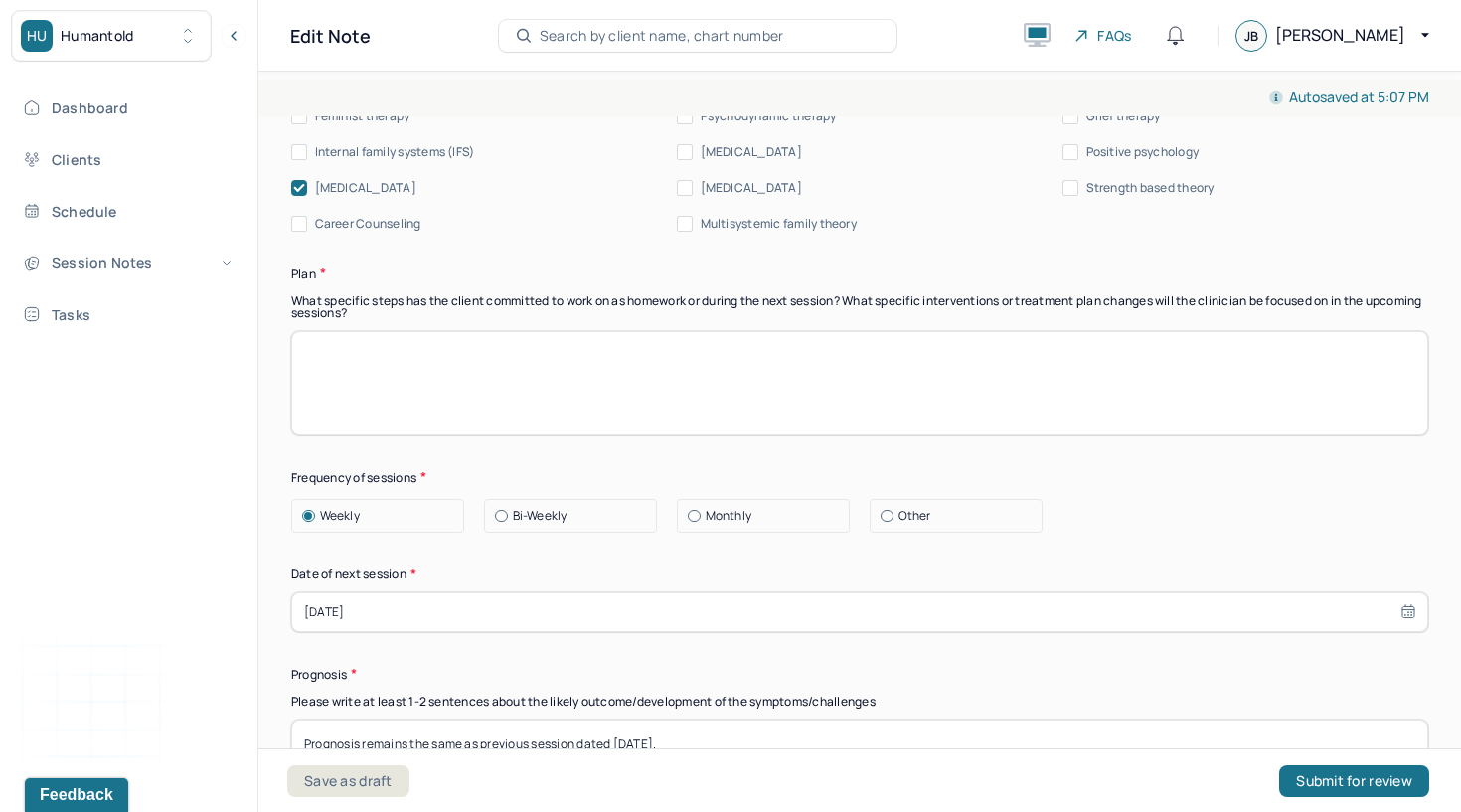 scroll, scrollTop: 0, scrollLeft: 0, axis: both 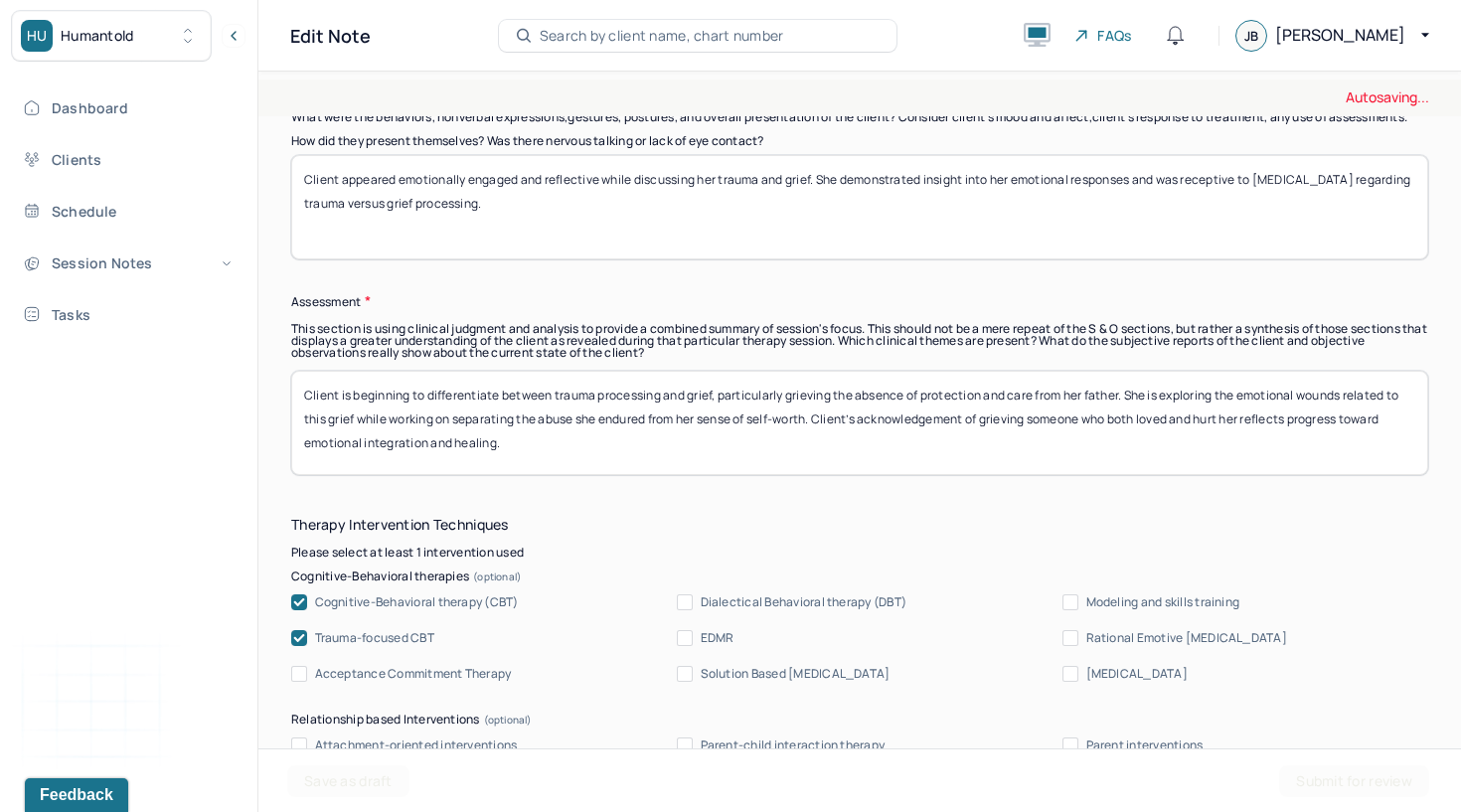 type 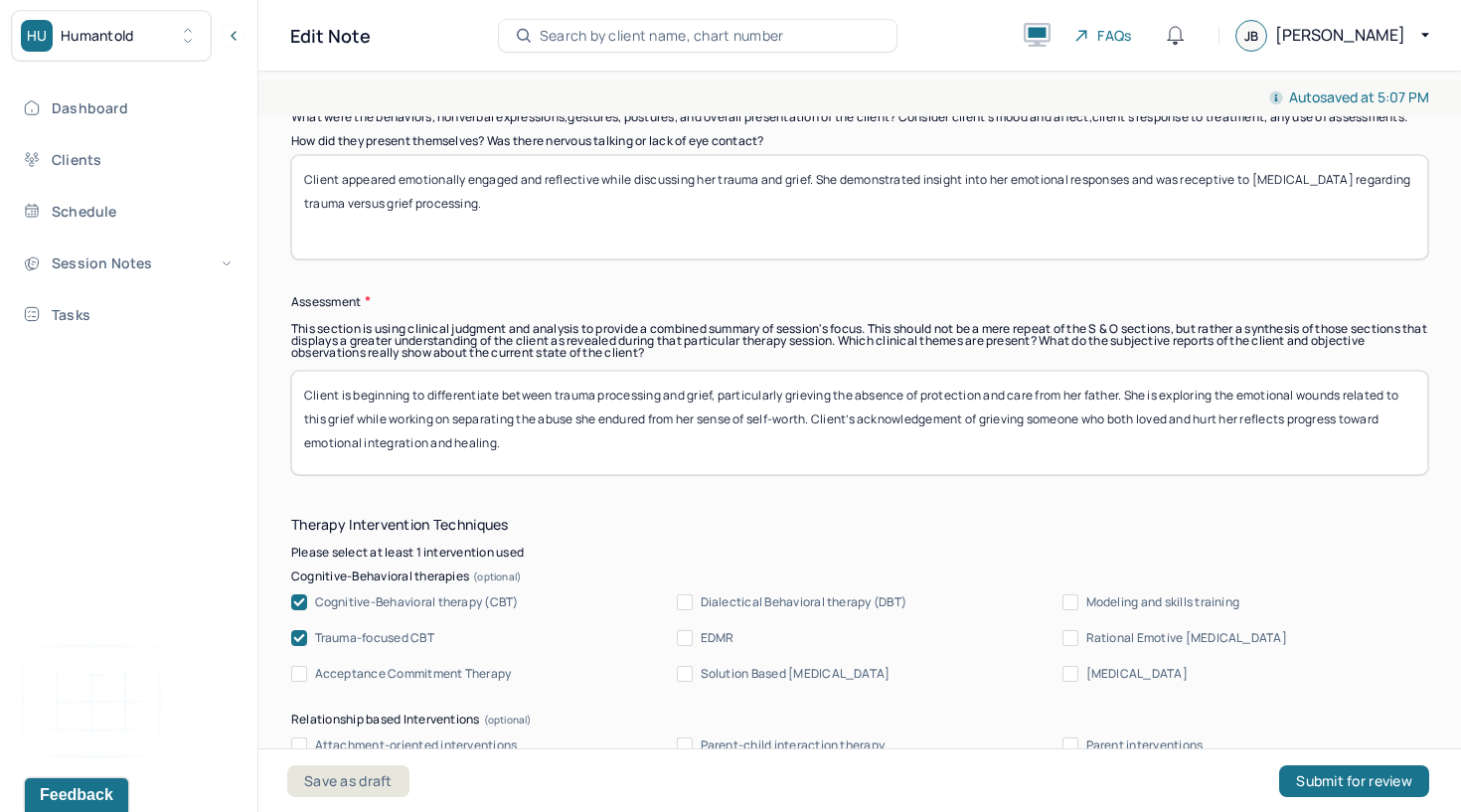 drag, startPoint x: 512, startPoint y: 372, endPoint x: 251, endPoint y: 260, distance: 284.0158 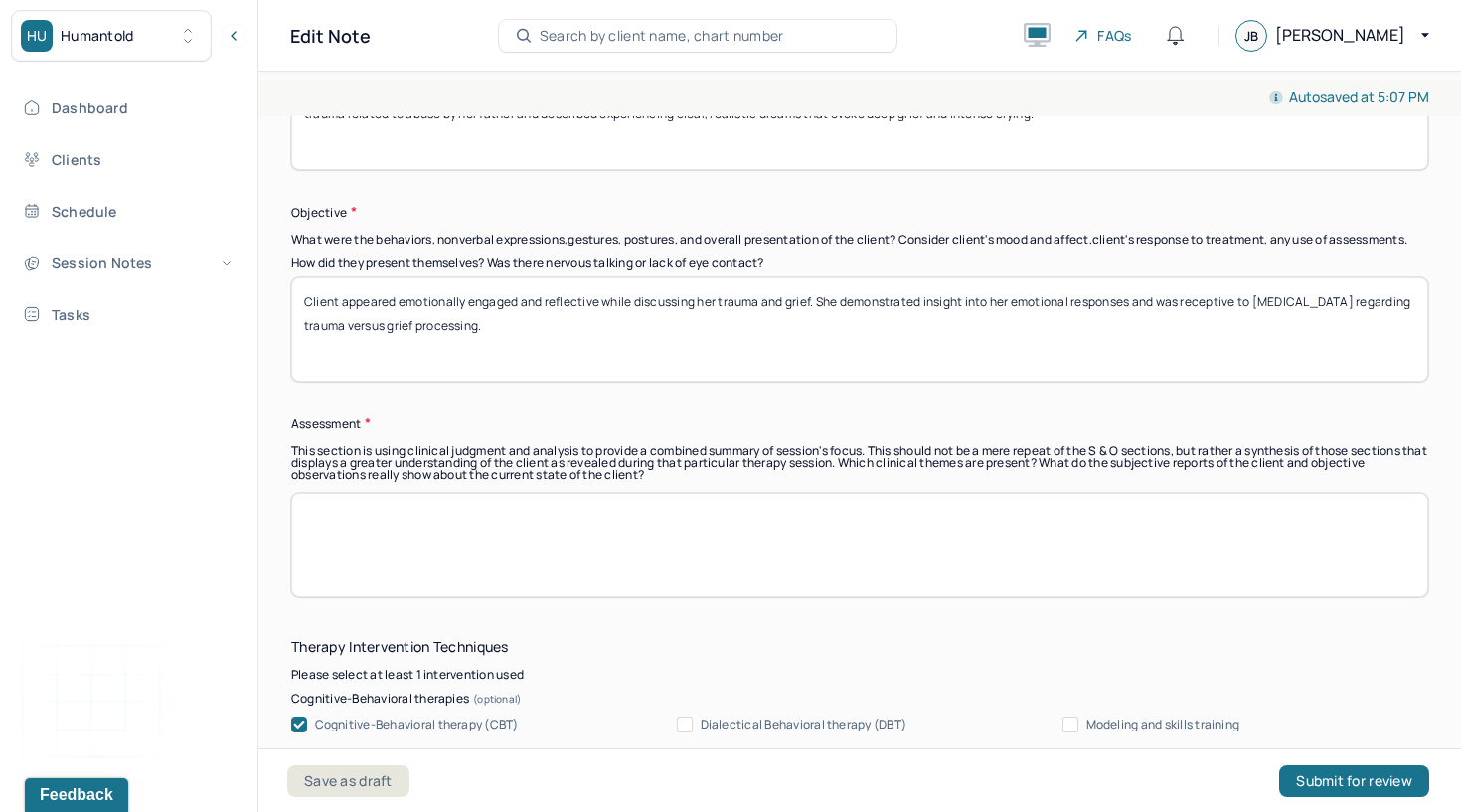 scroll, scrollTop: 1641, scrollLeft: 0, axis: vertical 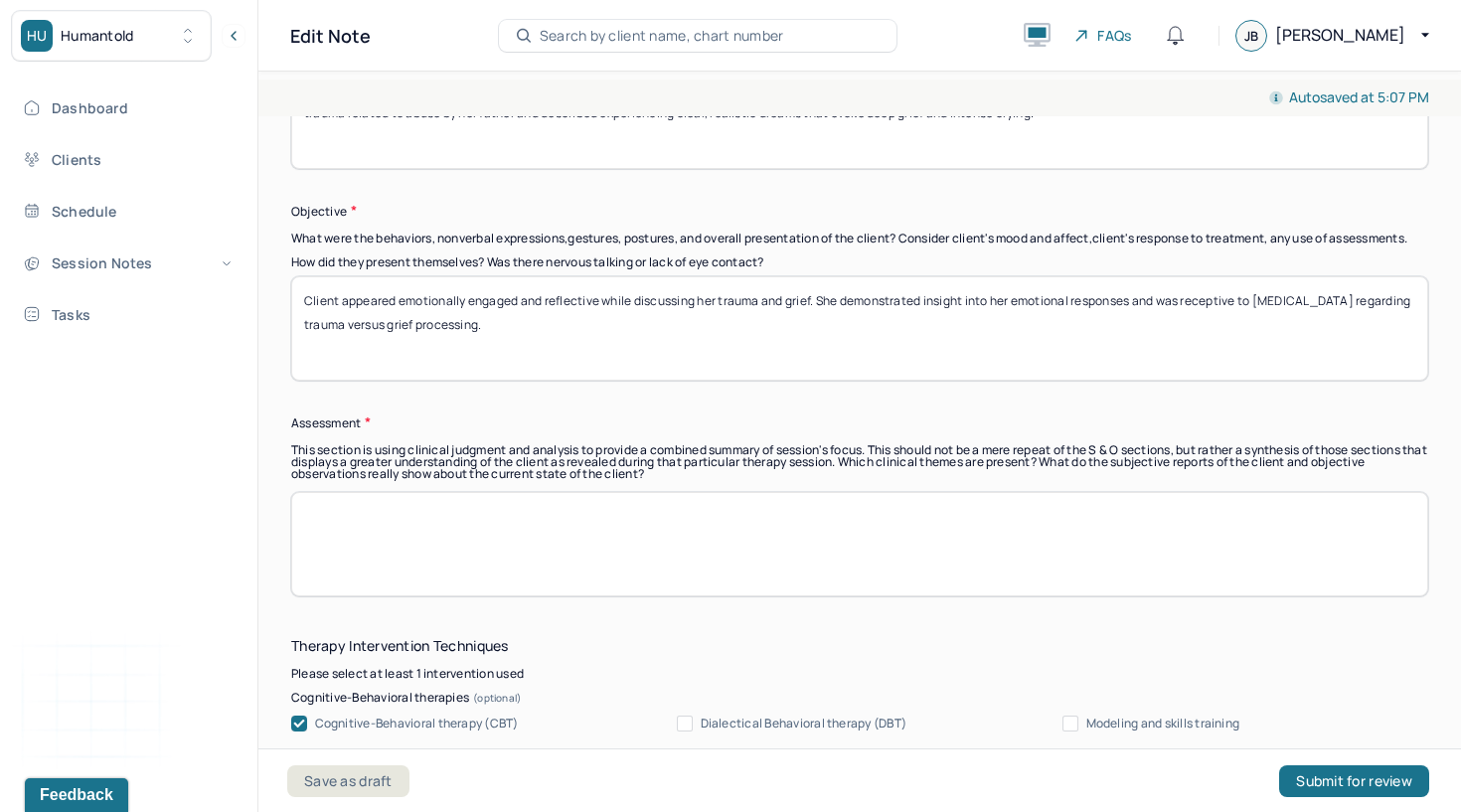 type 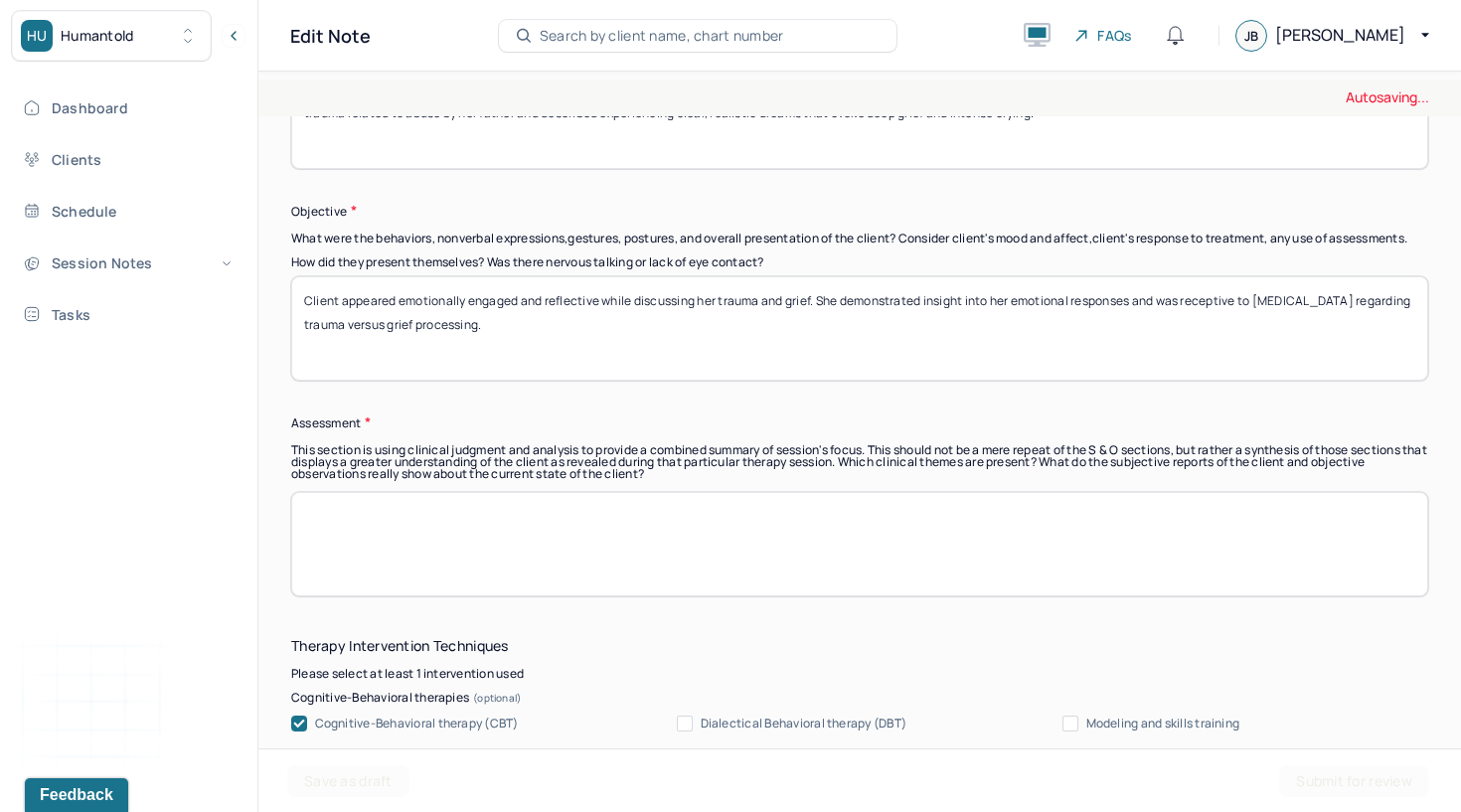 drag, startPoint x: 552, startPoint y: 252, endPoint x: 283, endPoint y: 201, distance: 273.79189 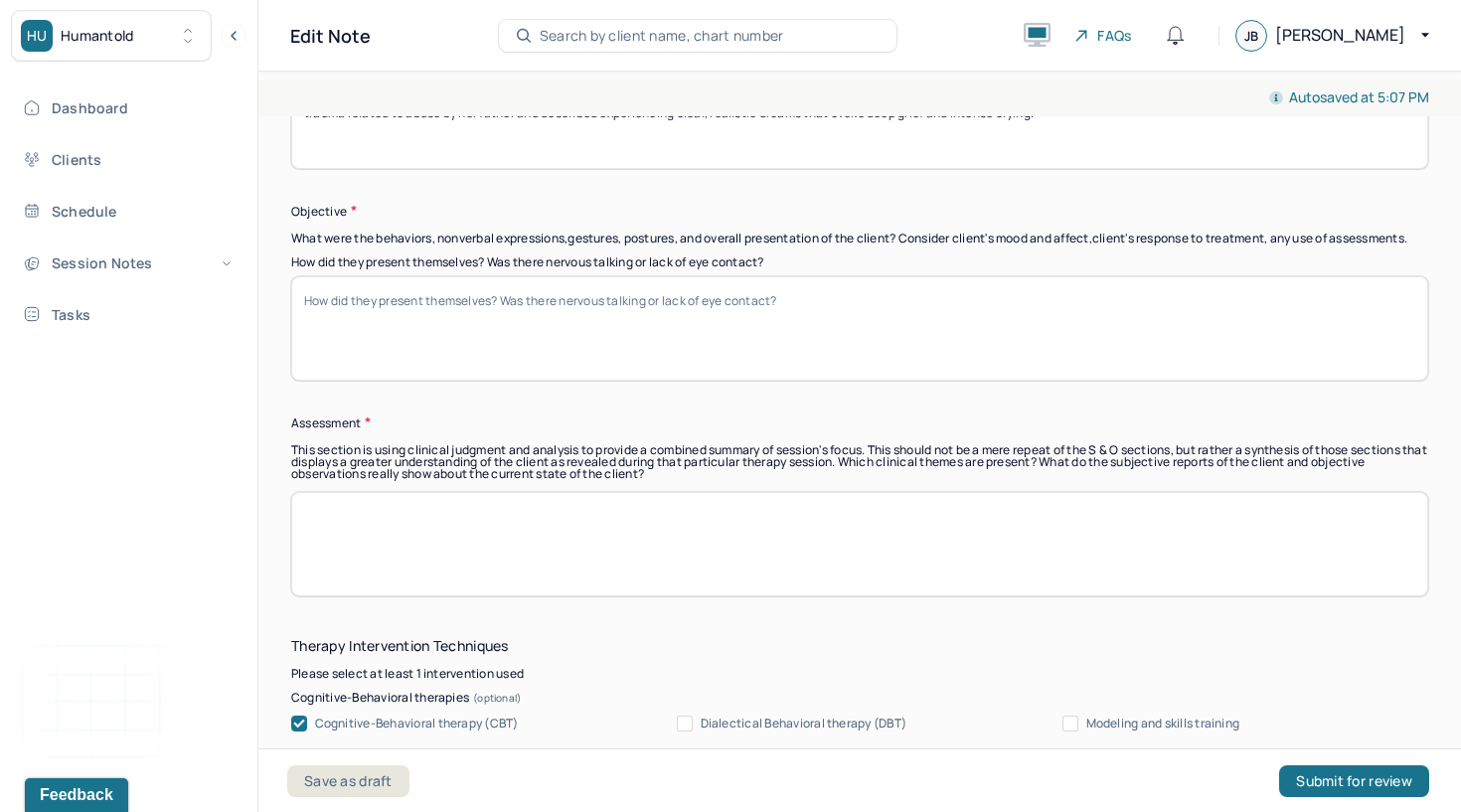 scroll, scrollTop: 0, scrollLeft: 0, axis: both 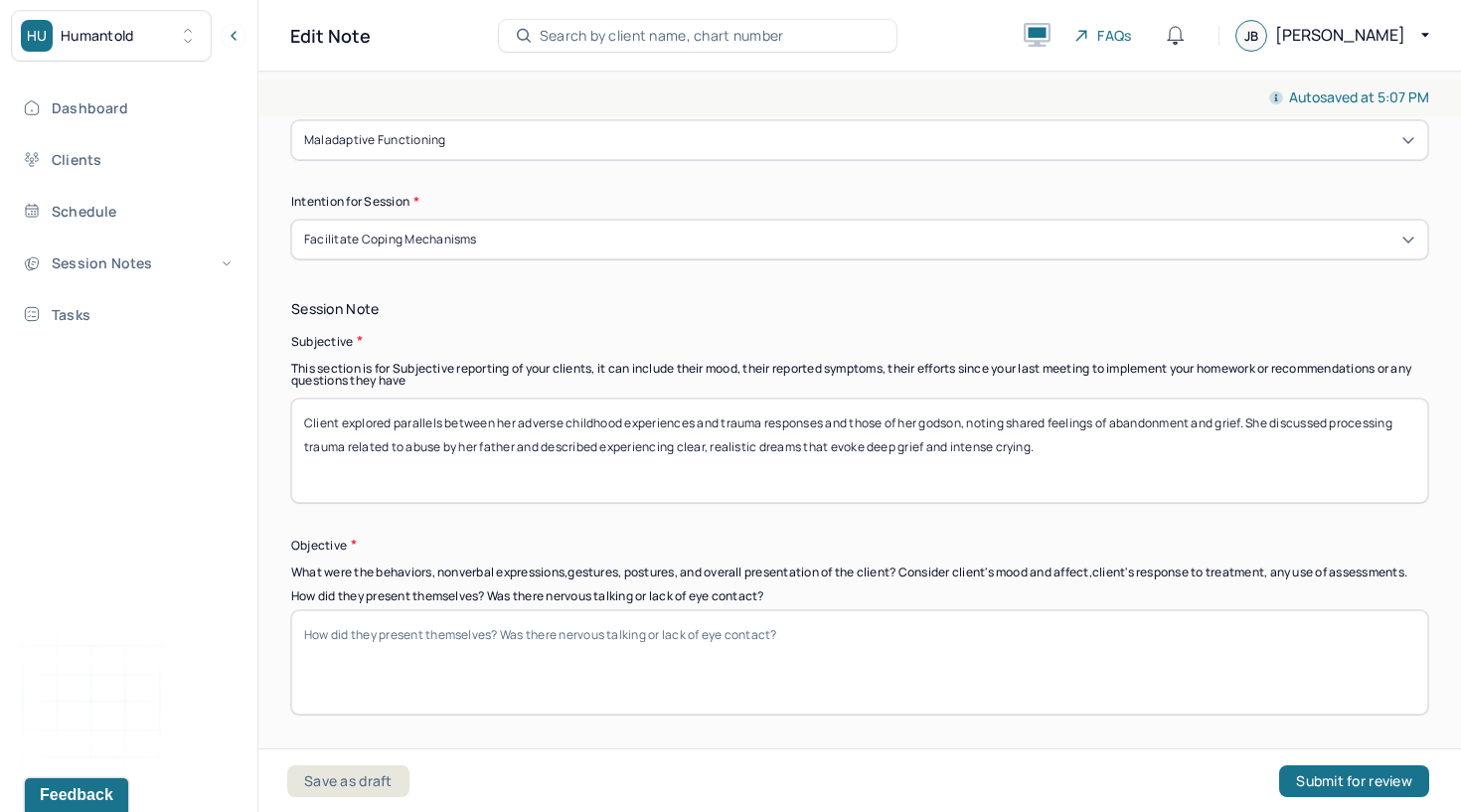 type 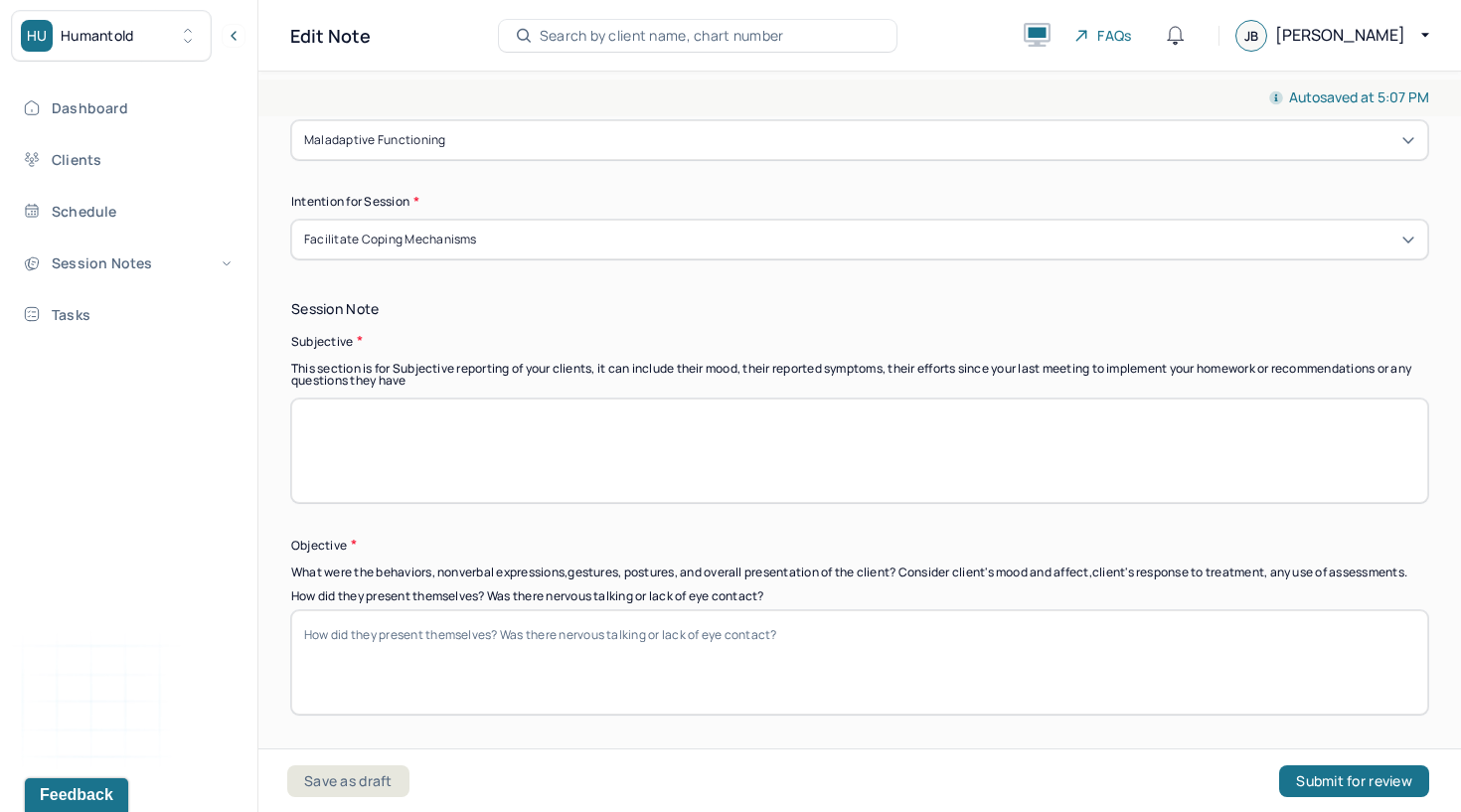 scroll, scrollTop: 945, scrollLeft: 0, axis: vertical 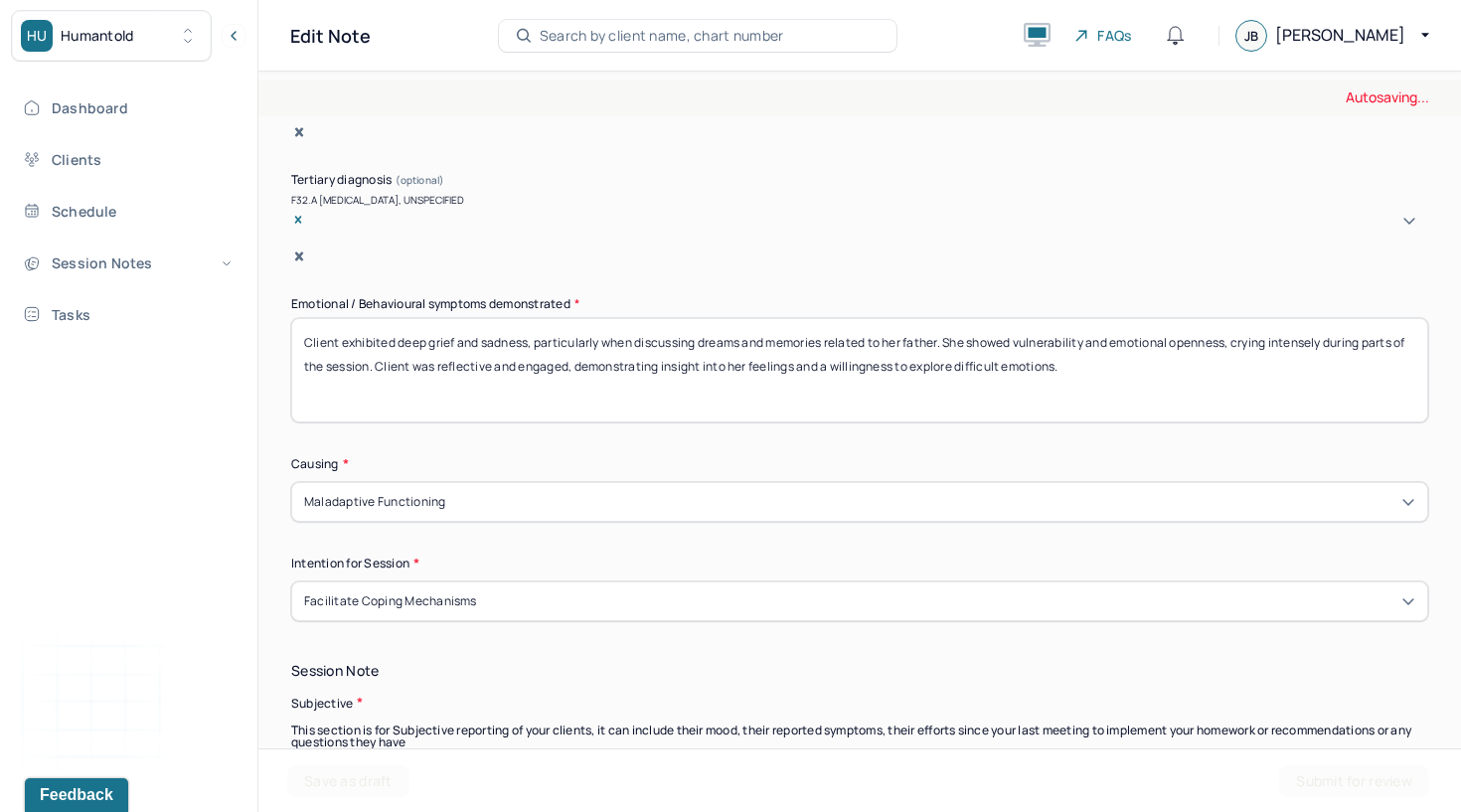 type 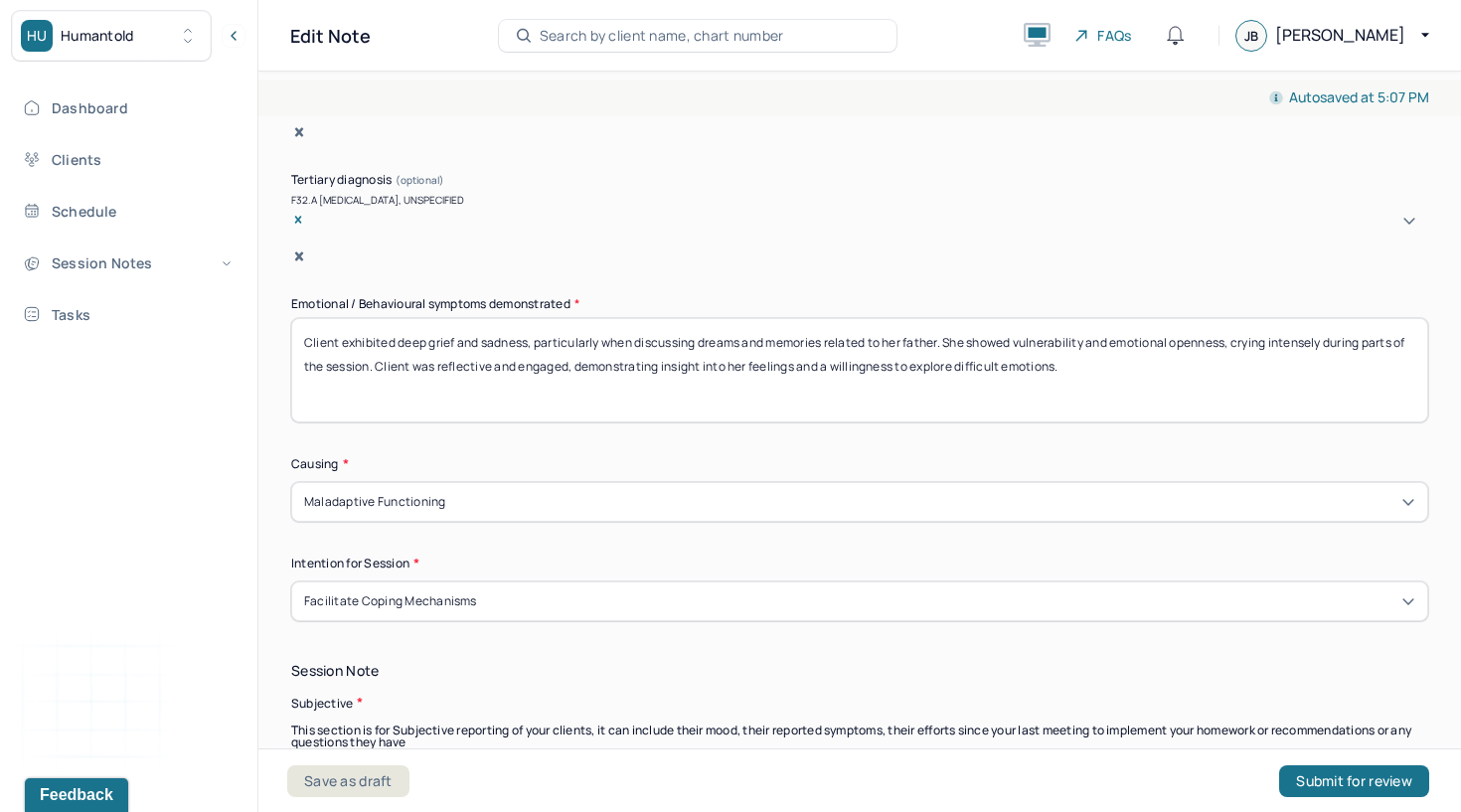 click on "Client exhibited deep grief and sadness, particularly when discussing dreams and memories related to her father. She showed vulnerability and emotional openness, crying intensely during parts of the session. Client was reflective and engaged, demonstrating insight into her feelings and a willingness to explore difficult emotions." at bounding box center (860, 370) 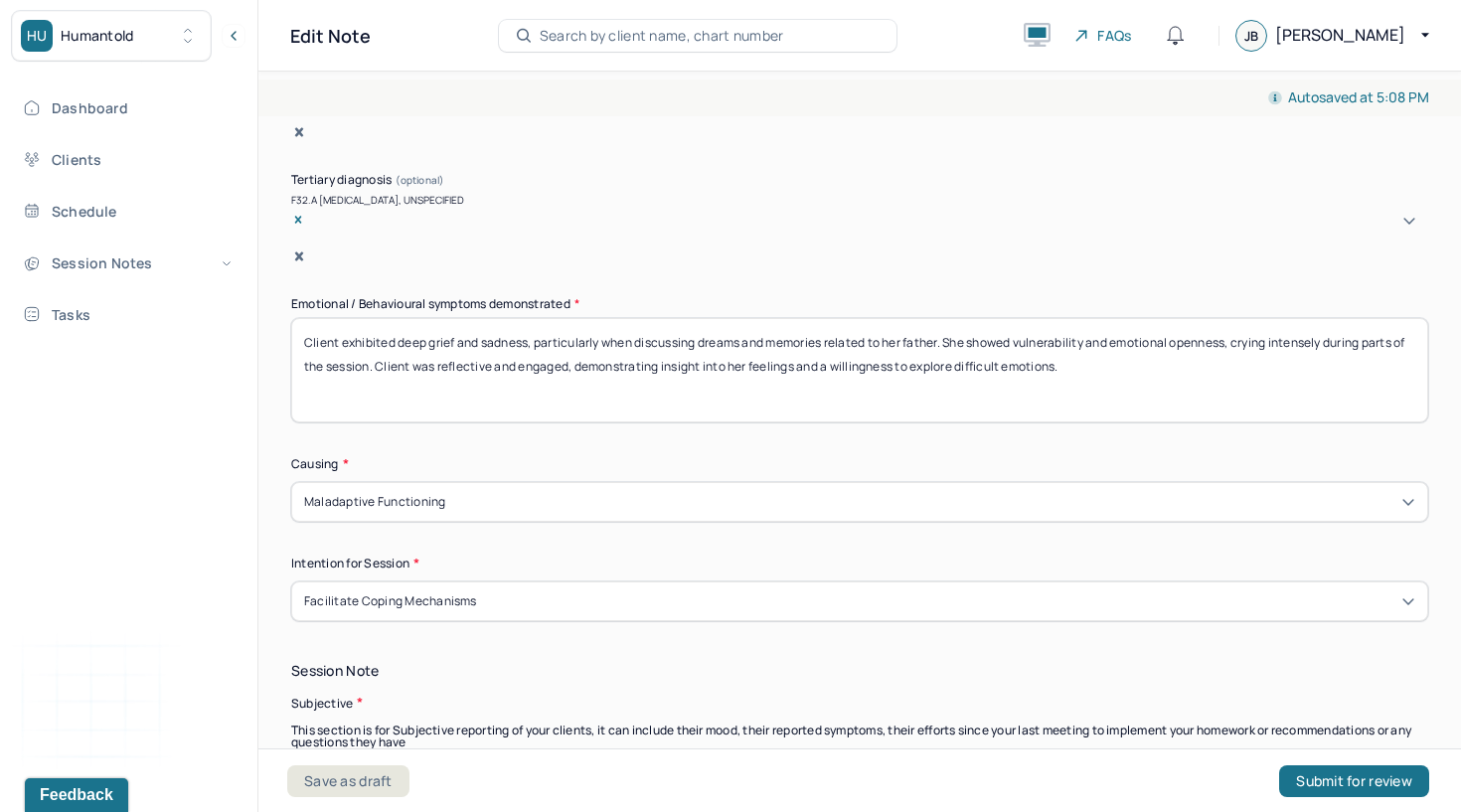 type 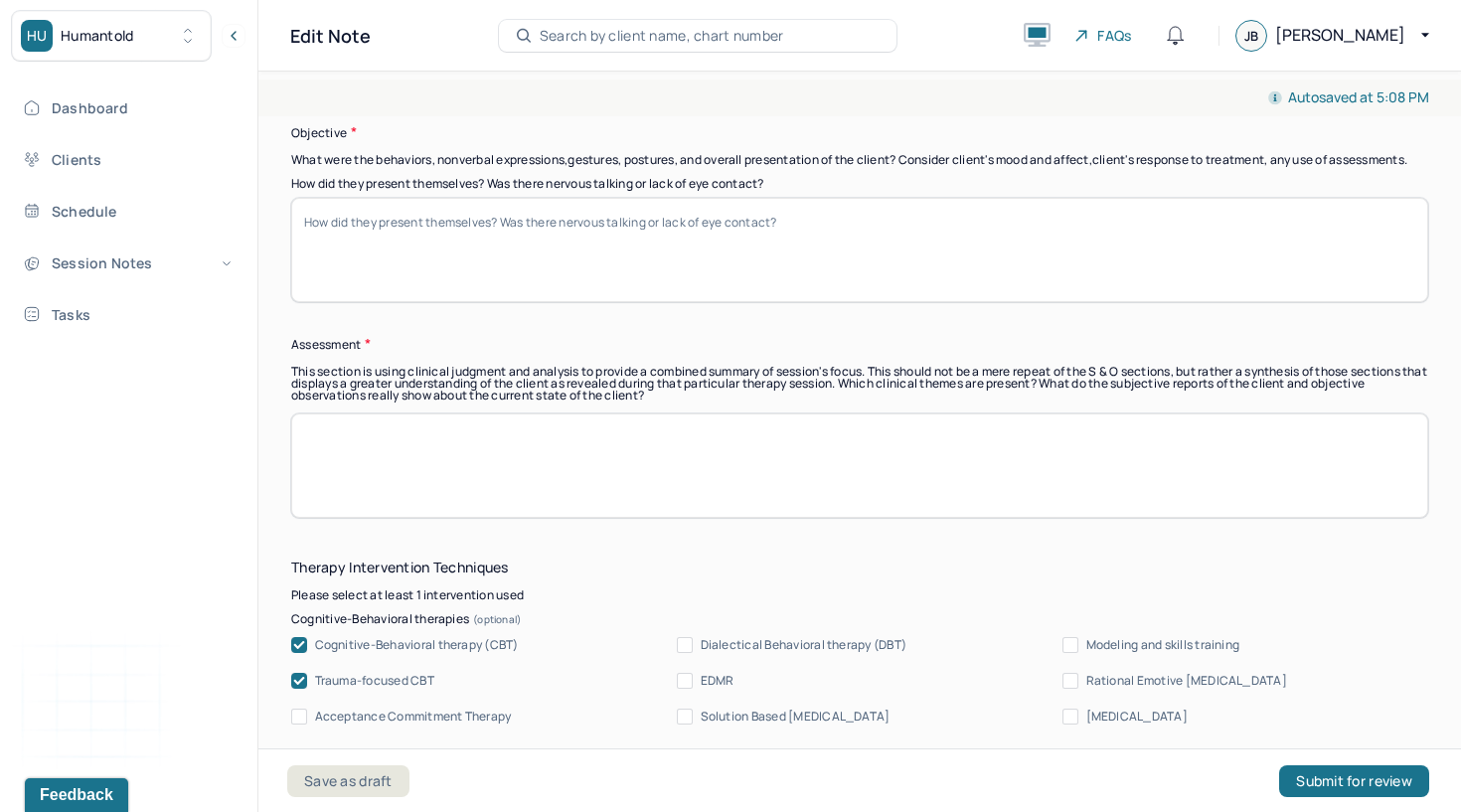 scroll, scrollTop: 1752, scrollLeft: 0, axis: vertical 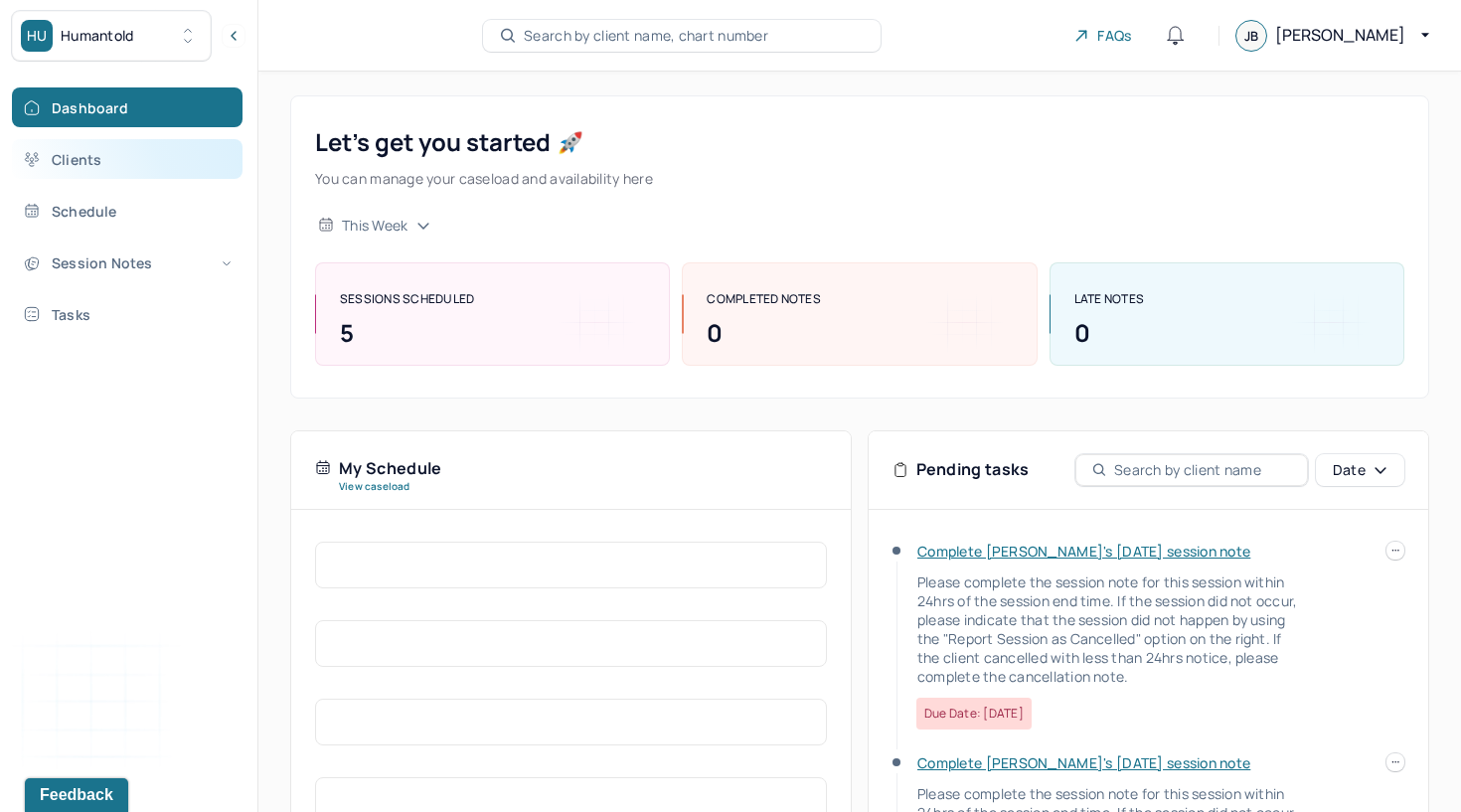 click on "Clients" at bounding box center (127, 159) 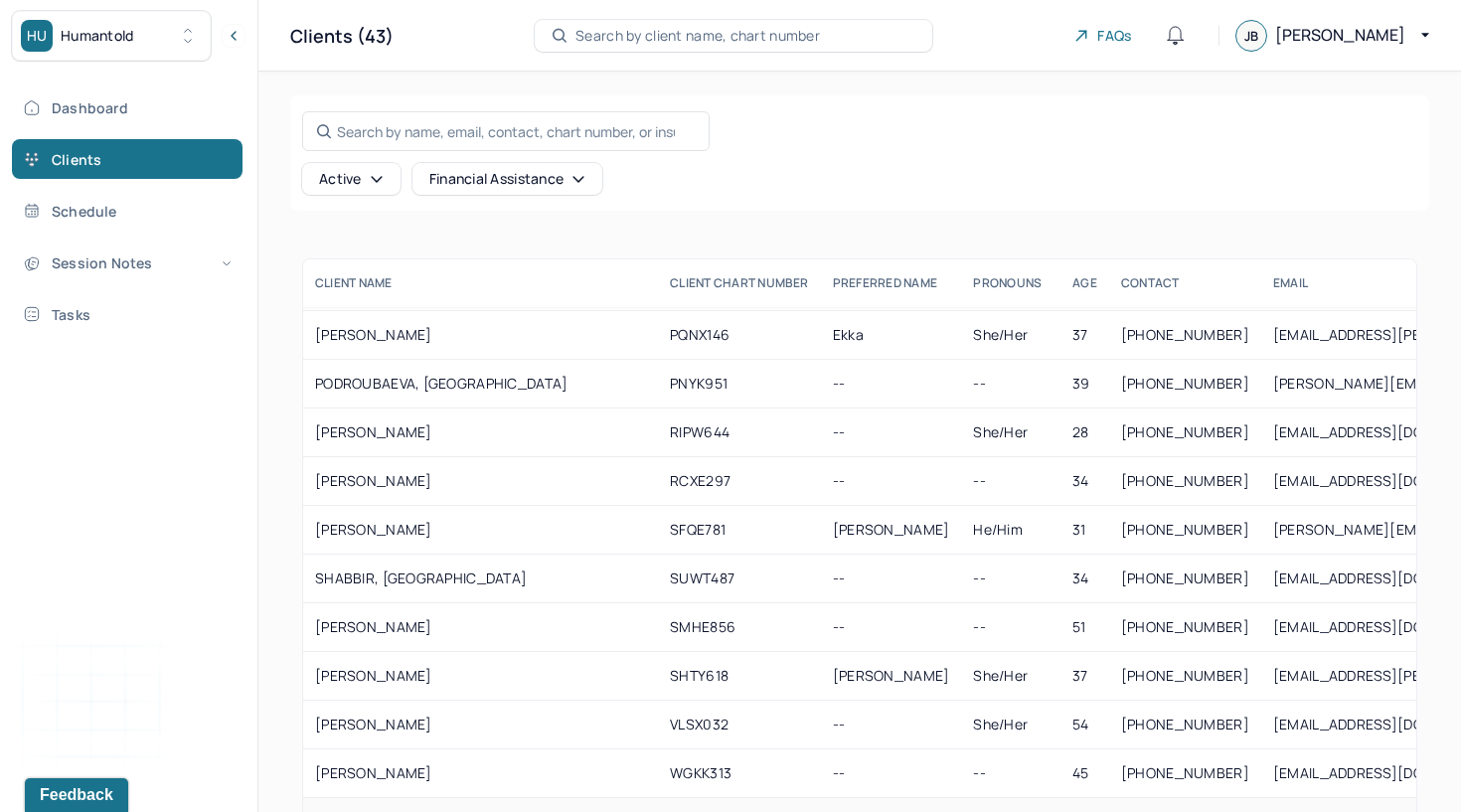 scroll, scrollTop: 1554, scrollLeft: 0, axis: vertical 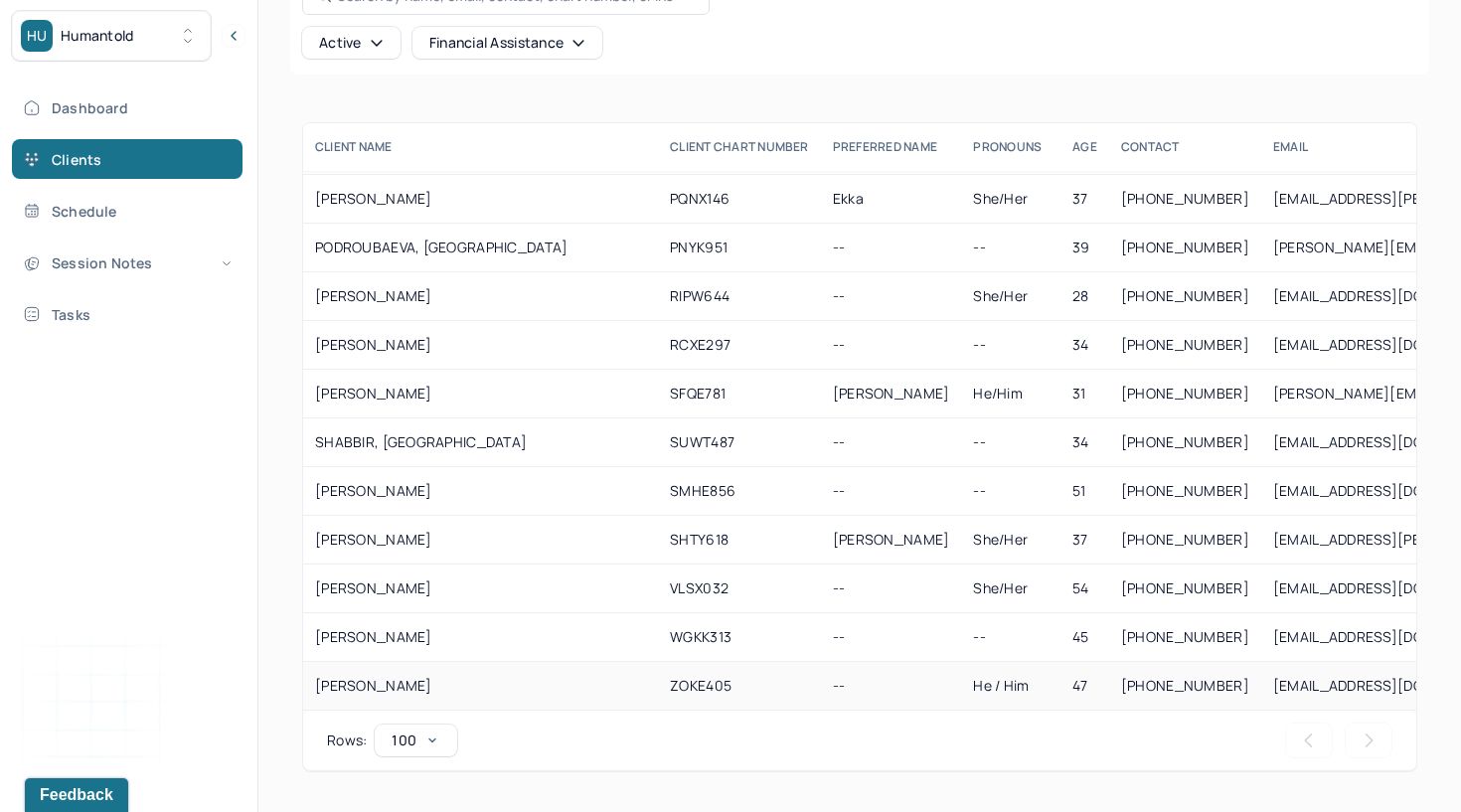 click on "[PERSON_NAME]" at bounding box center [480, 686] 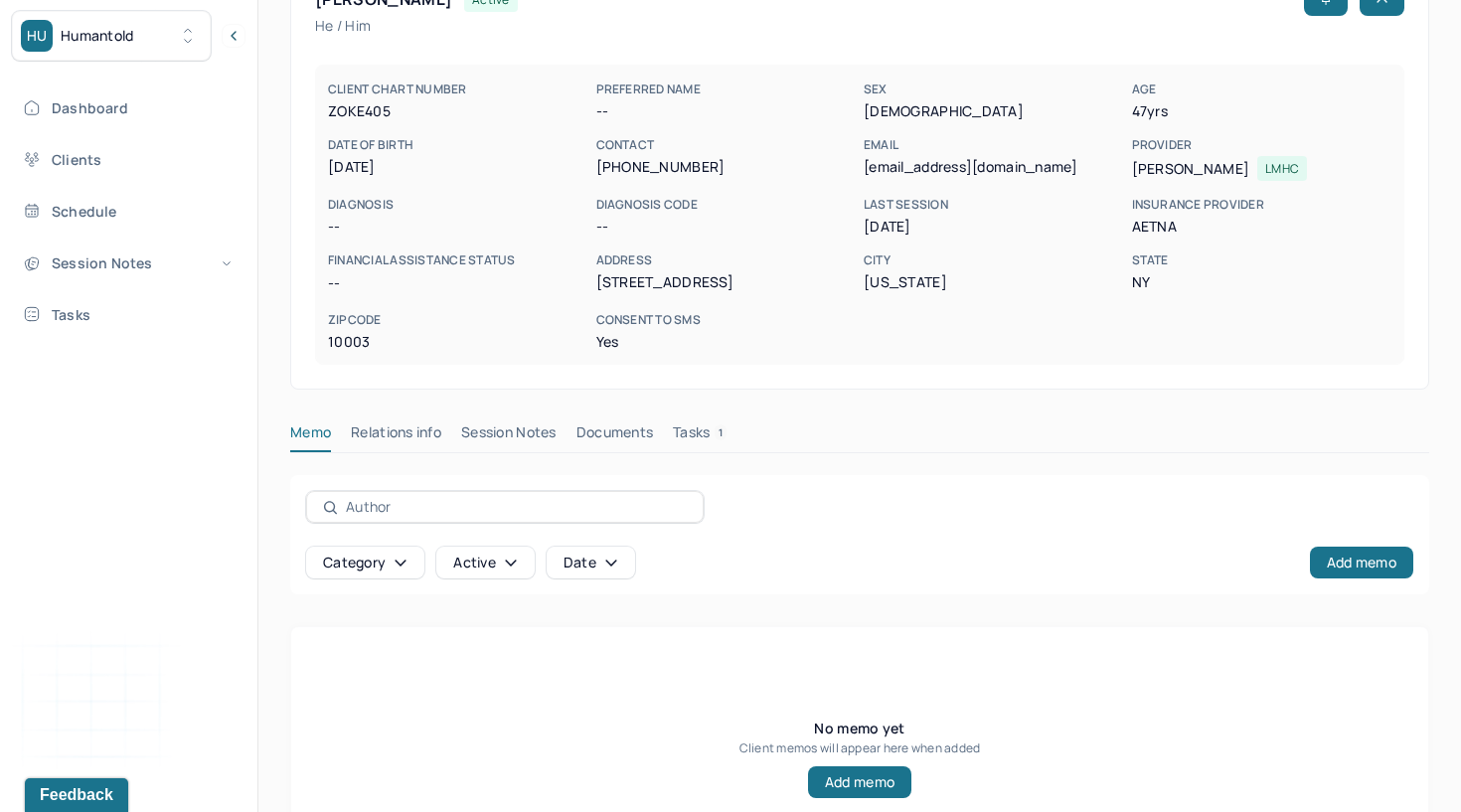 click on "Session Notes" at bounding box center (509, 436) 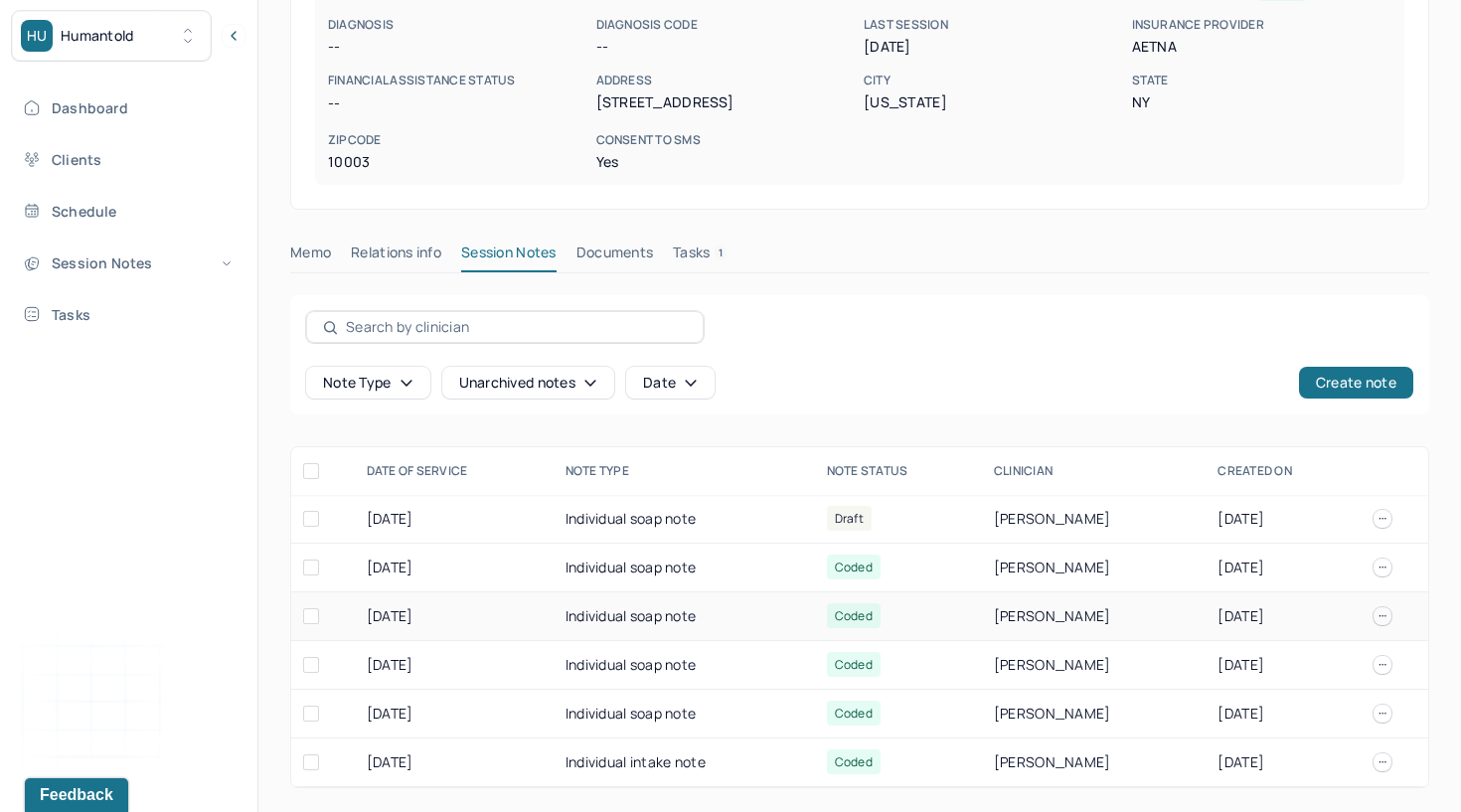 scroll, scrollTop: 317, scrollLeft: 0, axis: vertical 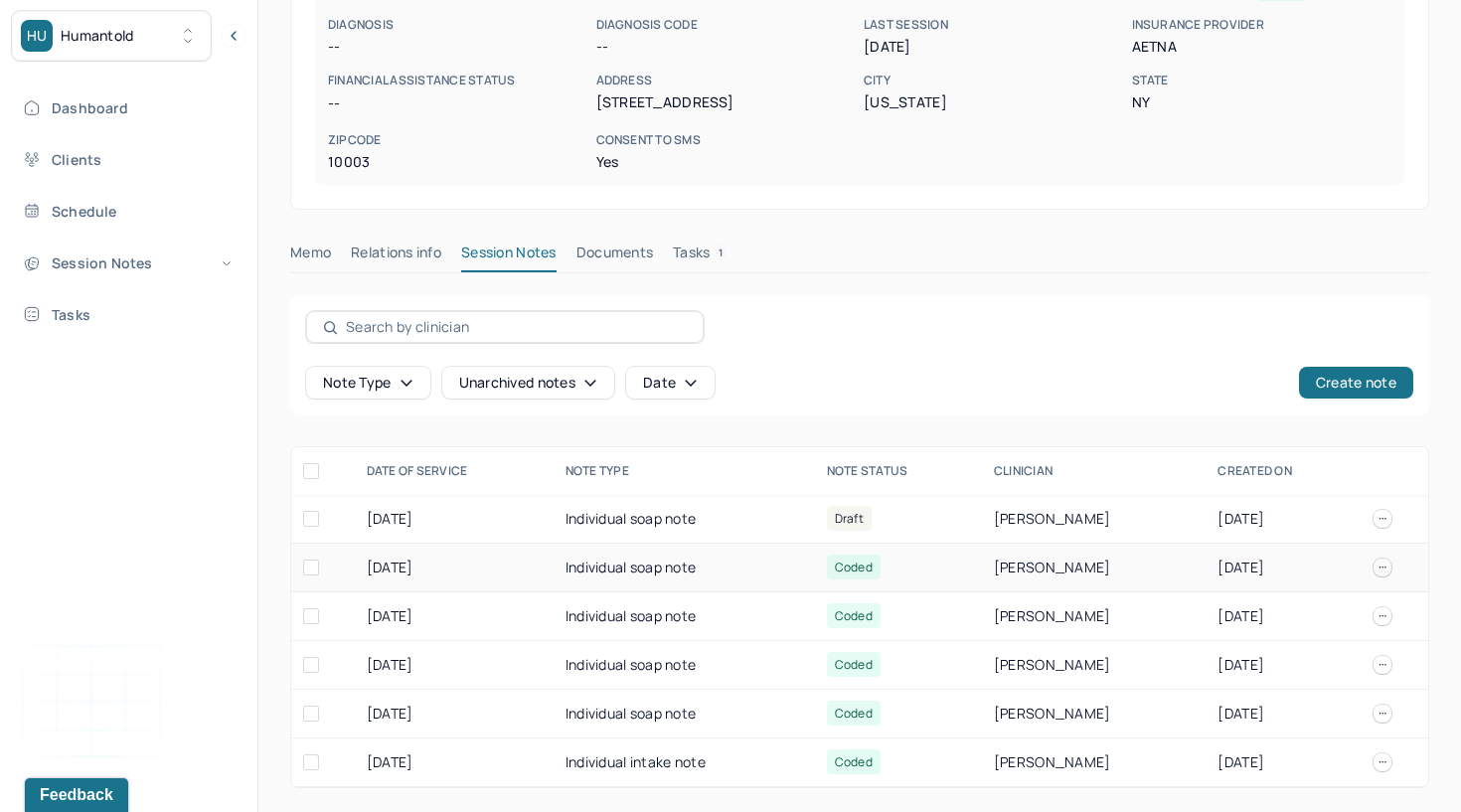click on "Individual soap note" at bounding box center (684, 568) 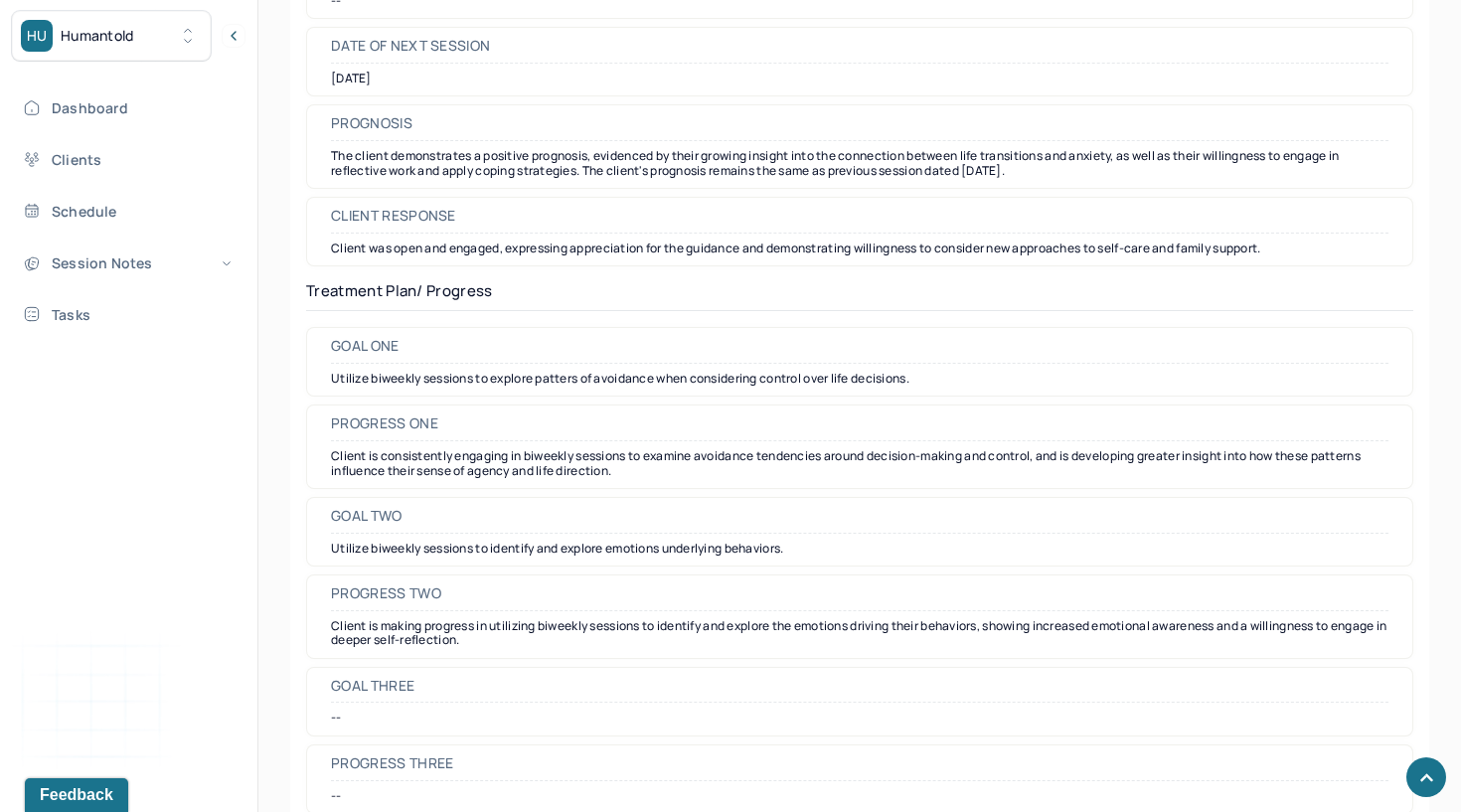 scroll, scrollTop: 2603, scrollLeft: 0, axis: vertical 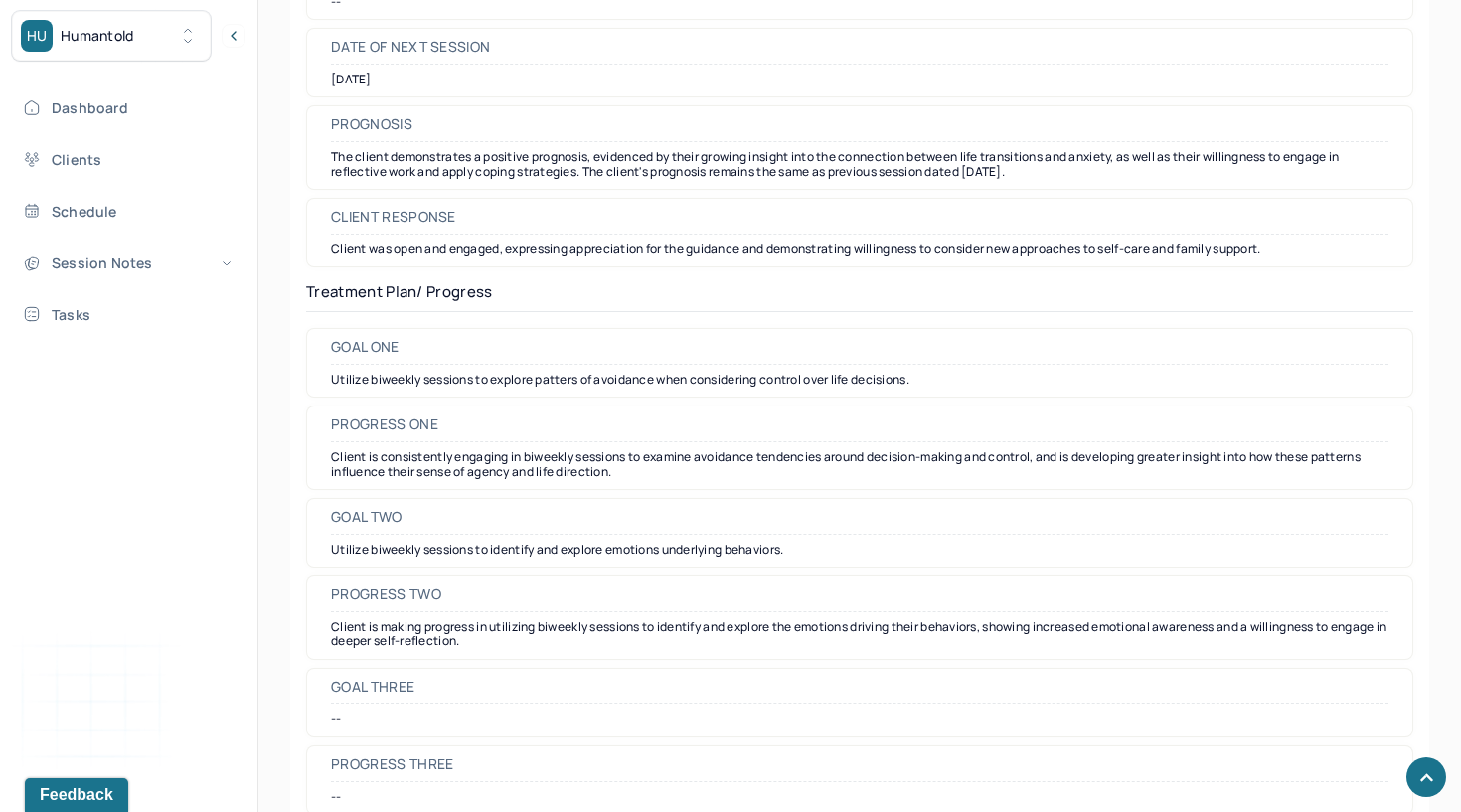 click on "Utilize biweekly sessions to explore patters of avoidance when considering control over life decisions." at bounding box center (860, 380) 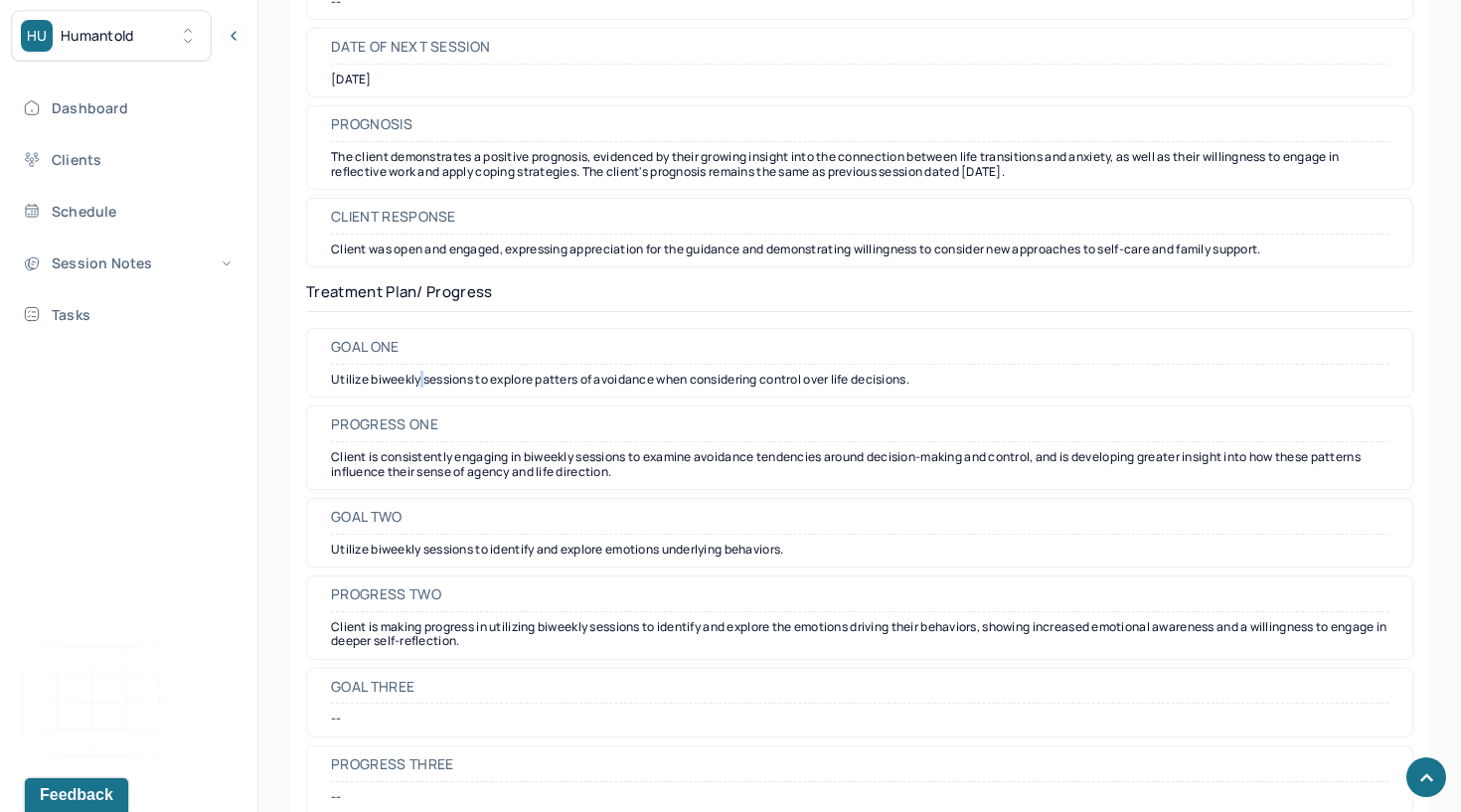 click on "Utilize biweekly sessions to explore patters of avoidance when considering control over life decisions." at bounding box center (860, 380) 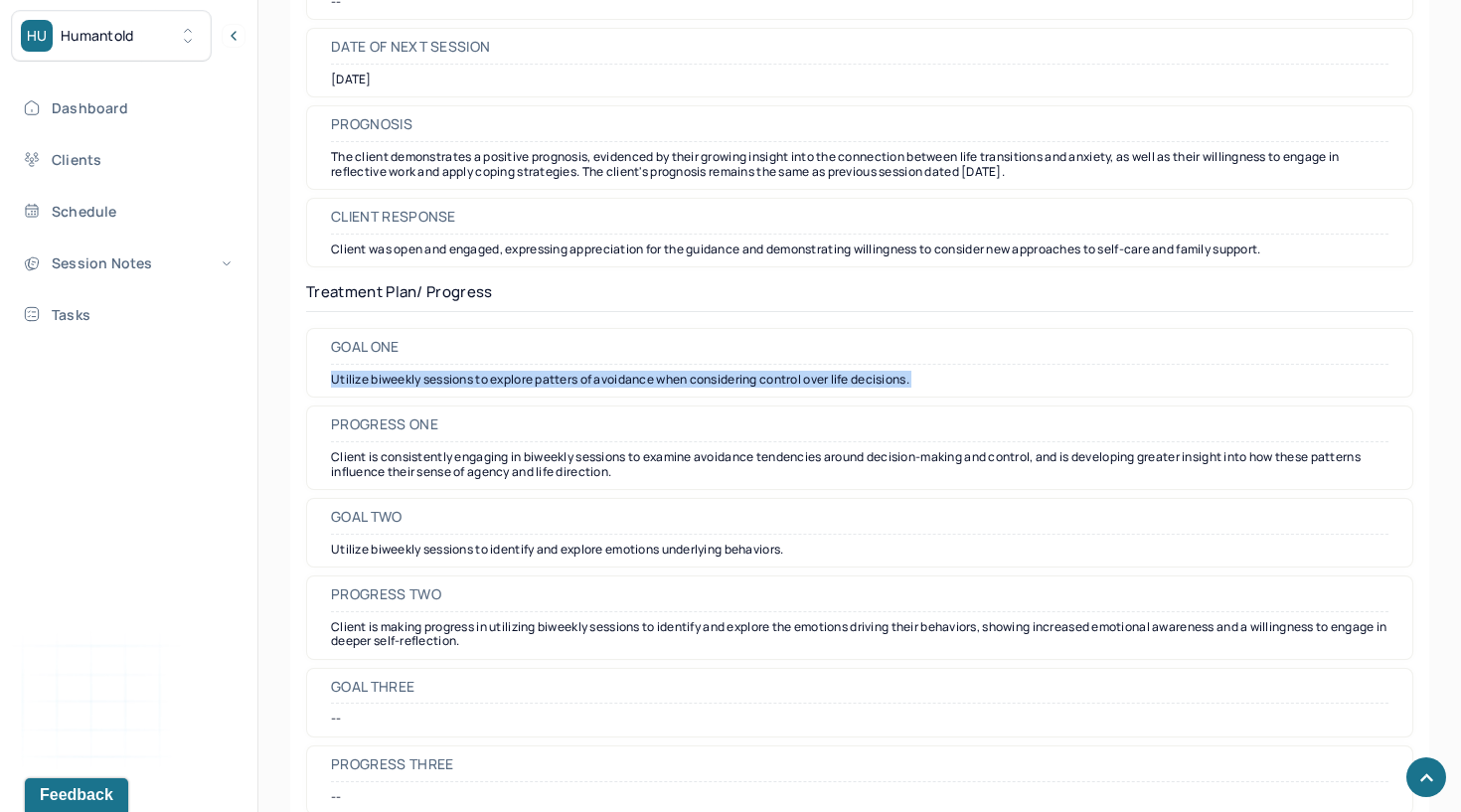 click on "Utilize biweekly sessions to explore patters of avoidance when considering control over life decisions." at bounding box center (860, 380) 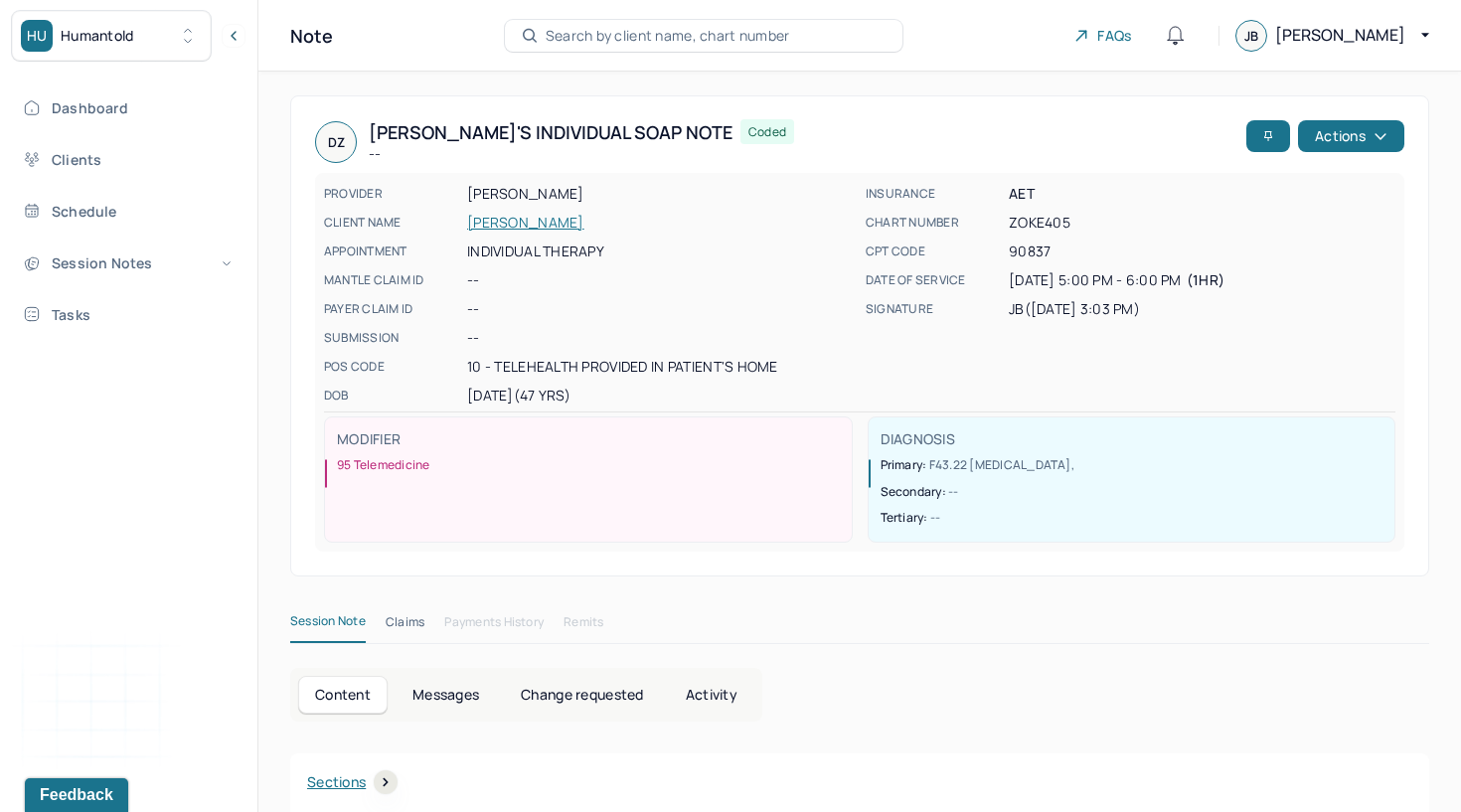 scroll, scrollTop: 0, scrollLeft: 0, axis: both 